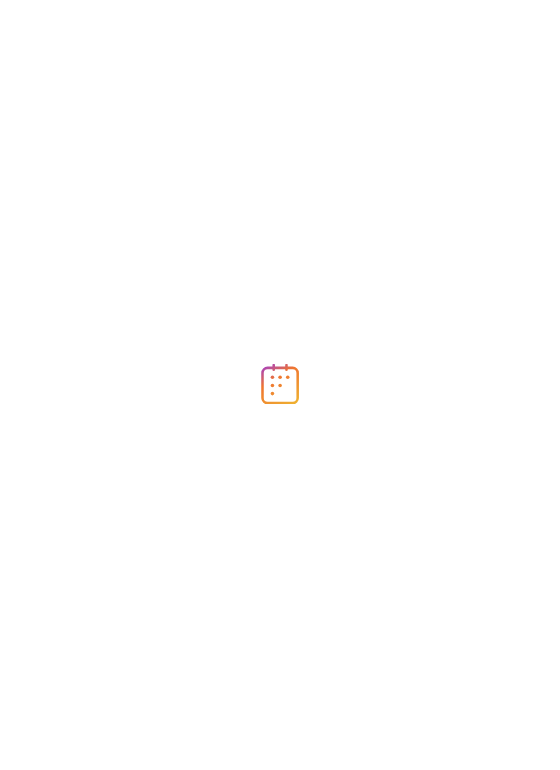 scroll, scrollTop: 0, scrollLeft: 0, axis: both 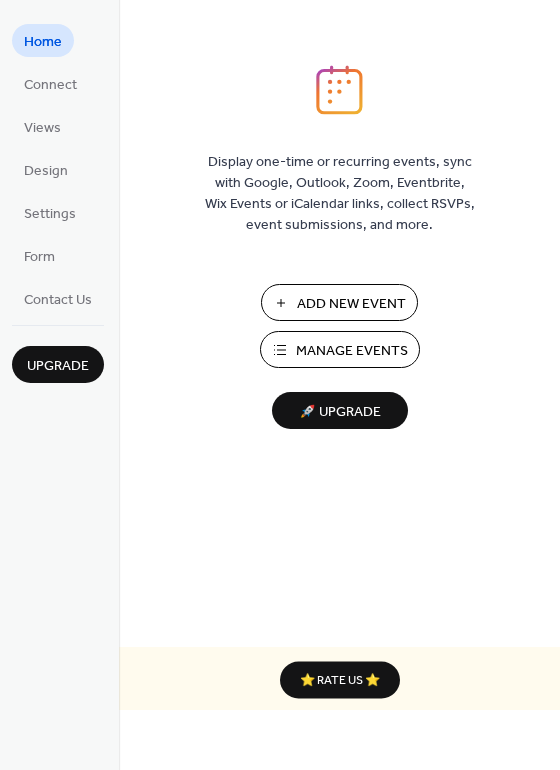 click on "Add New Event" at bounding box center [351, 304] 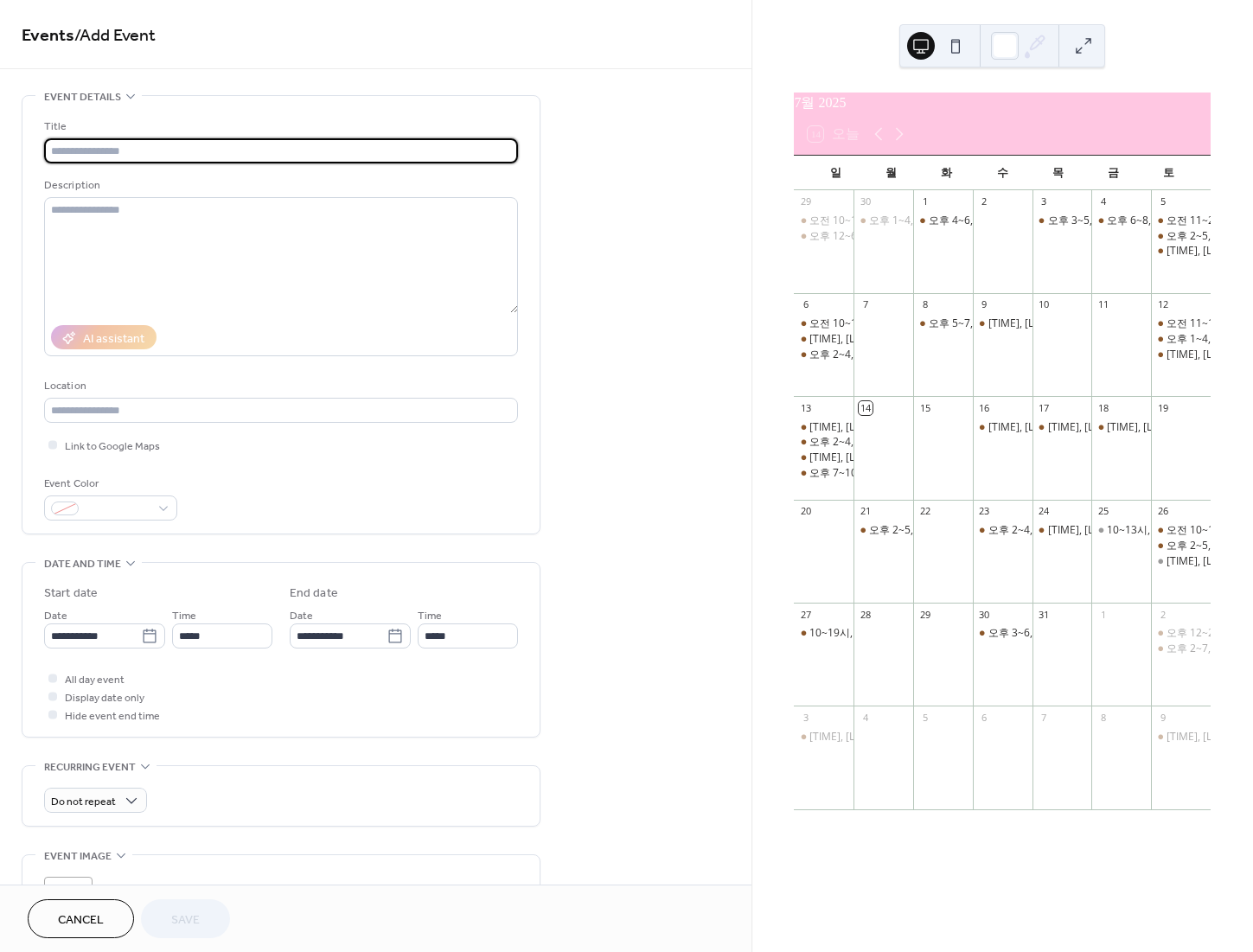 scroll, scrollTop: 0, scrollLeft: 0, axis: both 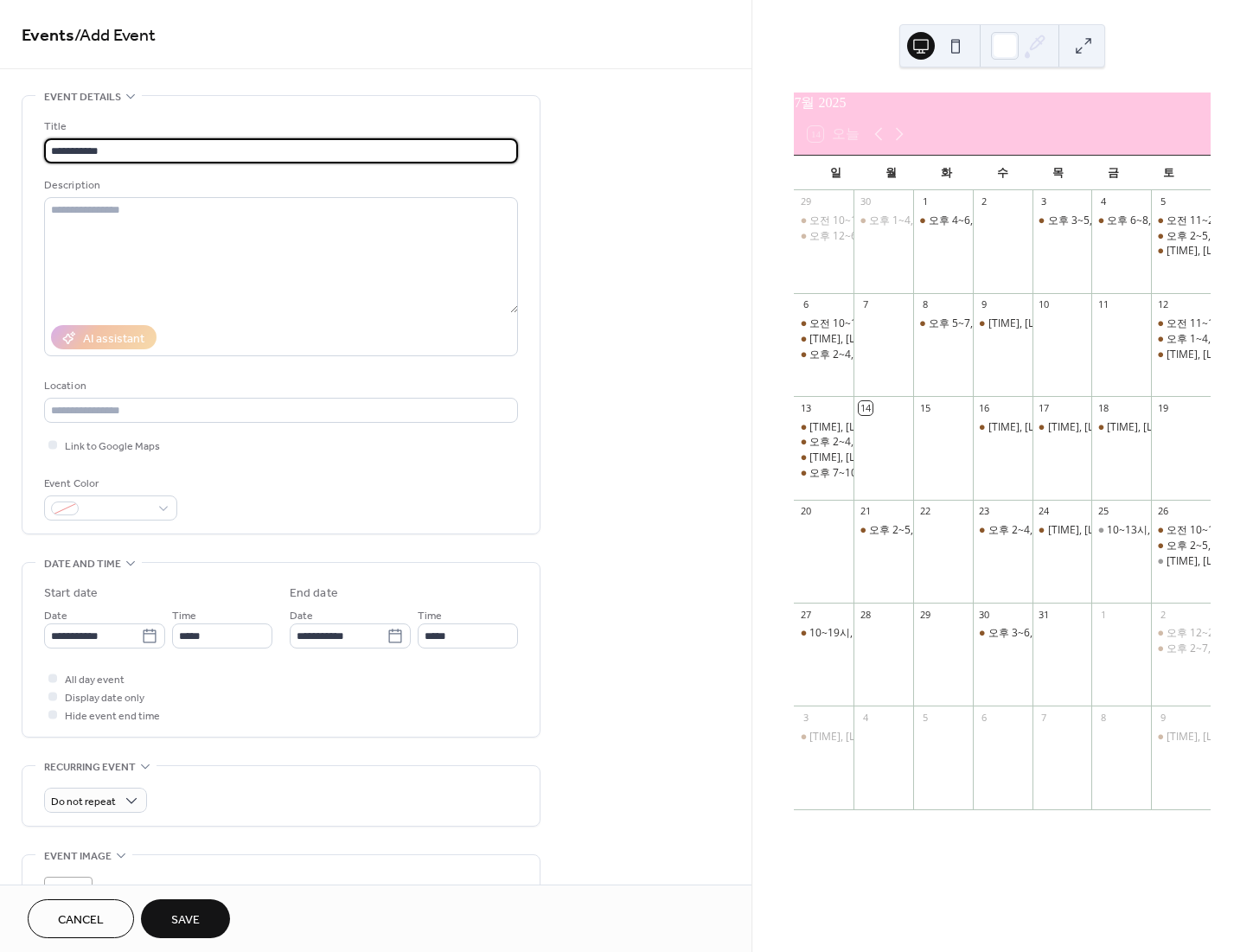 type on "**********" 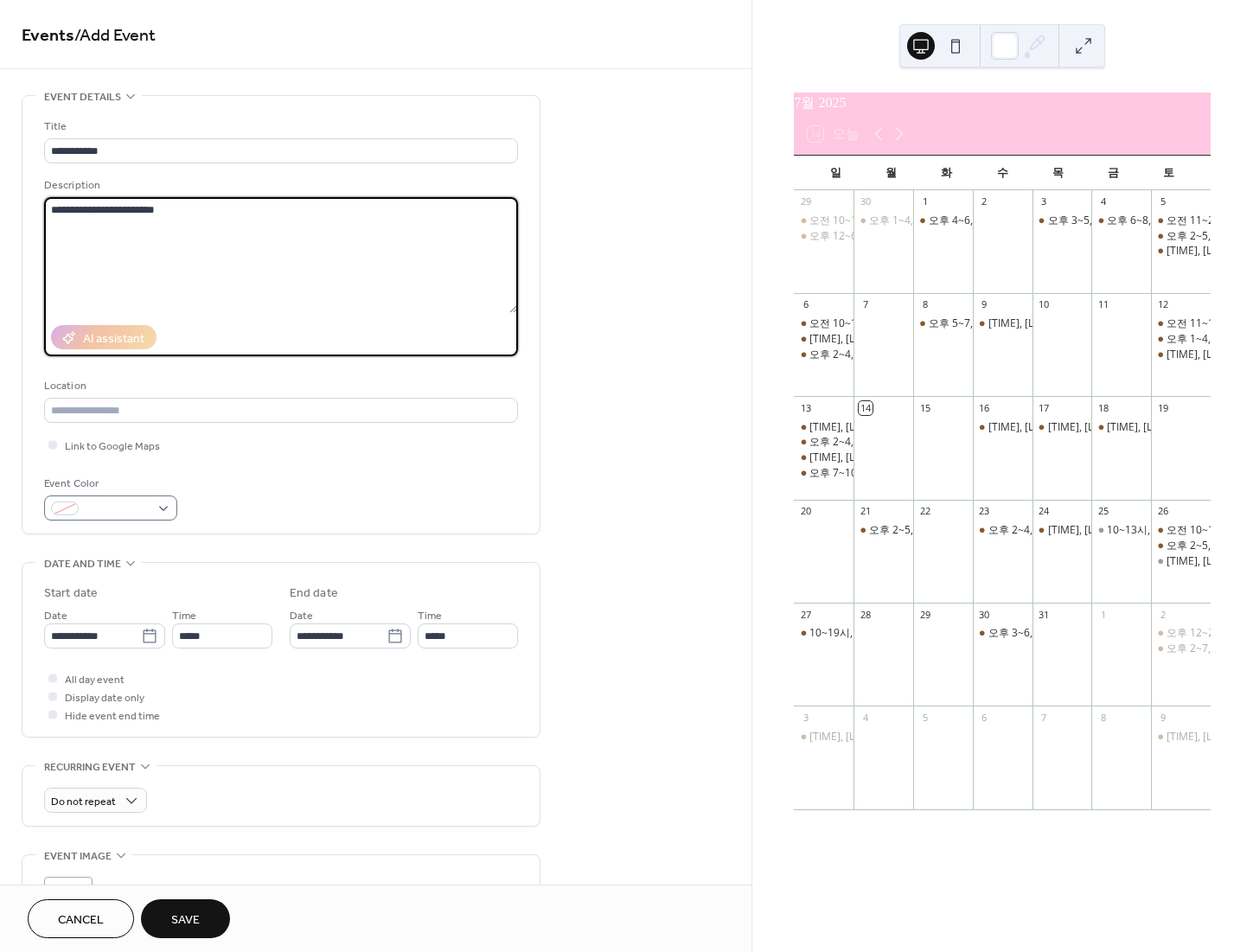 type on "**********" 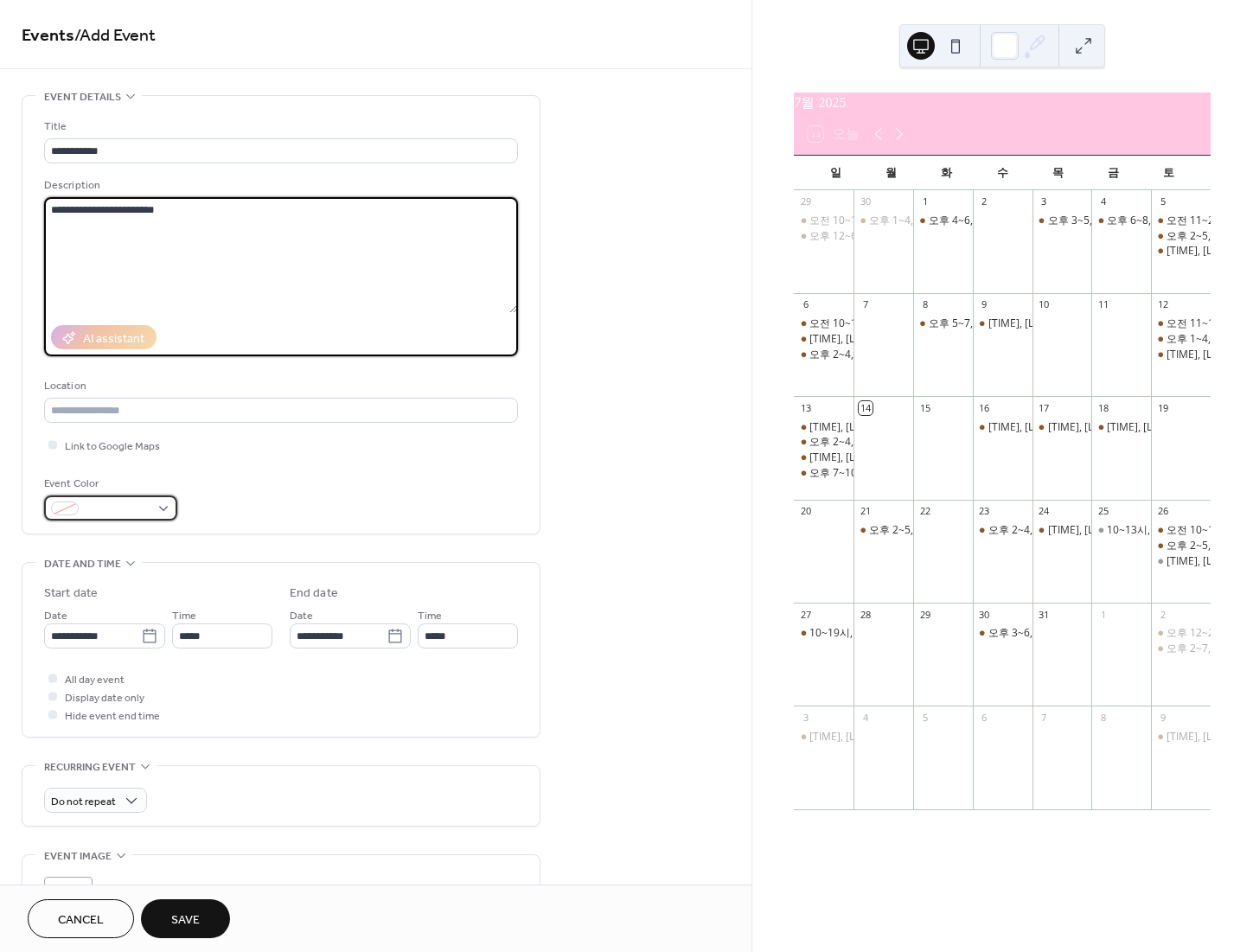 click at bounding box center (111, 508) 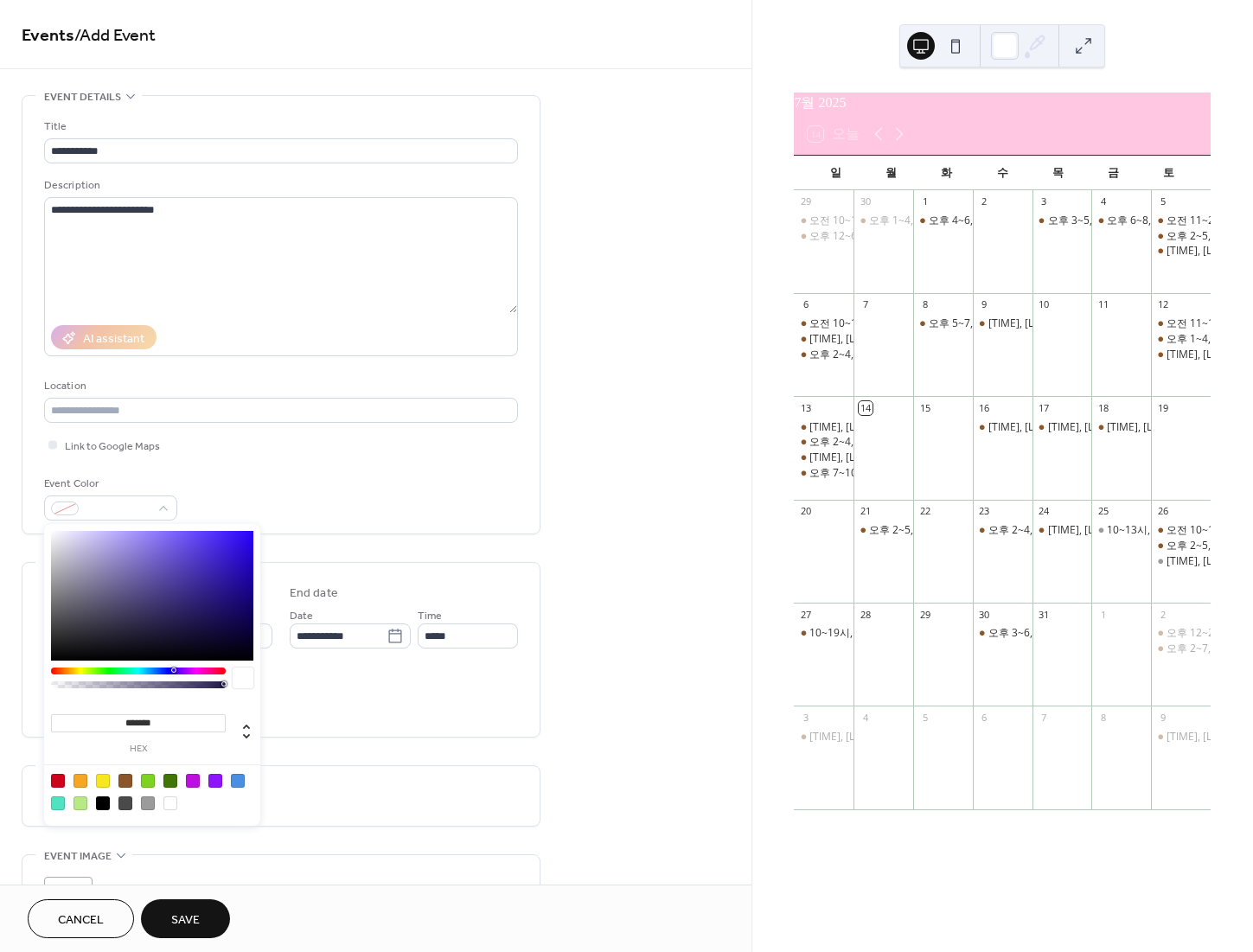 click at bounding box center [125, 781] 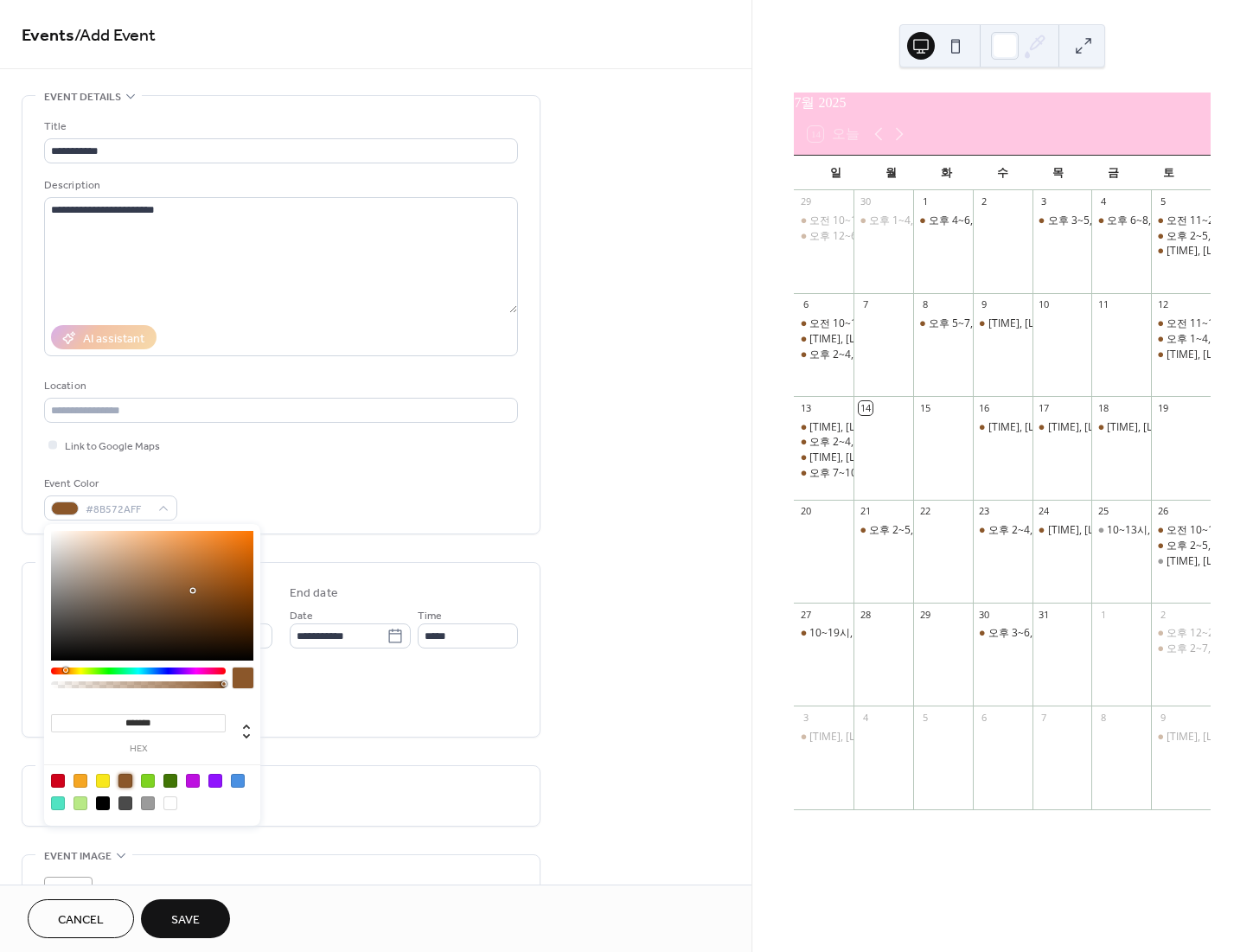 click on "All day event Display date only Hide event end time" at bounding box center (281, 696) 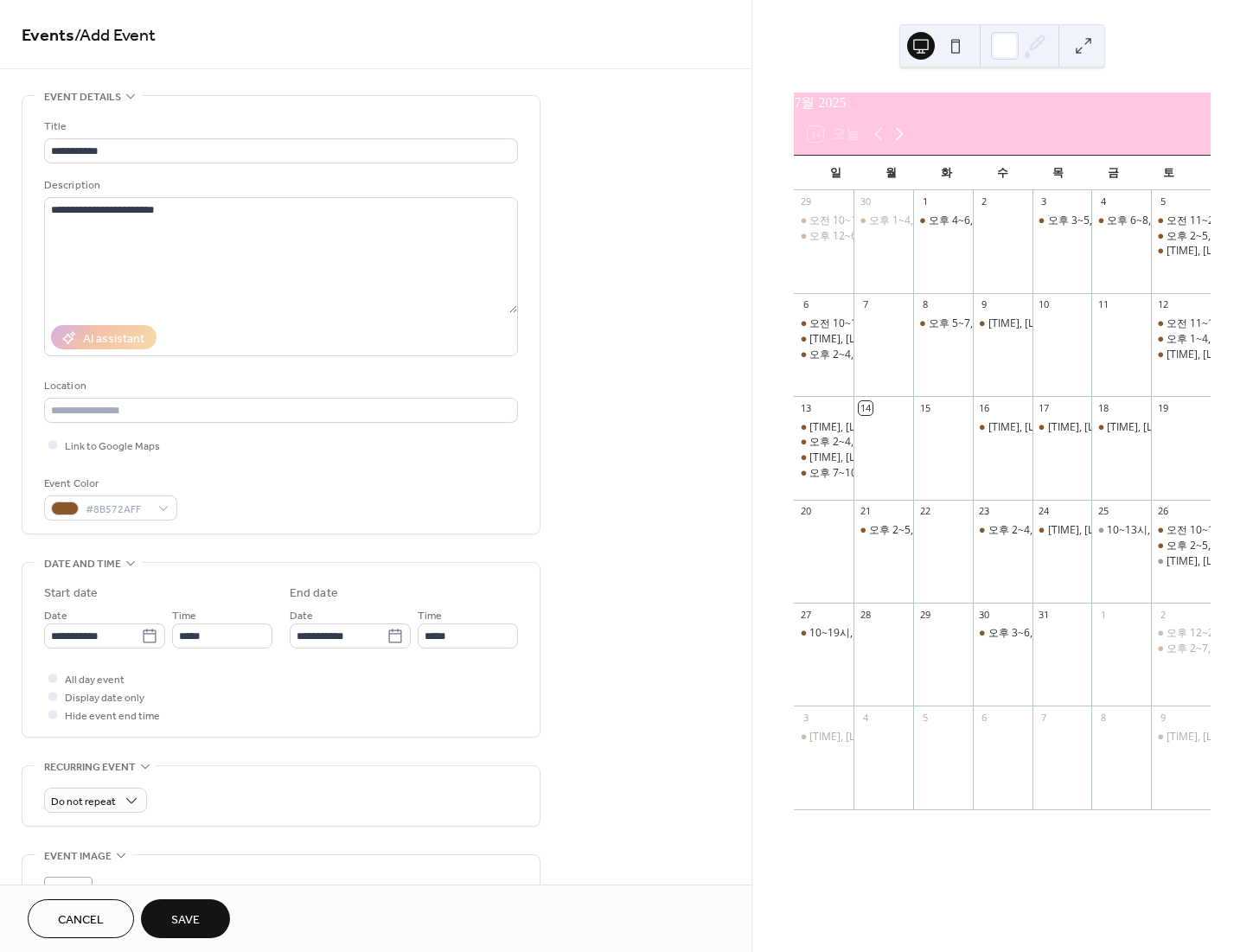 click 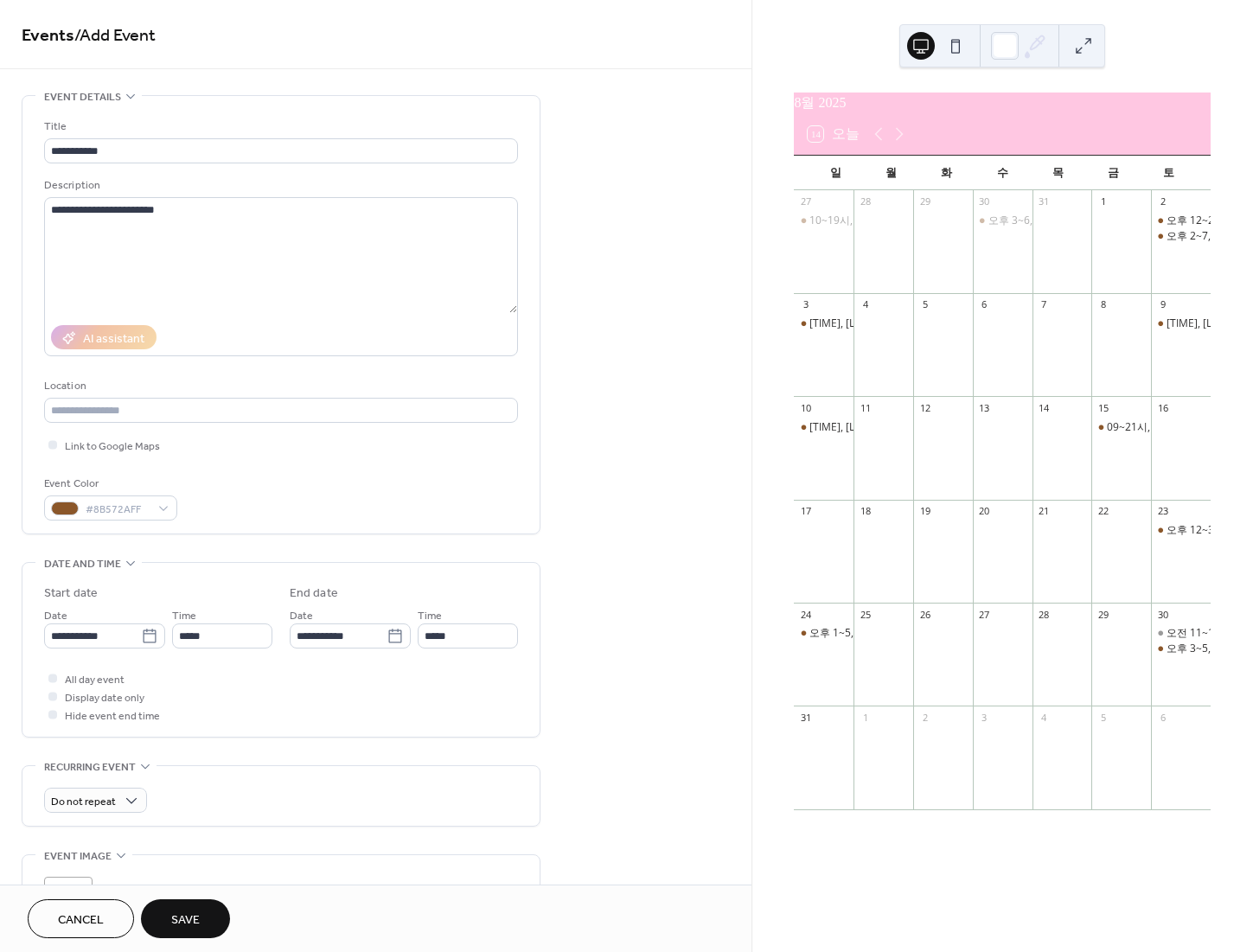 drag, startPoint x: 1006, startPoint y: 335, endPoint x: 1058, endPoint y: 316, distance: 55.362442 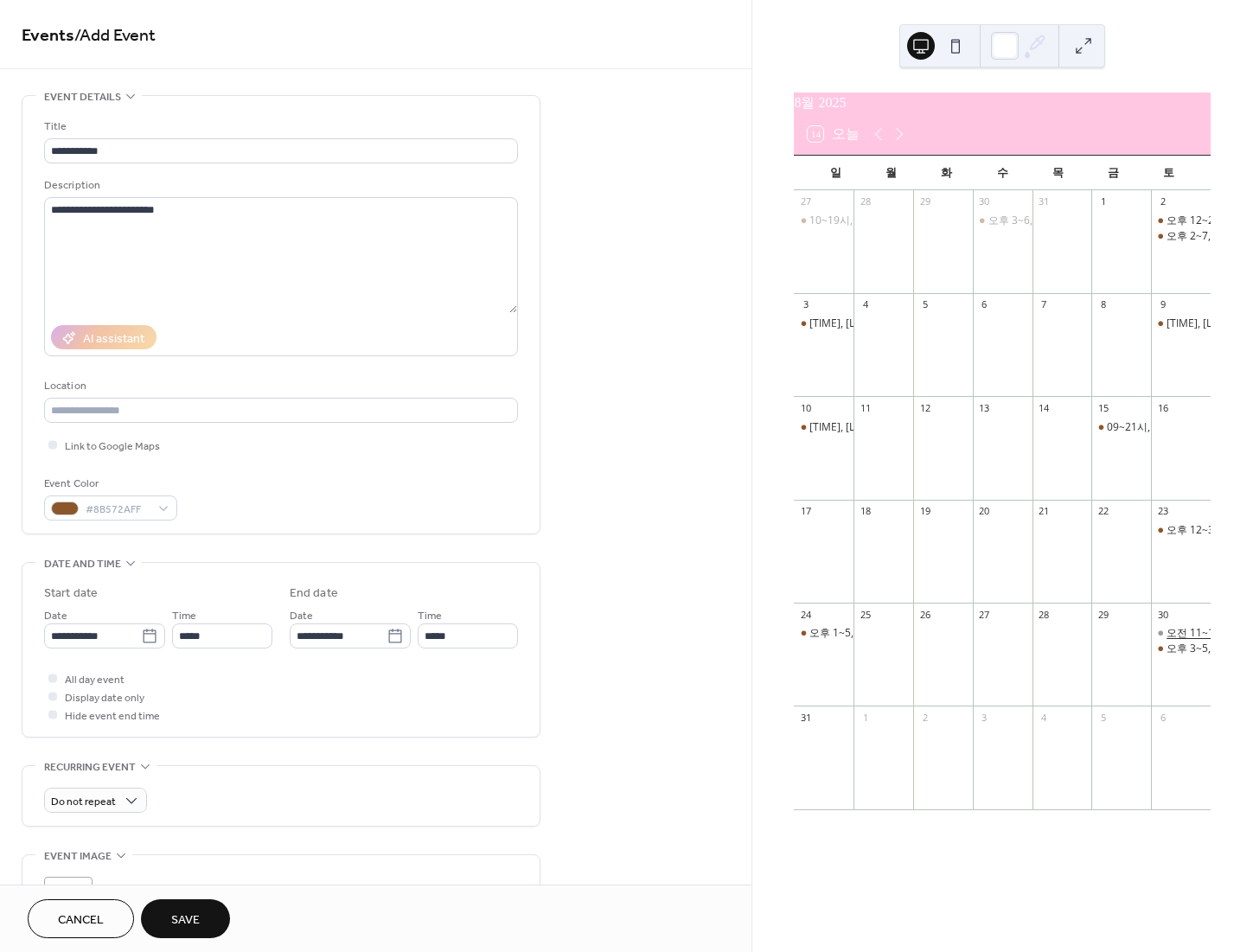 click on "오전 11~1, 입금대기" at bounding box center [1213, 633] 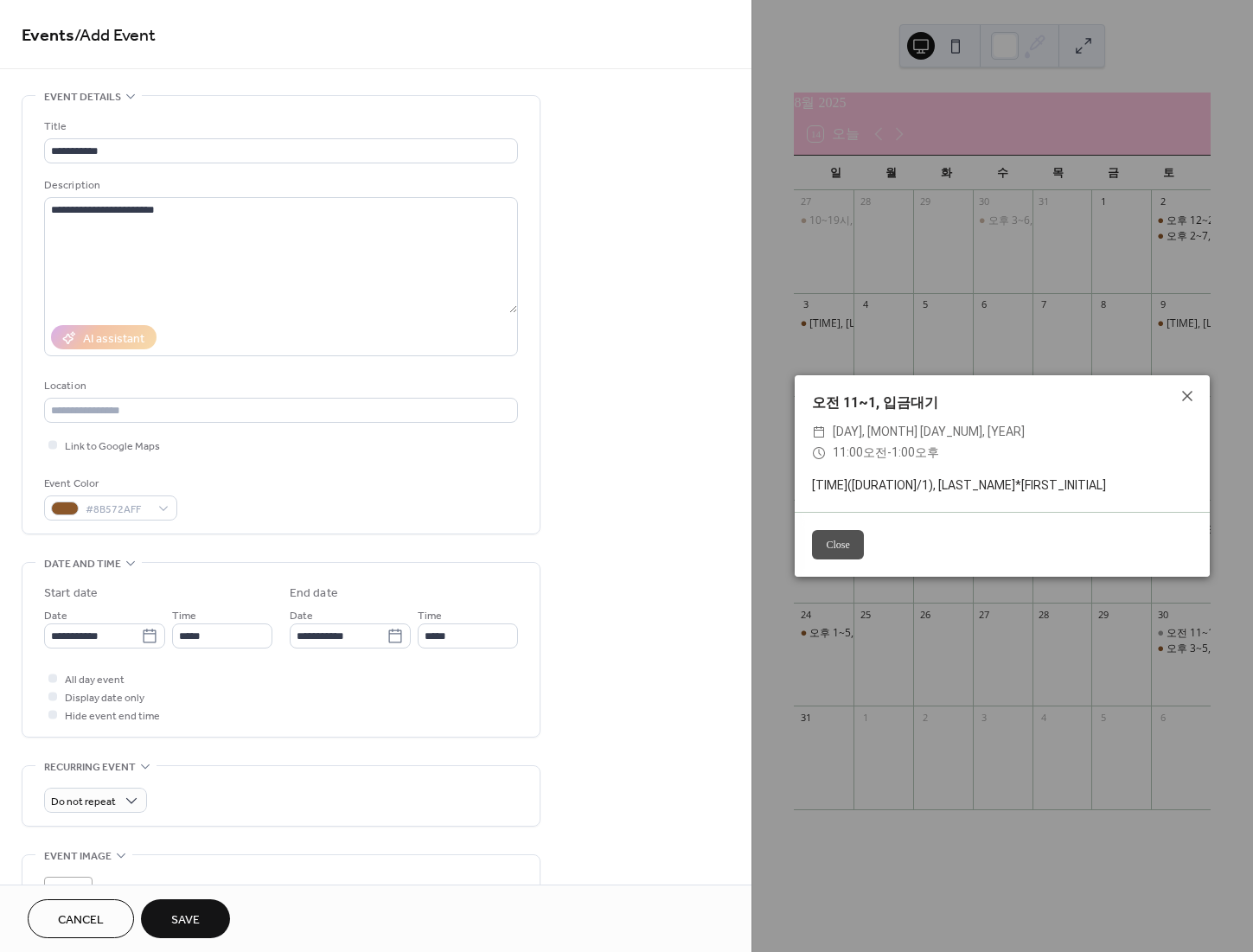 click on "Close" at bounding box center (837, 545) 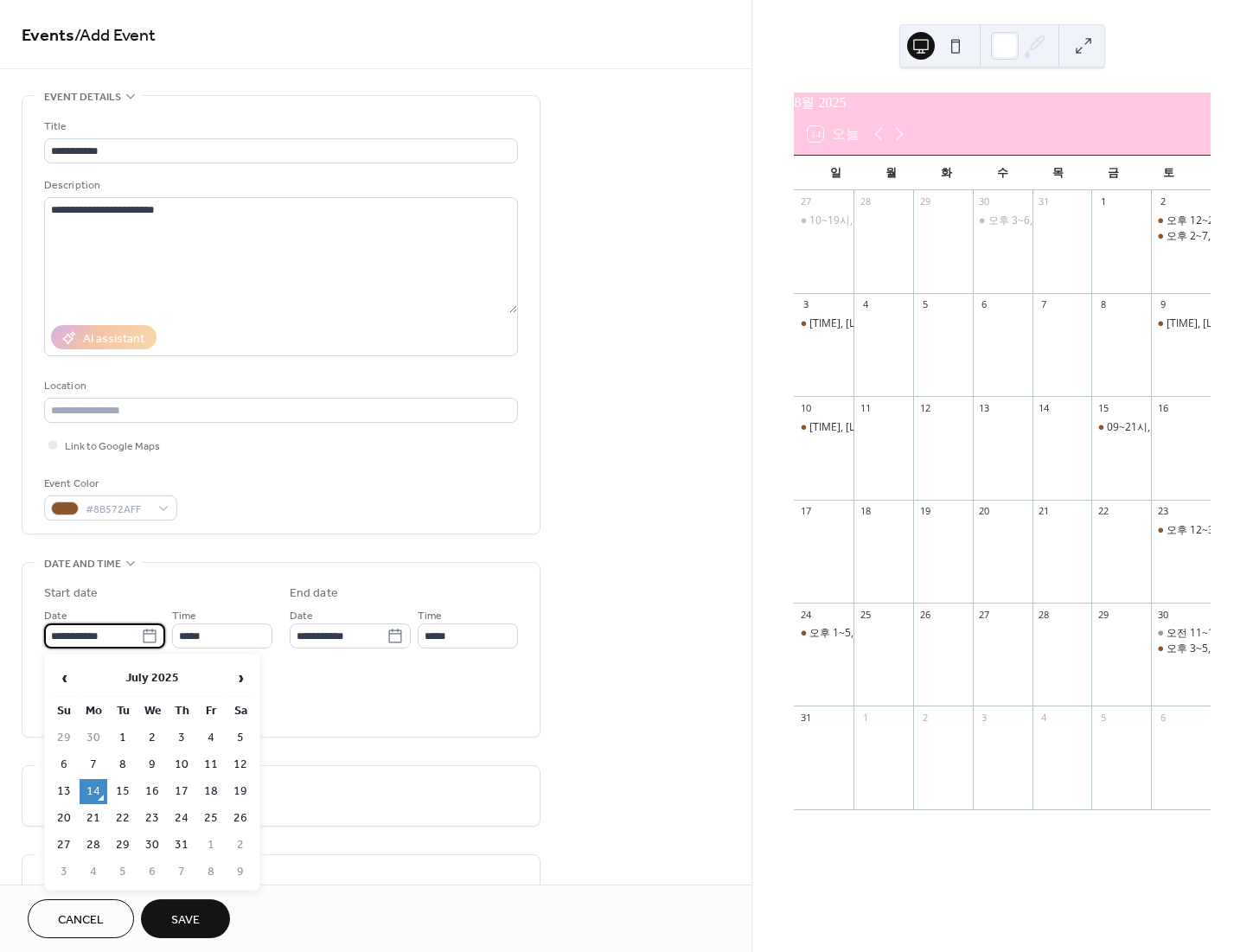 click on "**********" at bounding box center (93, 636) 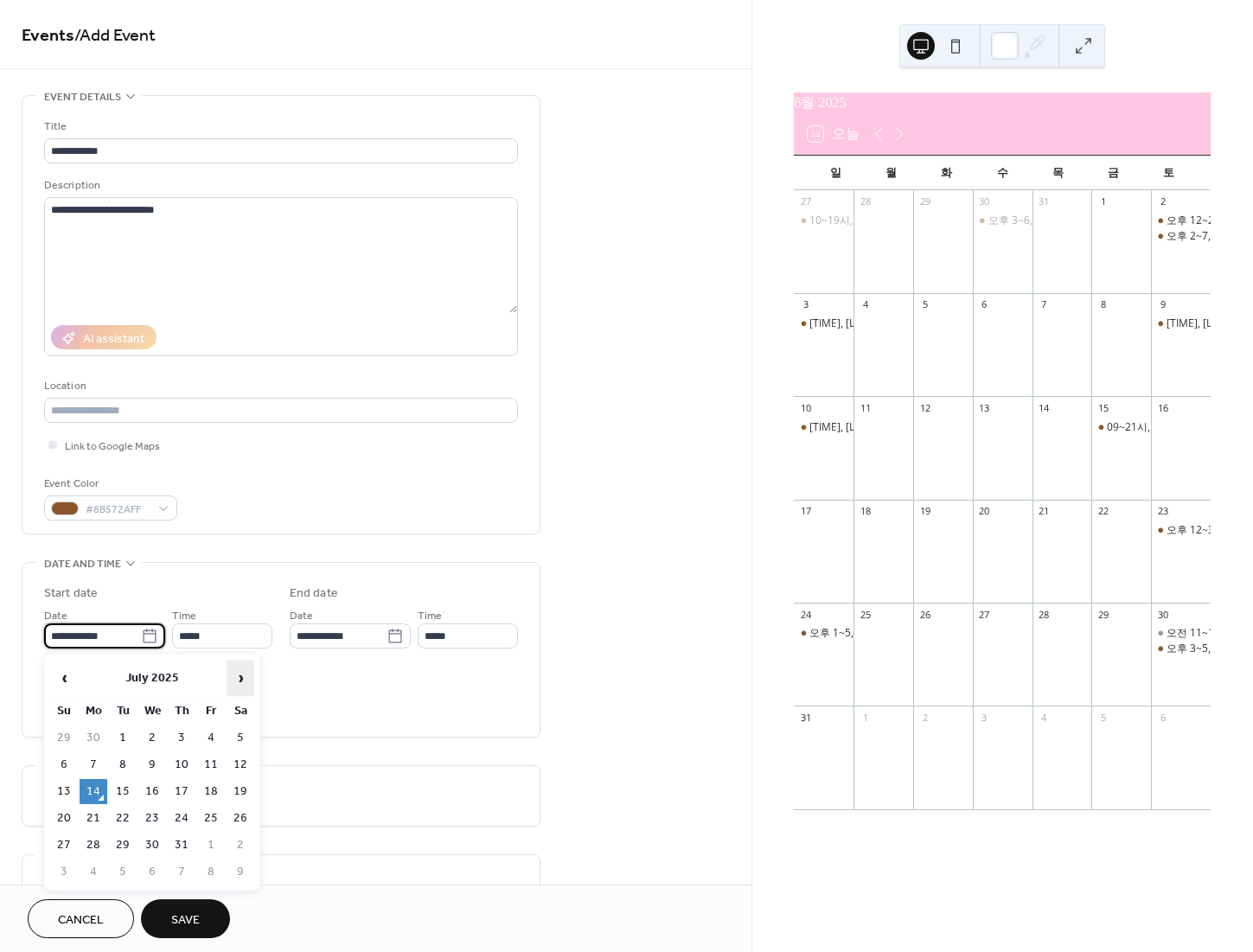 click on "›" at bounding box center [240, 678] 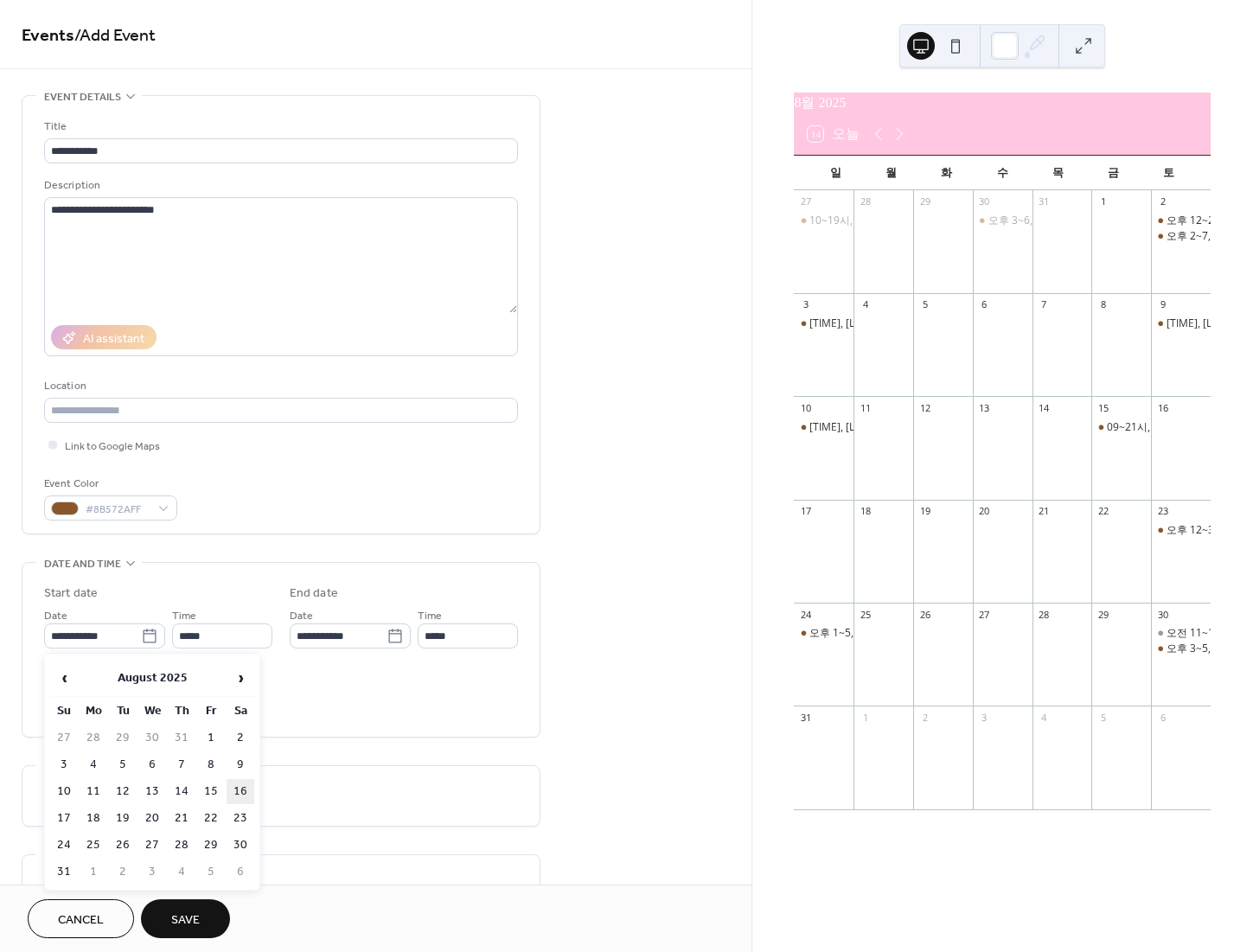 click on "16" at bounding box center [240, 791] 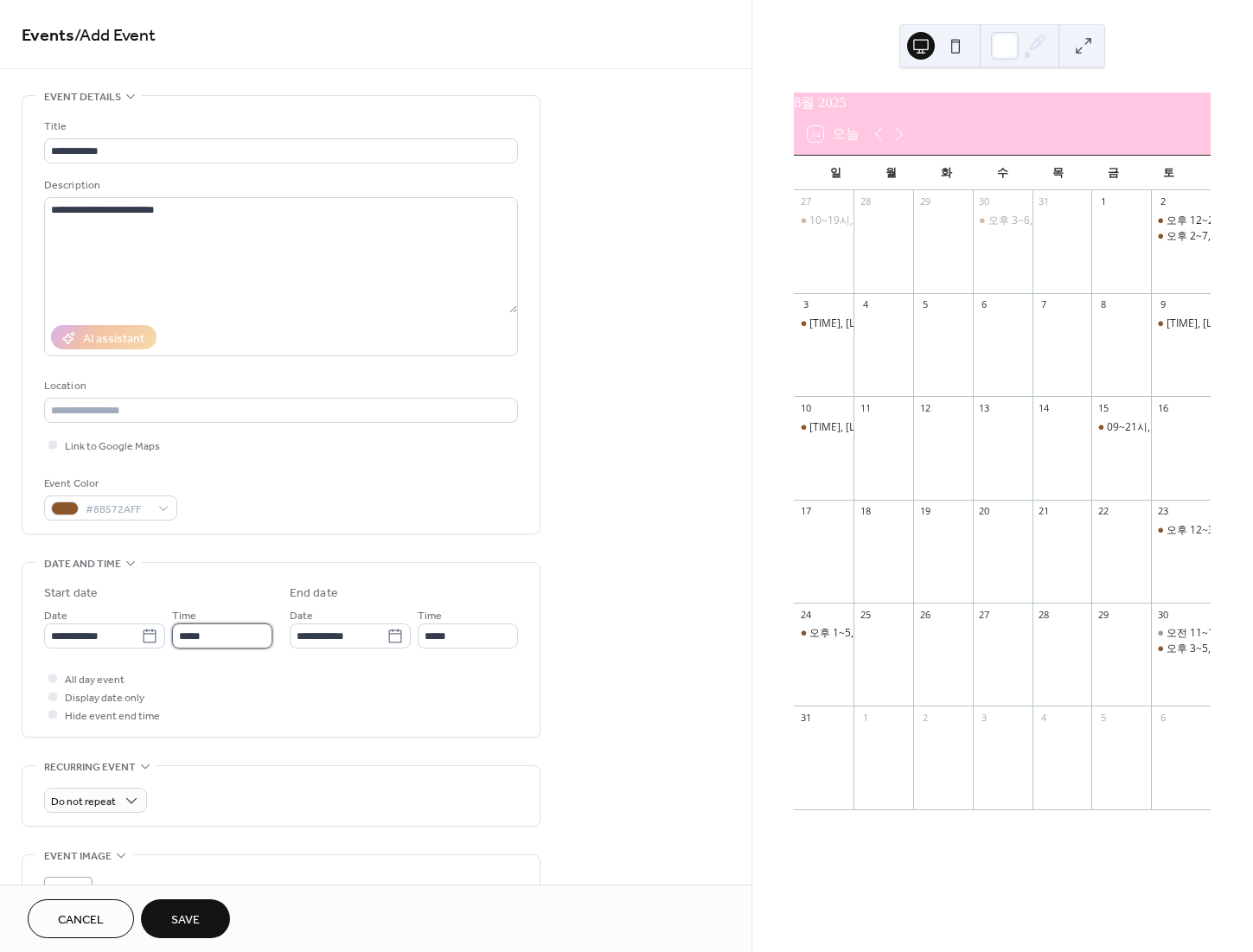 click on "*****" at bounding box center (222, 636) 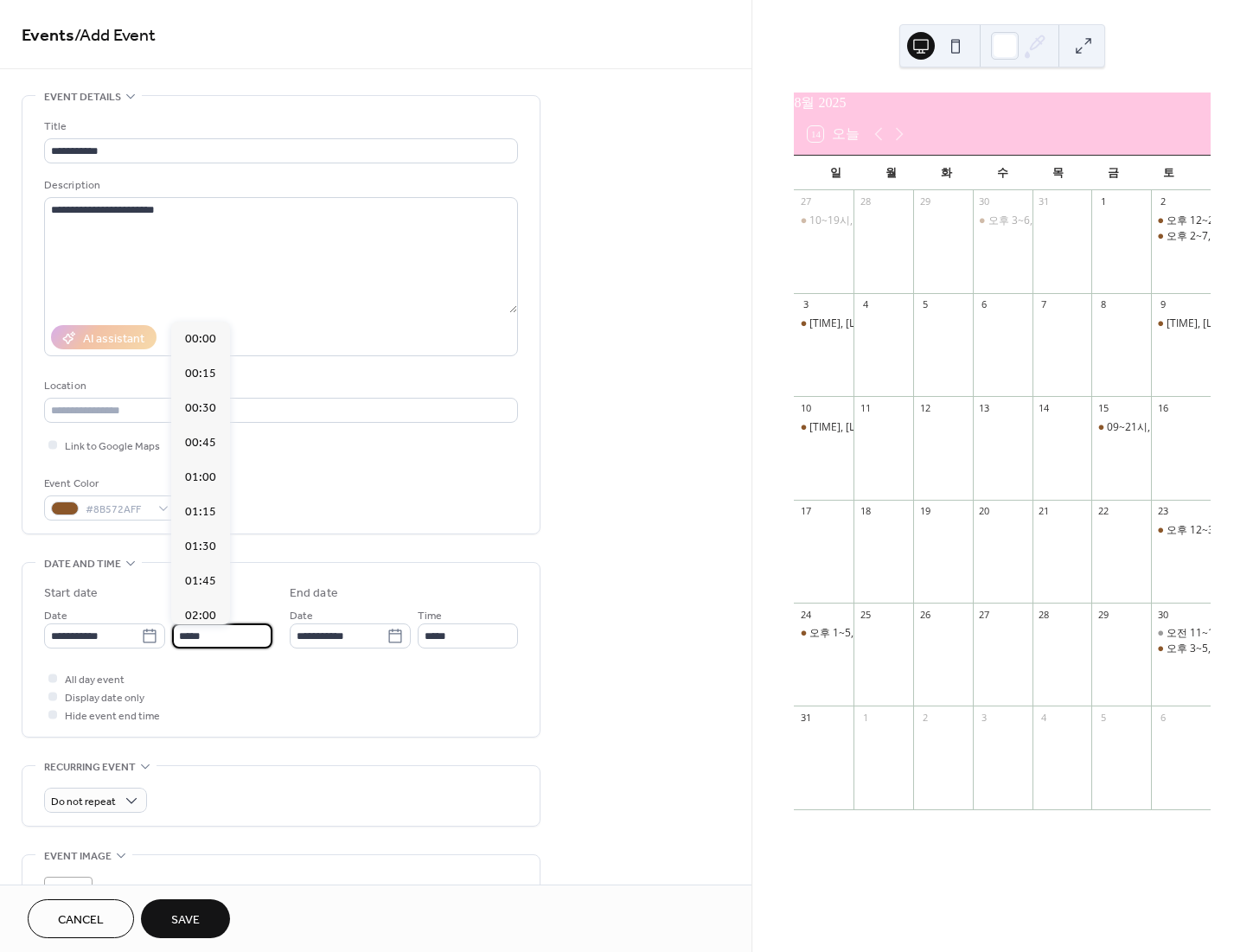 scroll, scrollTop: 1702, scrollLeft: 0, axis: vertical 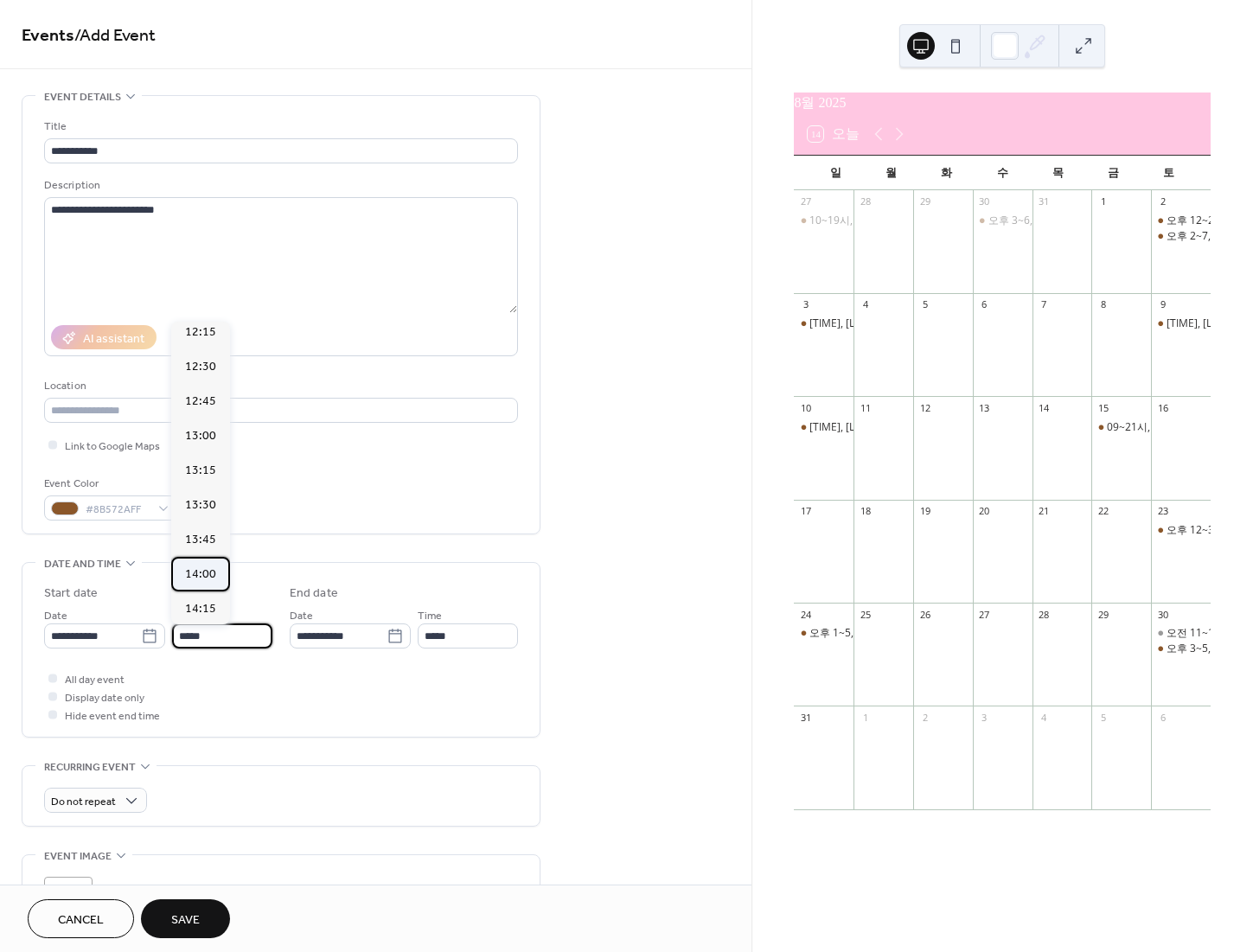 click on "14:00" at bounding box center [201, 574] 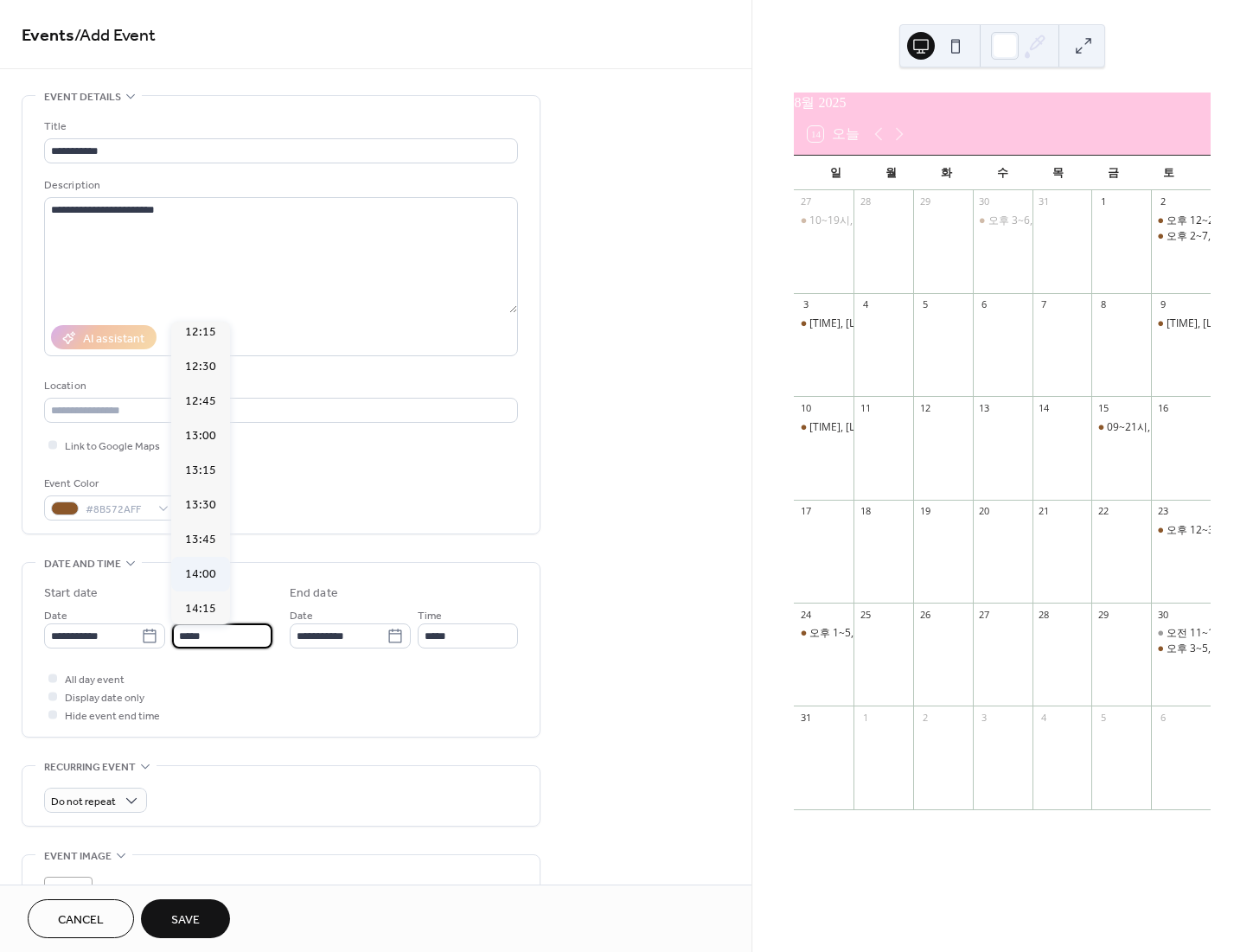 type on "*****" 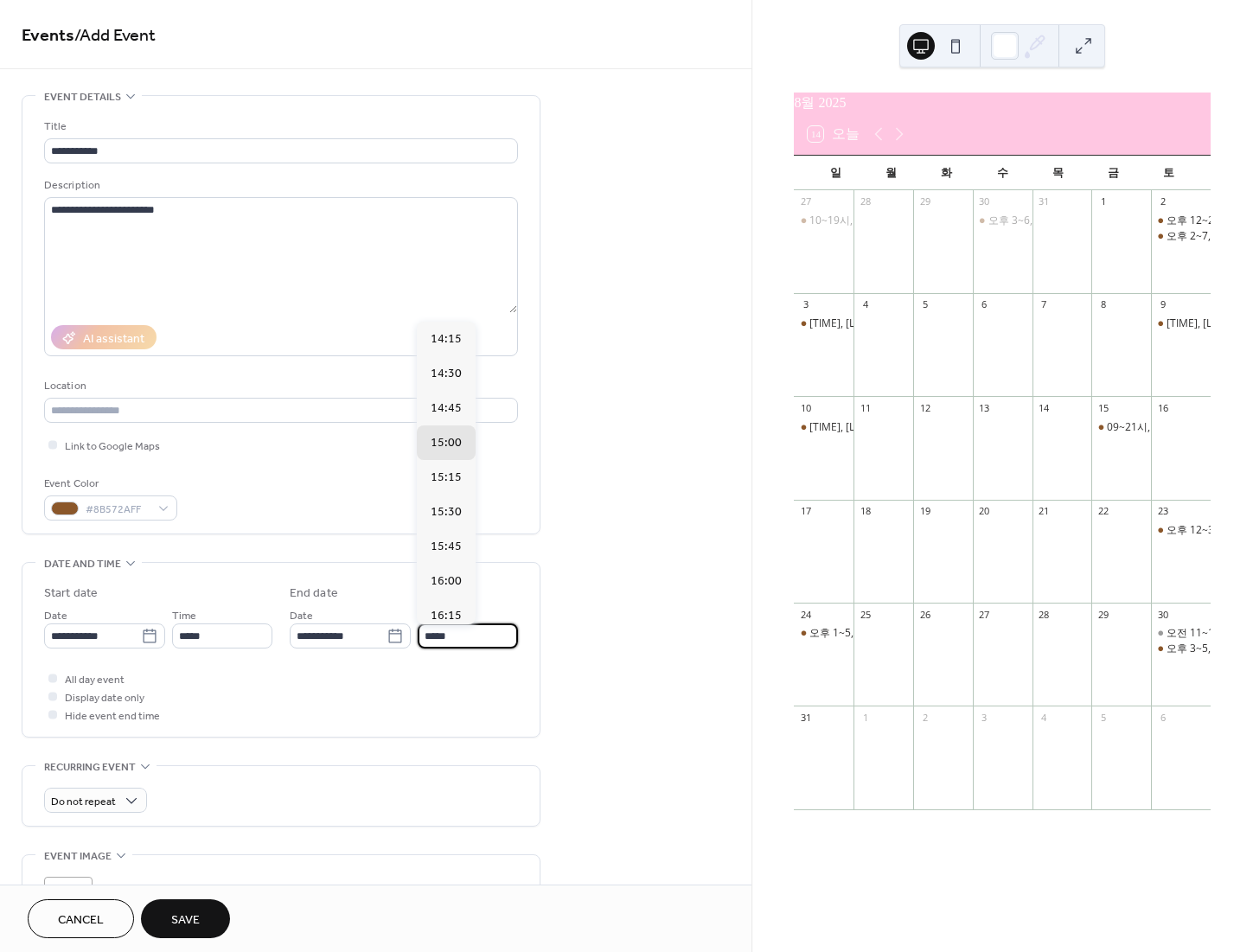 click on "*****" at bounding box center (468, 636) 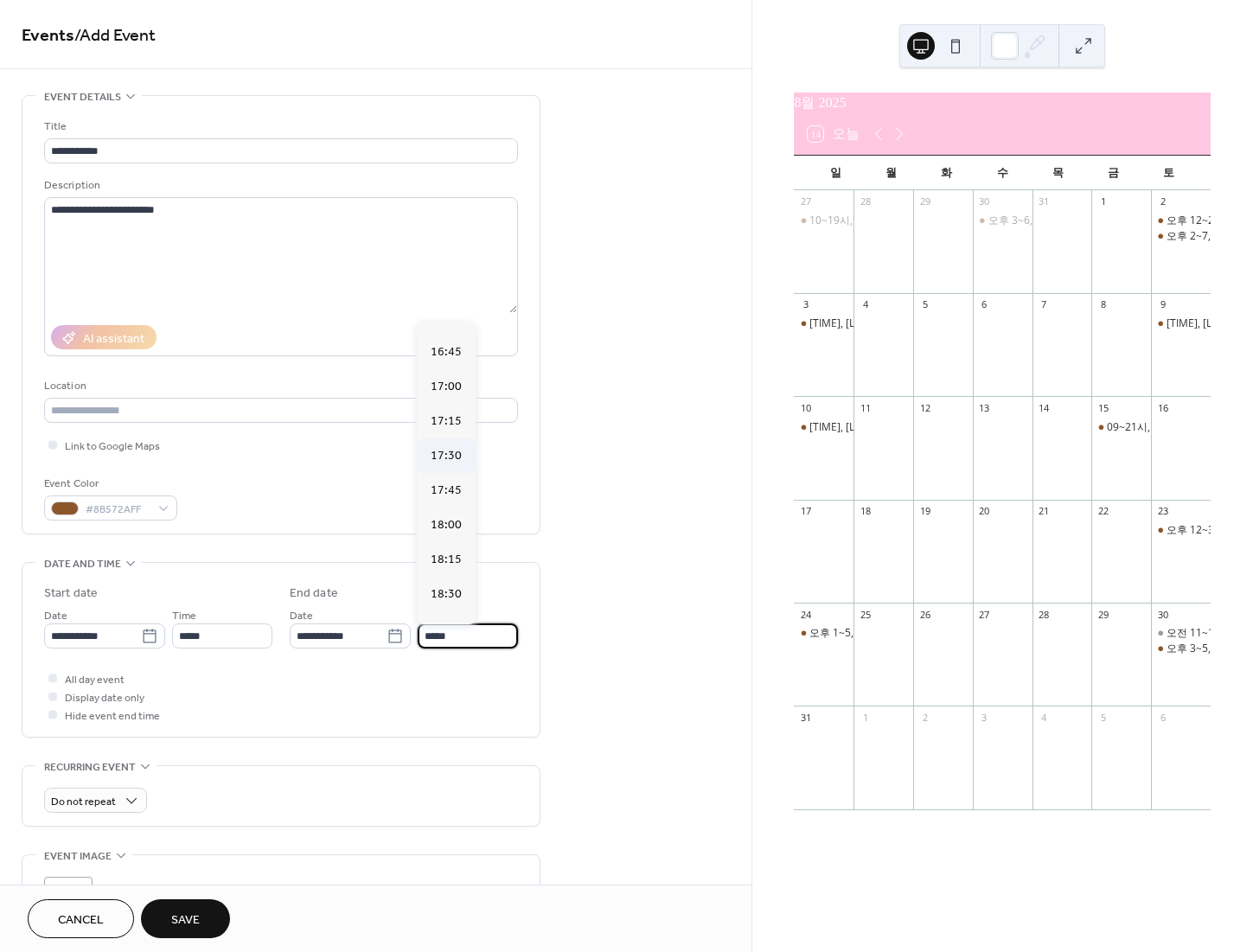 scroll, scrollTop: 346, scrollLeft: 0, axis: vertical 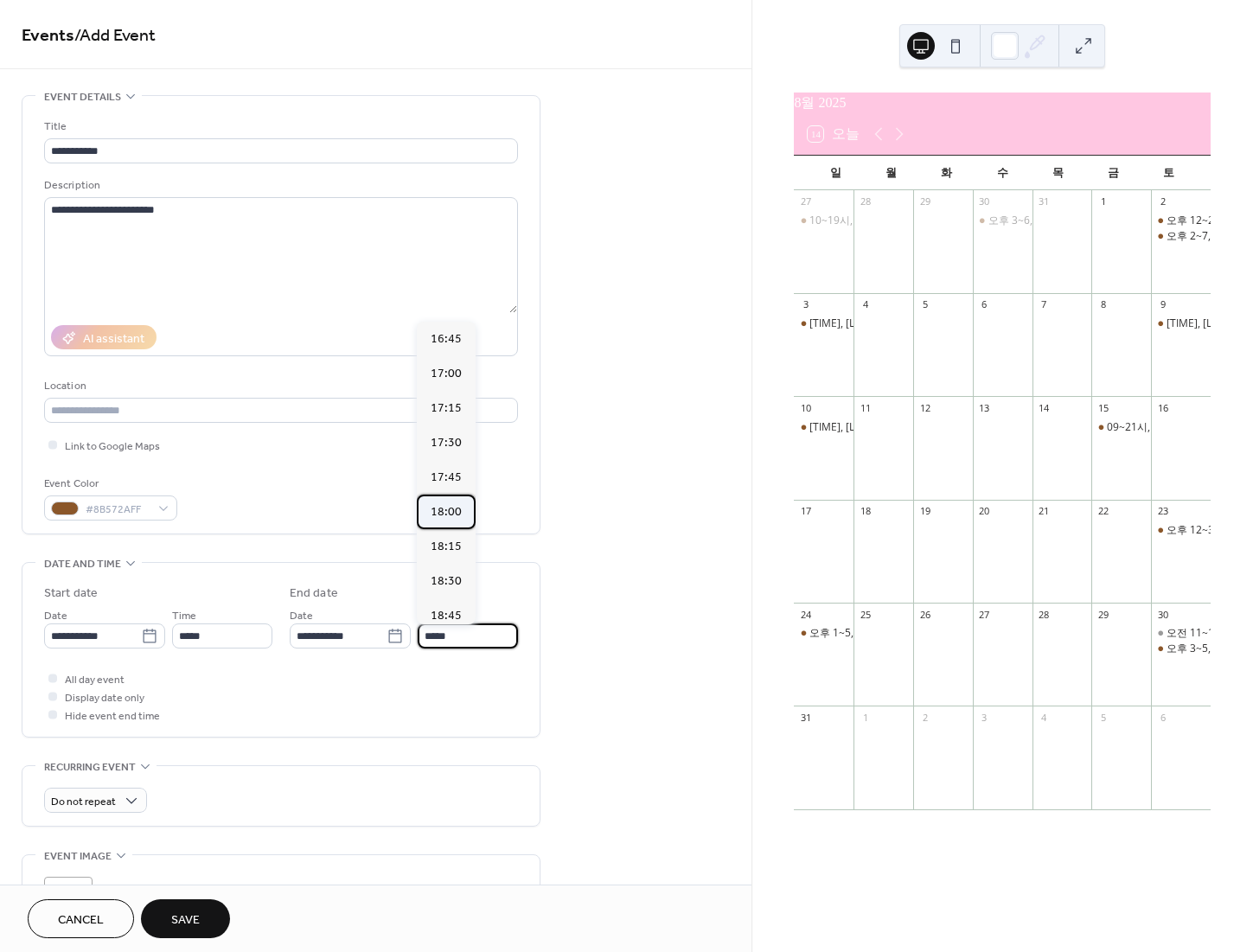 click on "18:00" at bounding box center [446, 512] 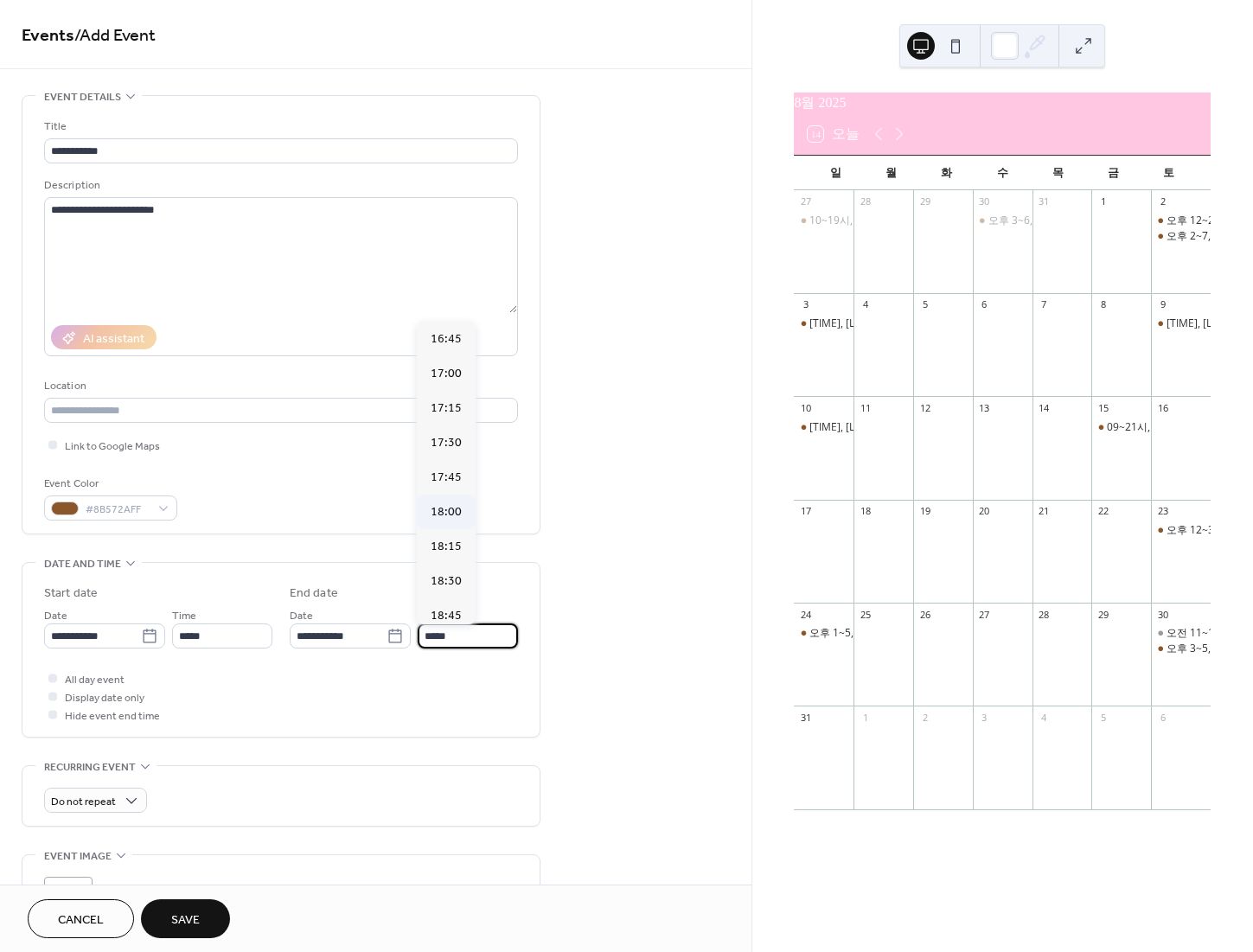 type on "*****" 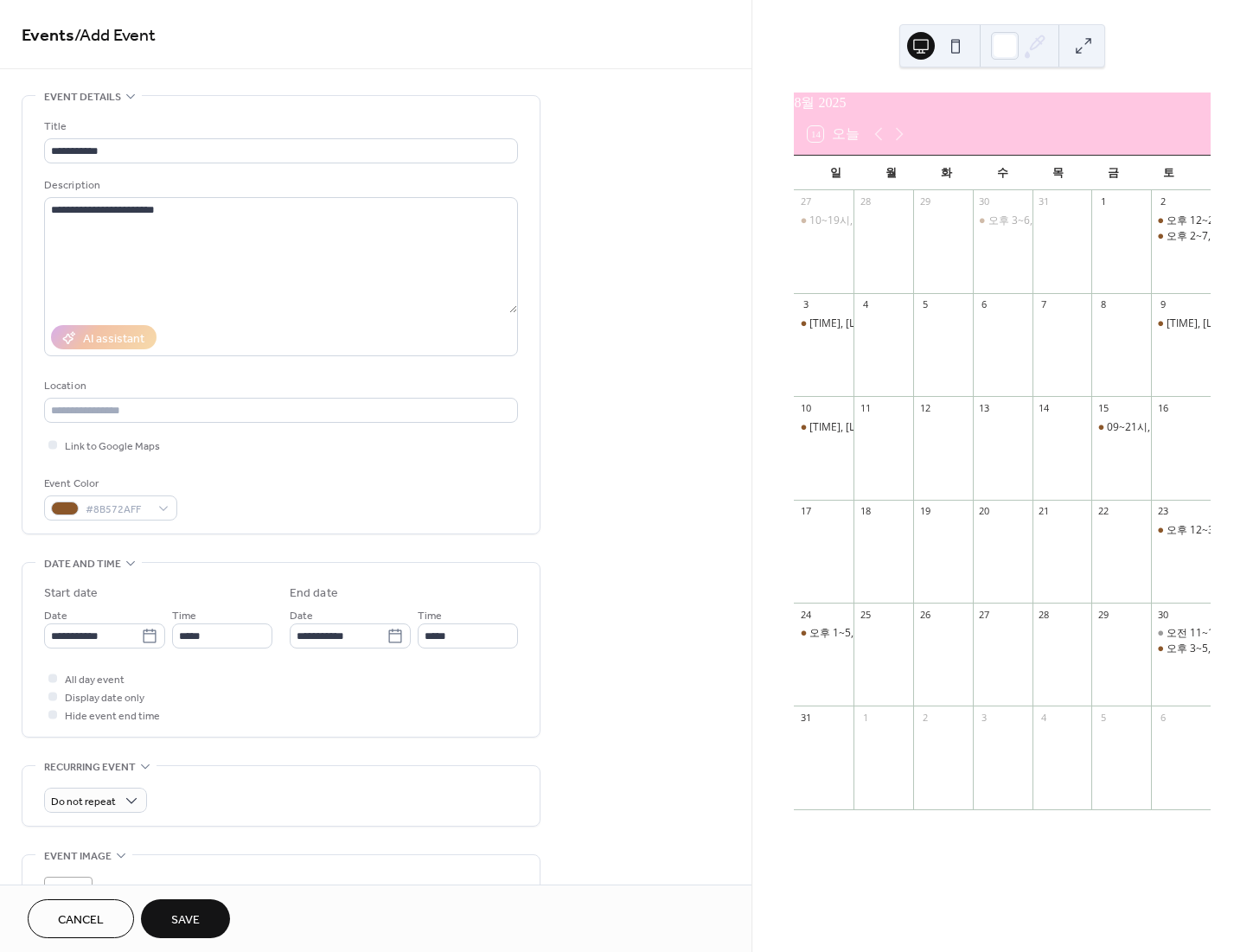 click on "Cancel Save" at bounding box center [375, 918] 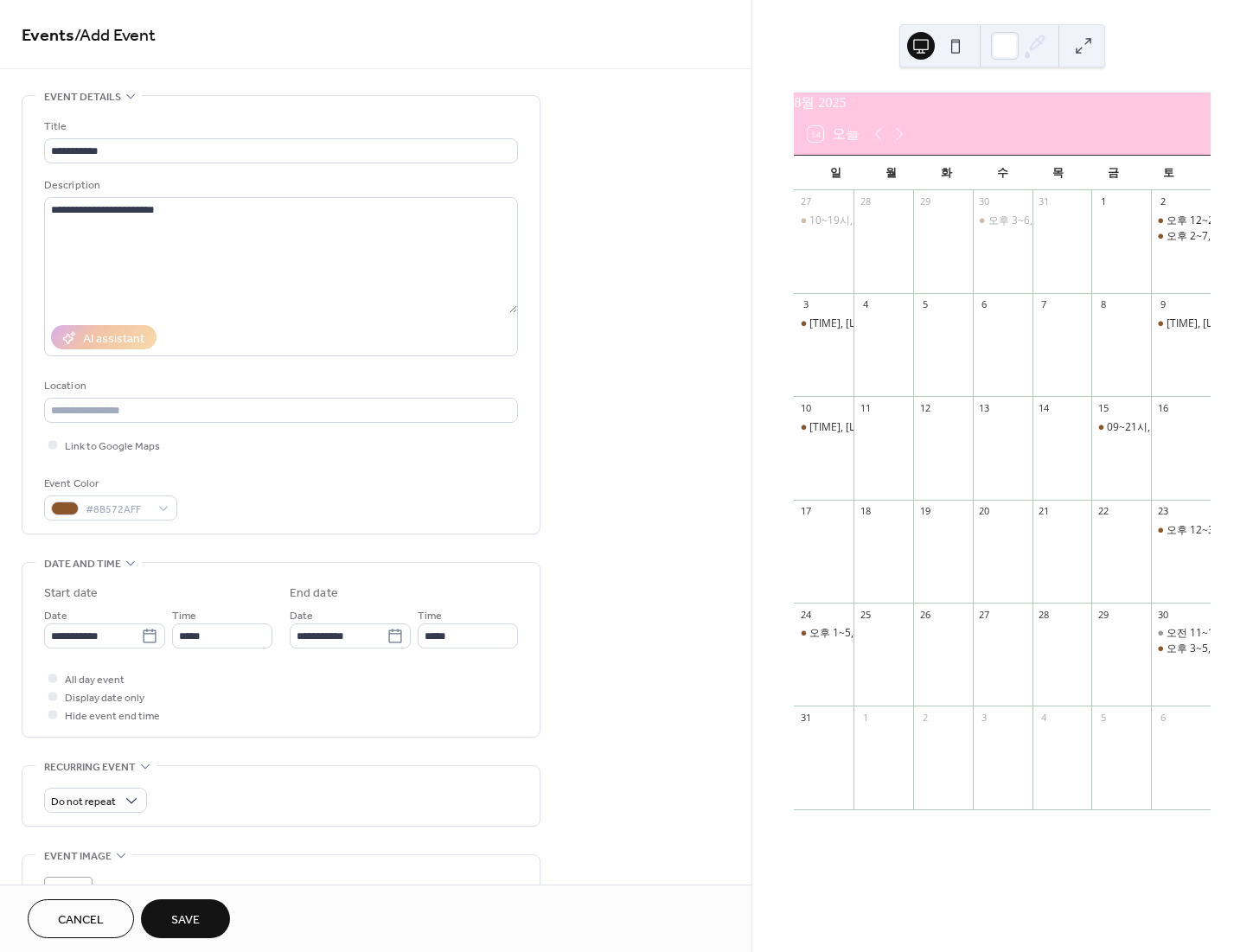 click on "Save" at bounding box center [185, 920] 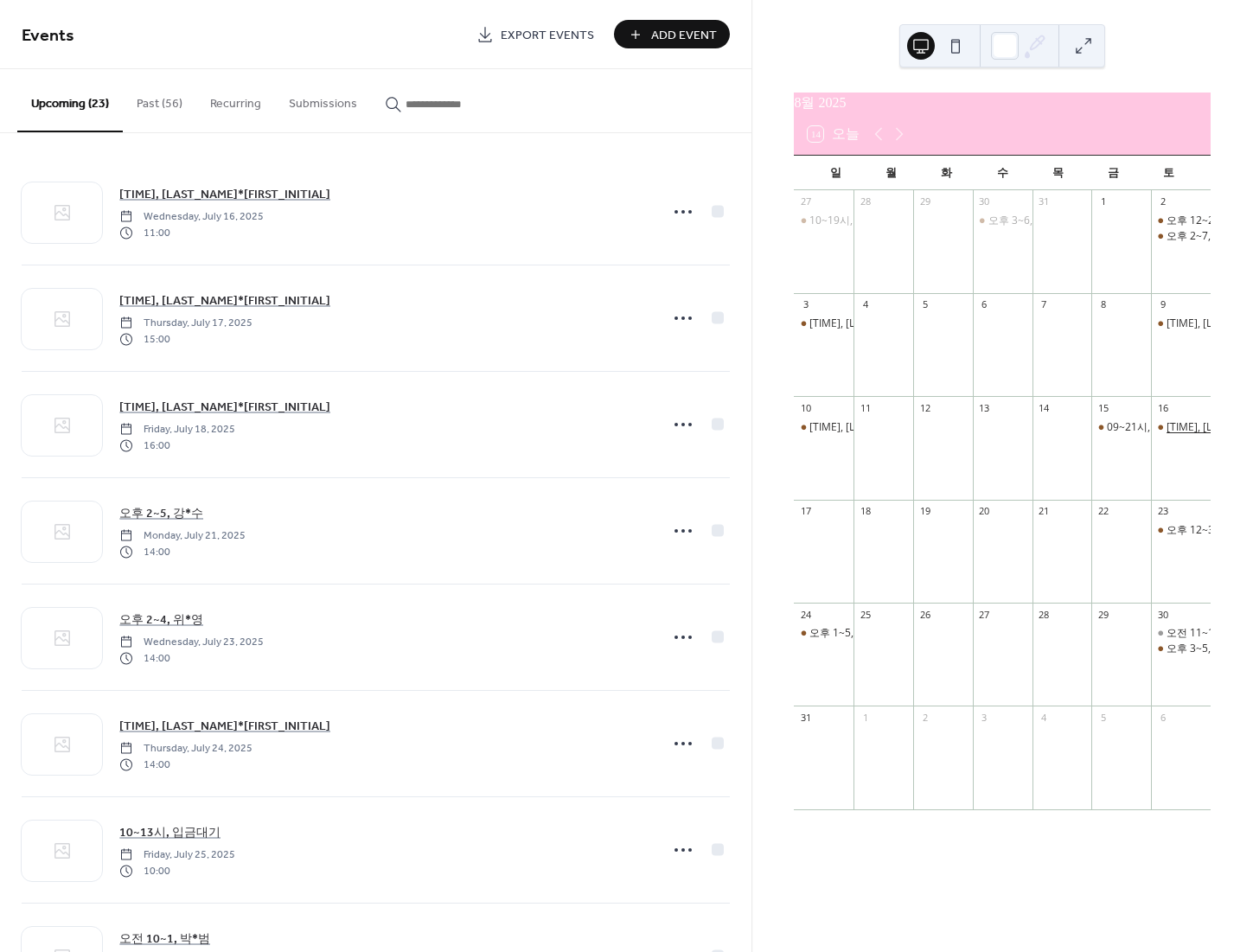 click on "오후 2~6, [LAST]" at bounding box center [1256, 427] 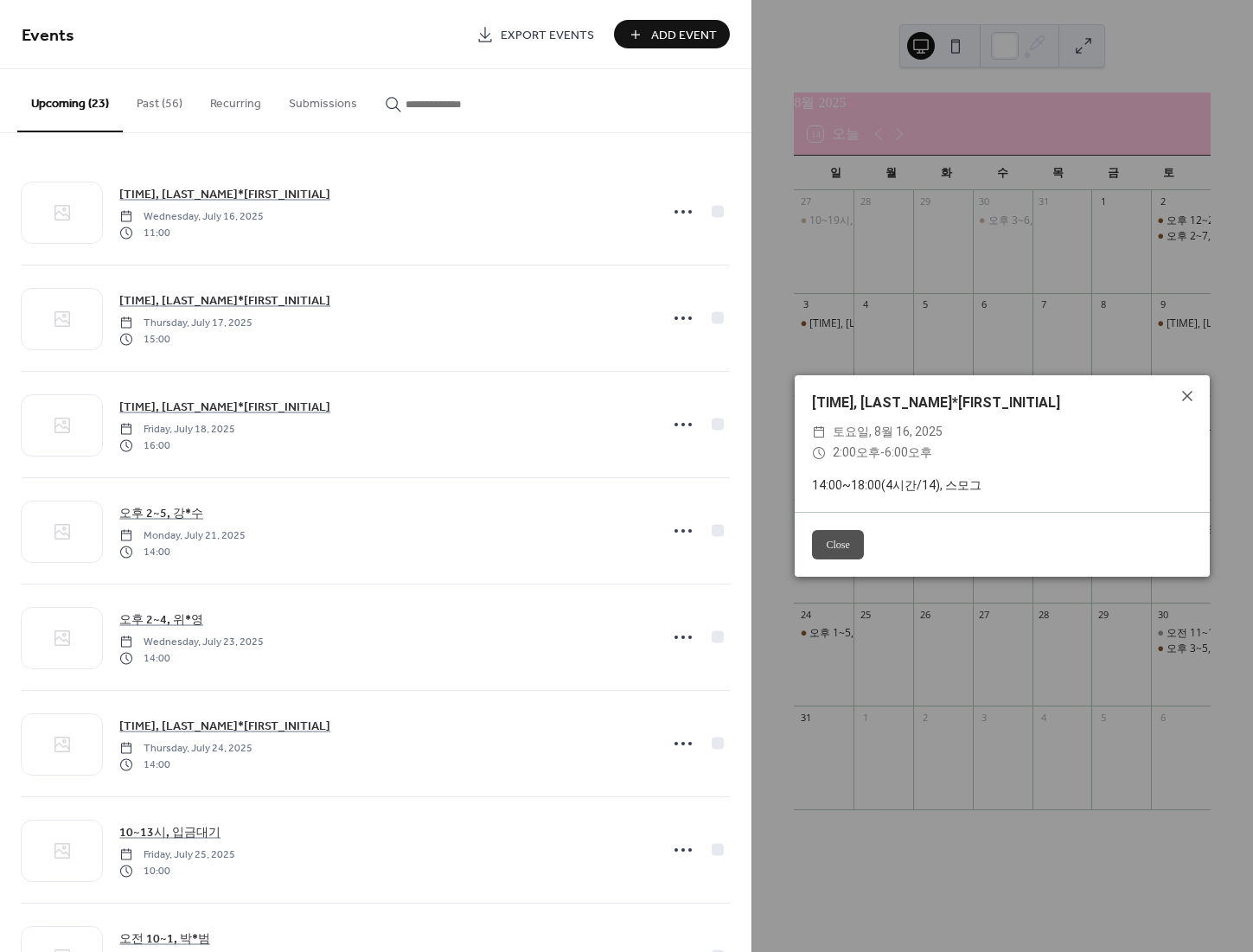 click on "Close" at bounding box center (837, 545) 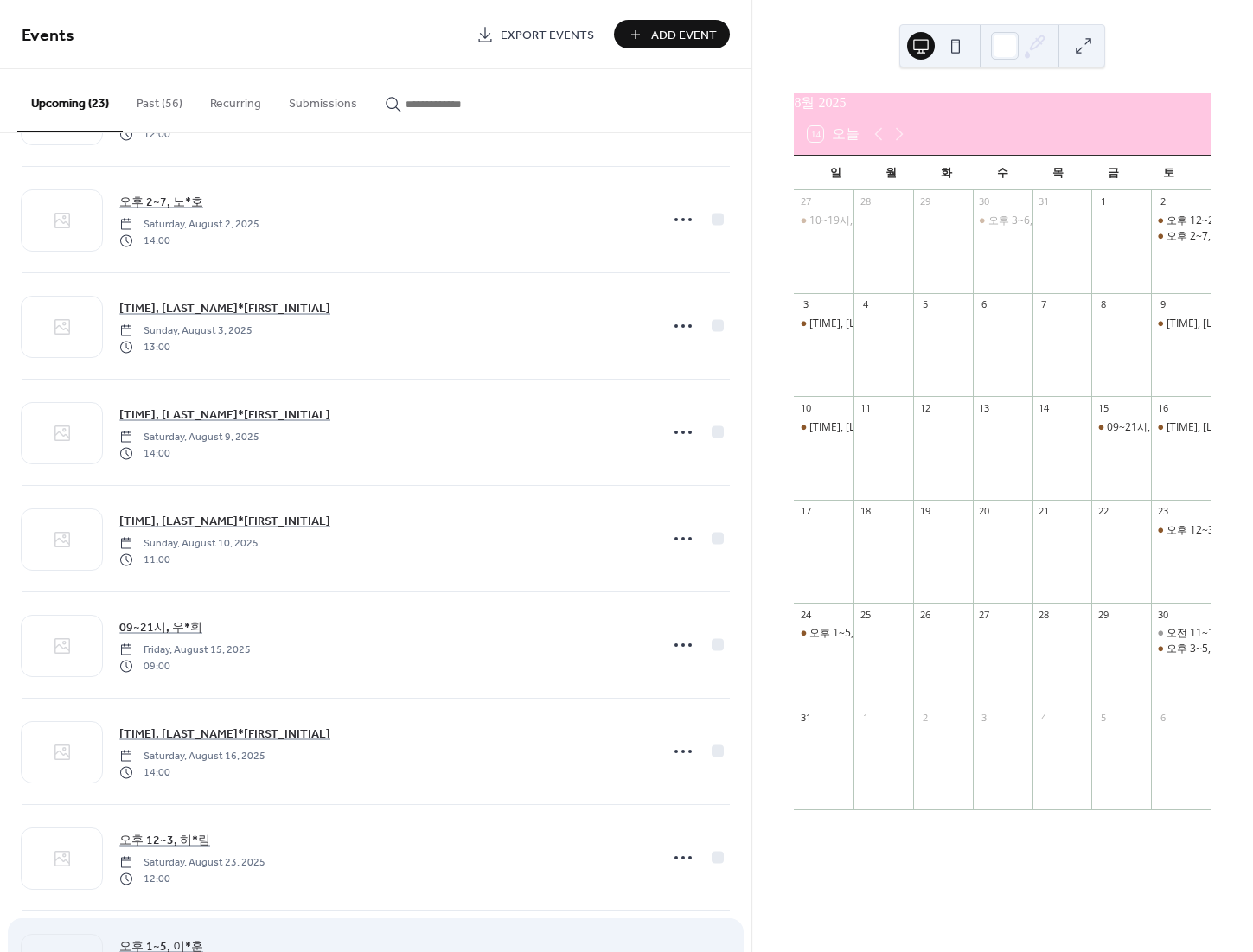 scroll, scrollTop: 1684, scrollLeft: 0, axis: vertical 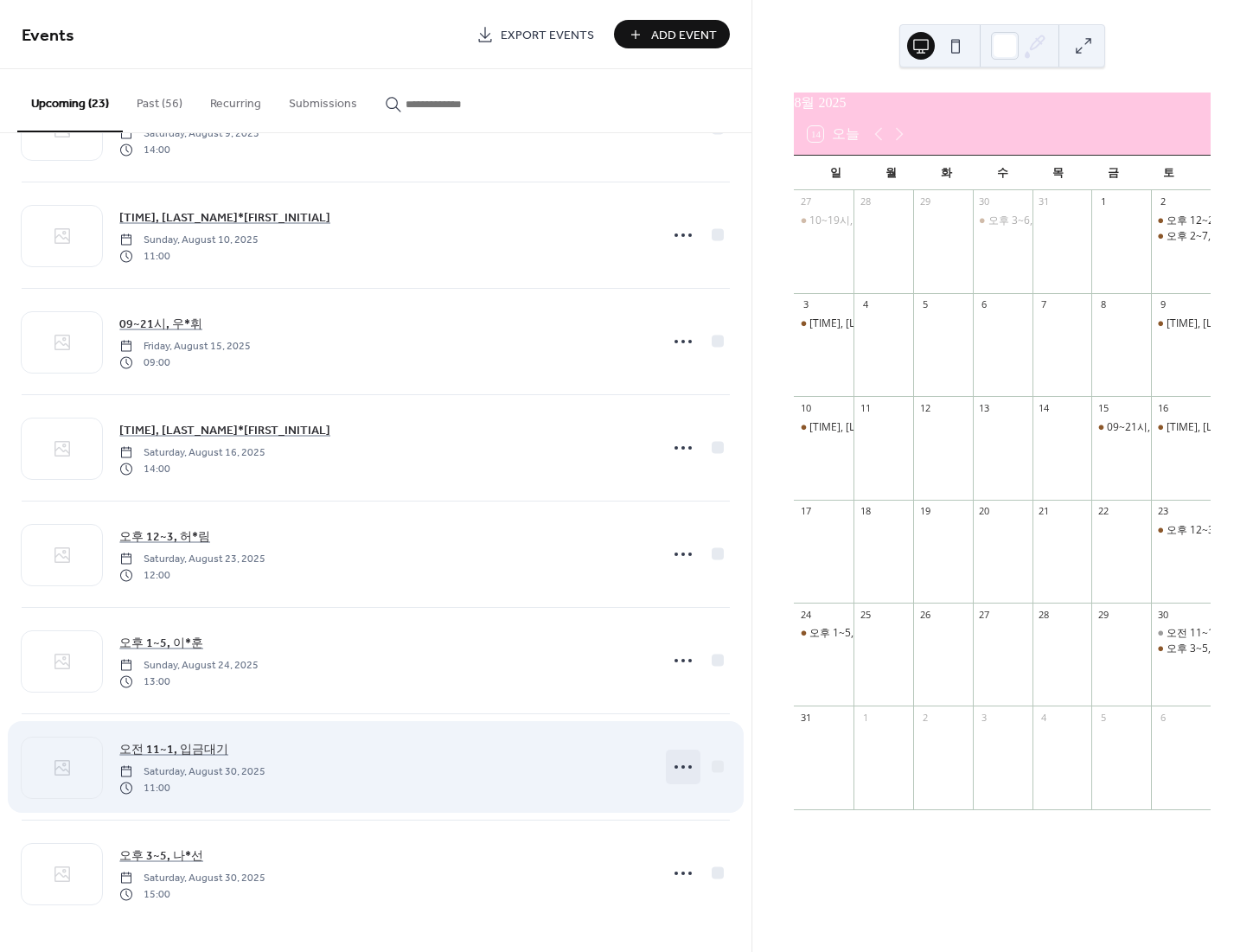 click 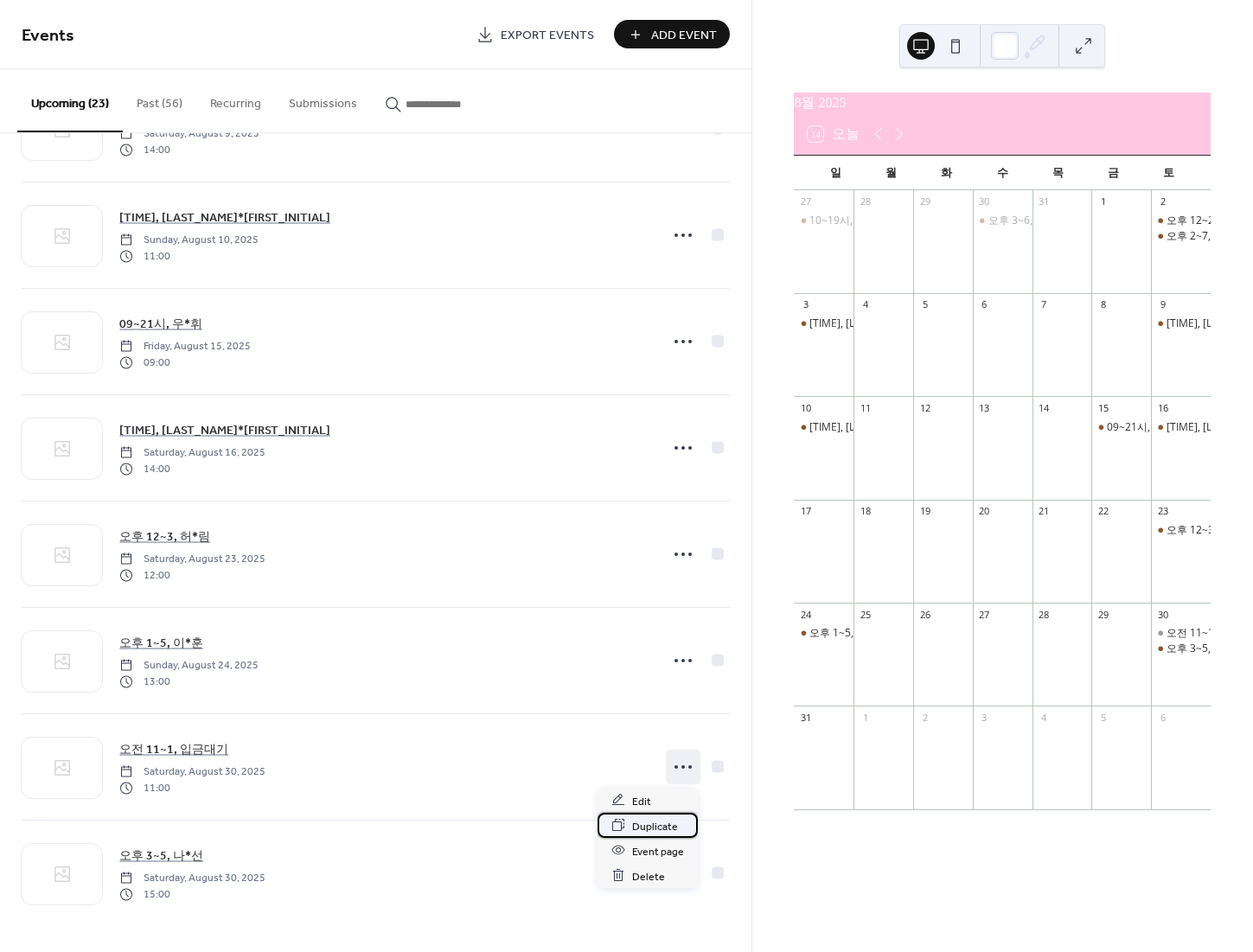 click on "Duplicate" at bounding box center (648, 825) 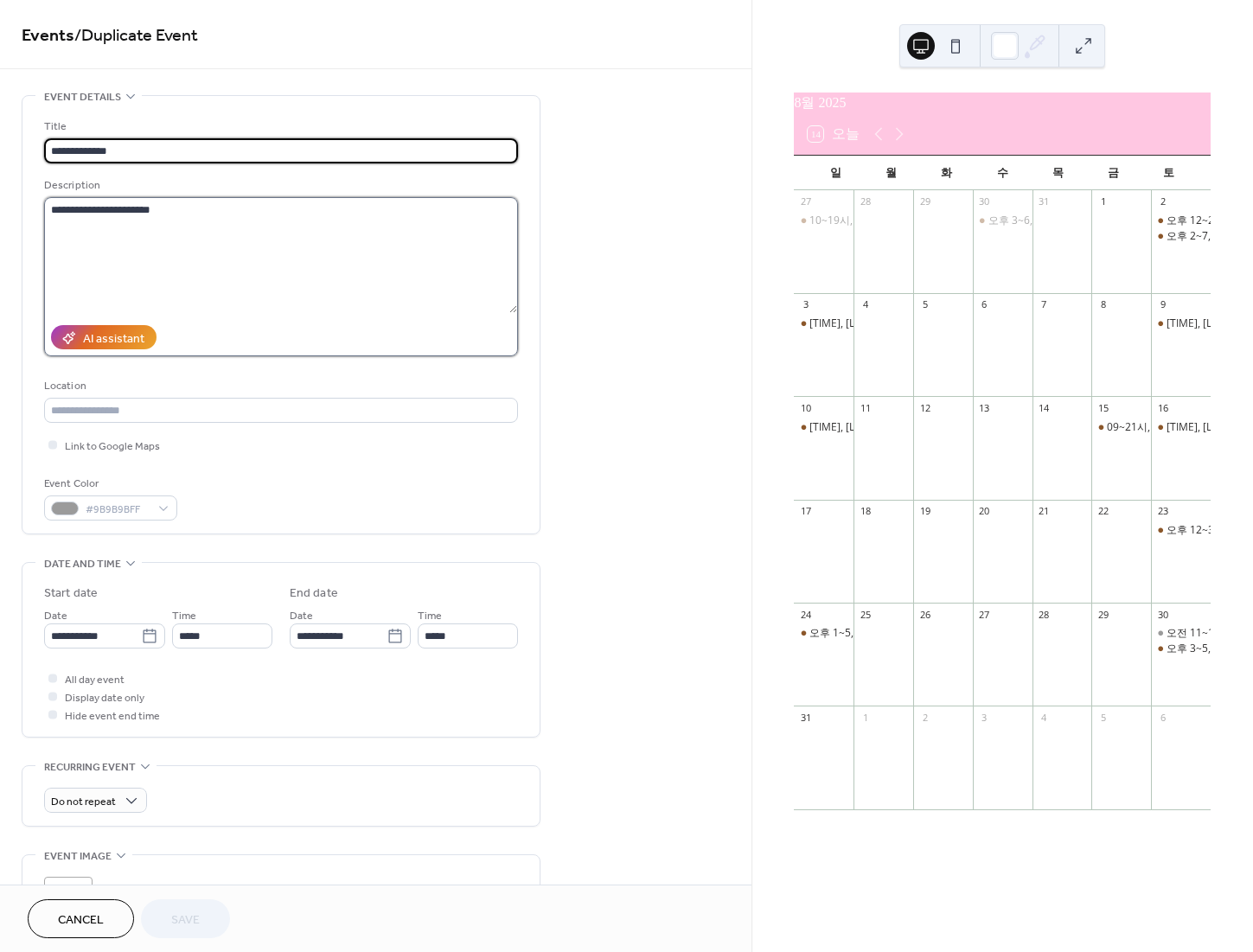 click on "**********" at bounding box center (280, 255) 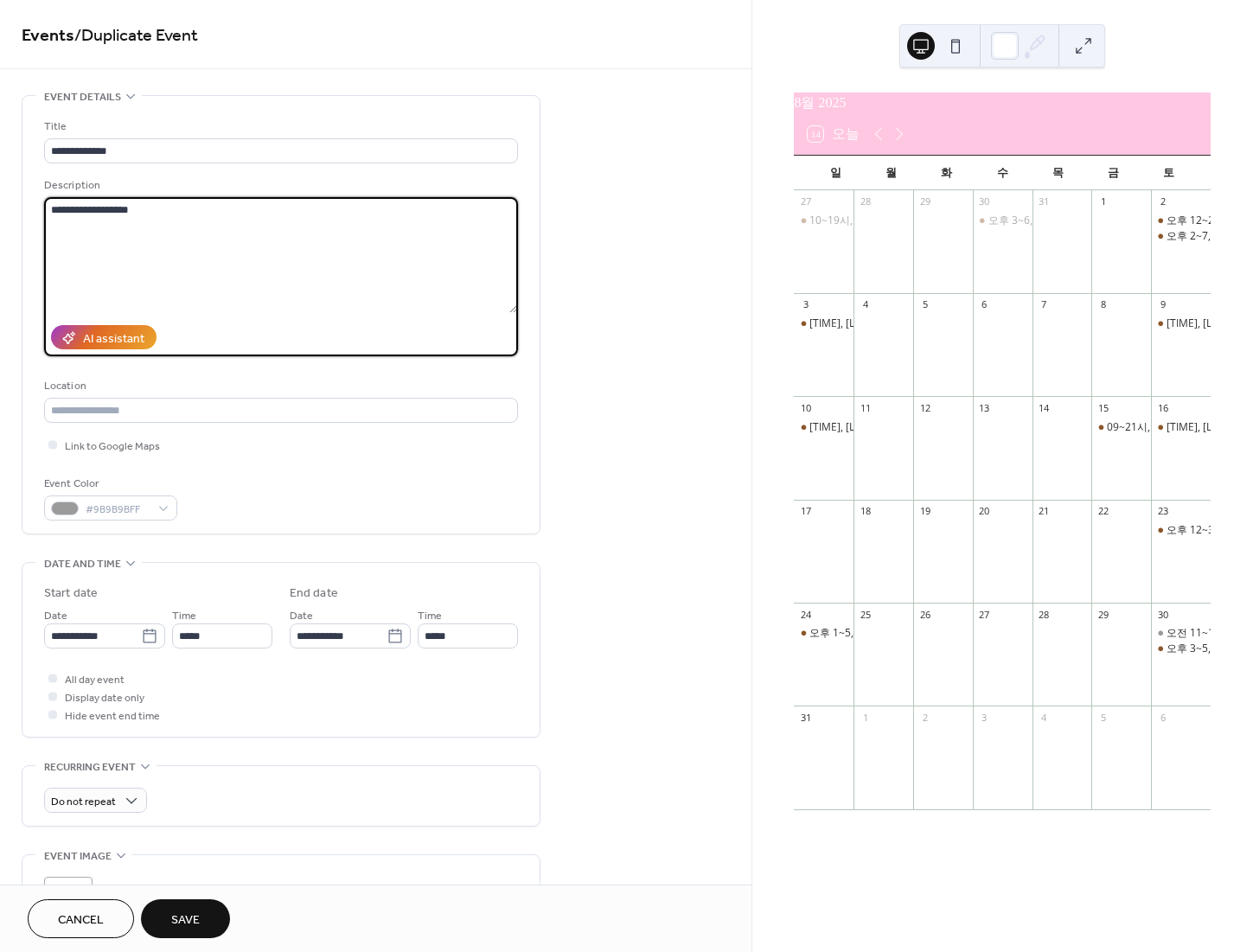 type on "**********" 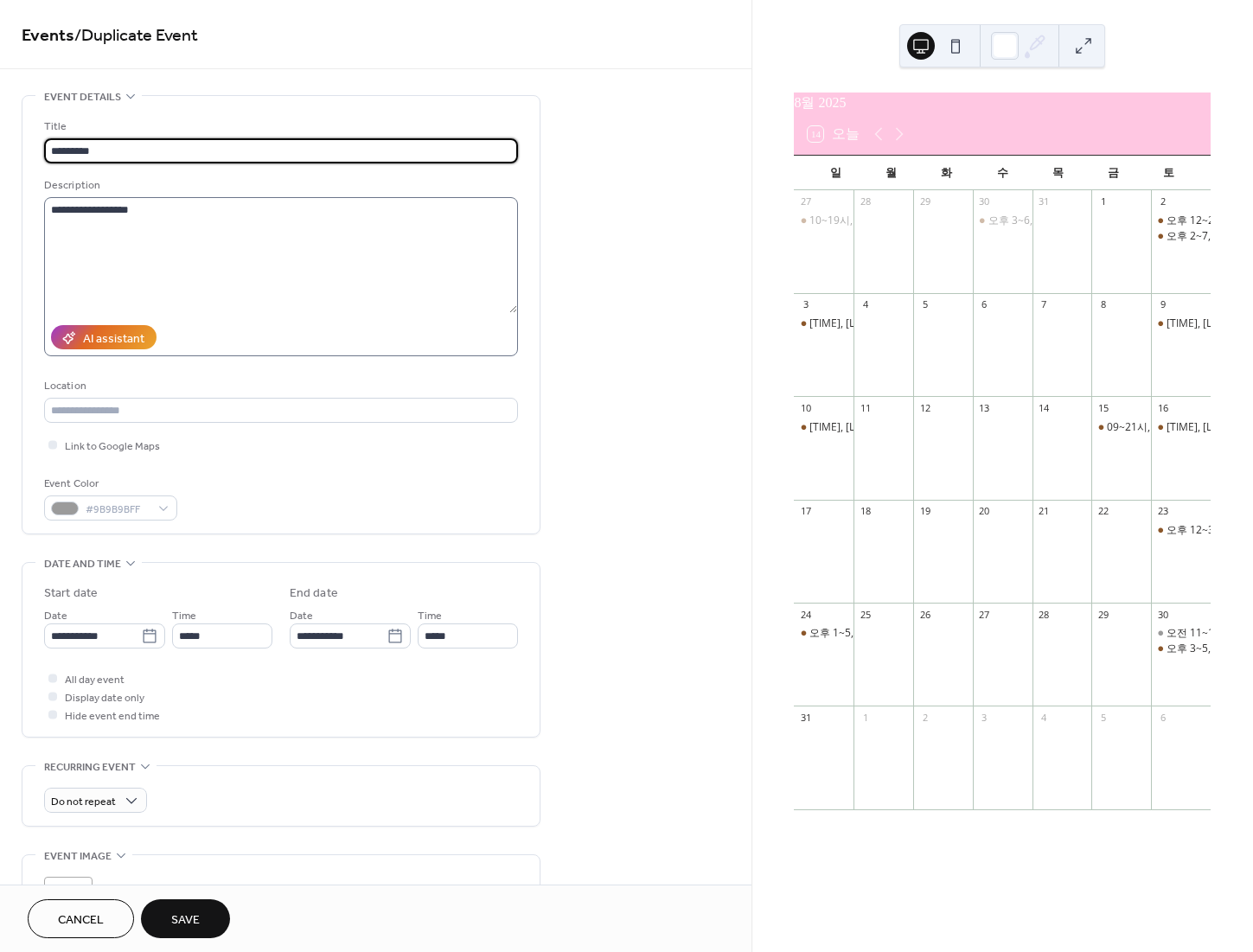 paste on "****" 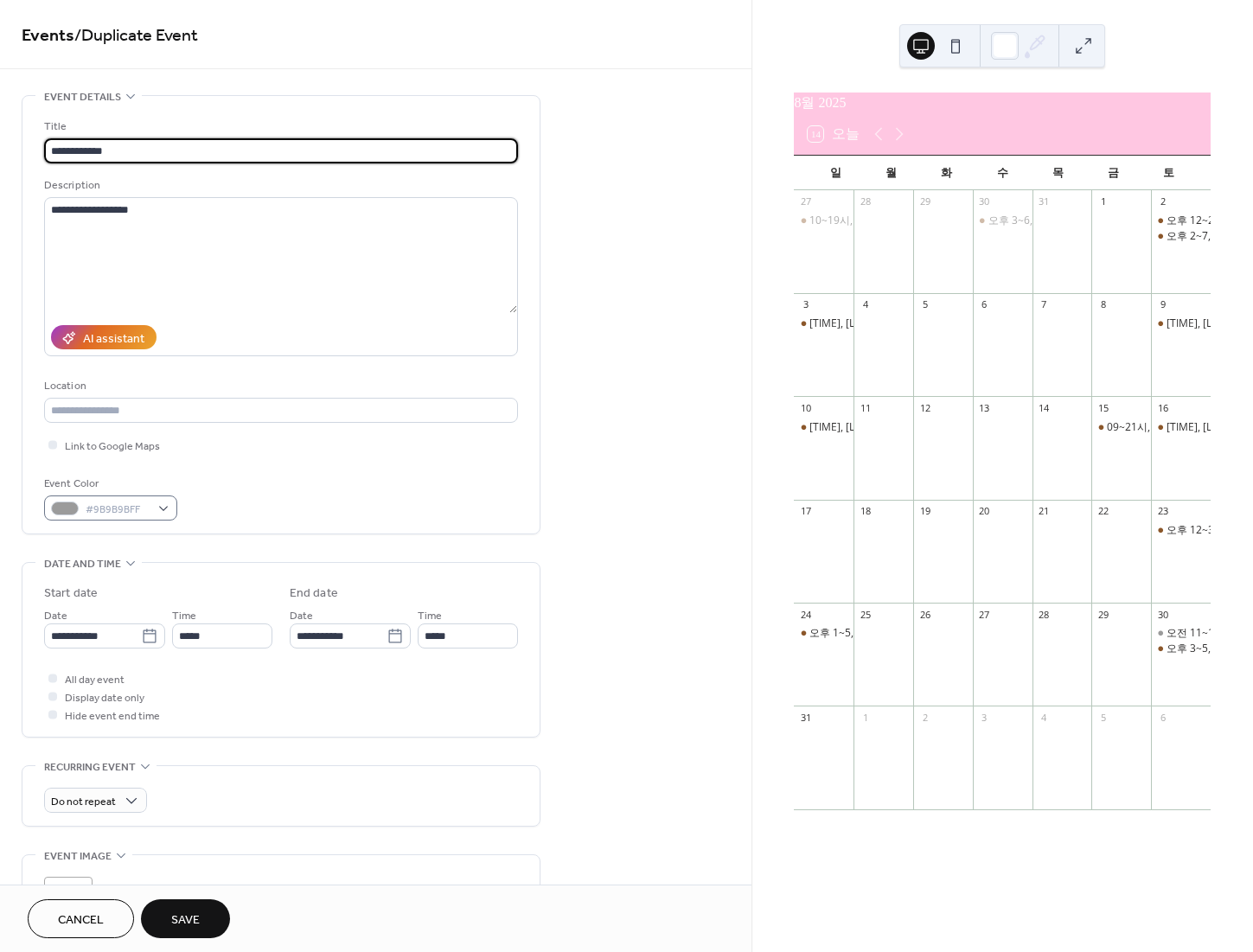 type on "**********" 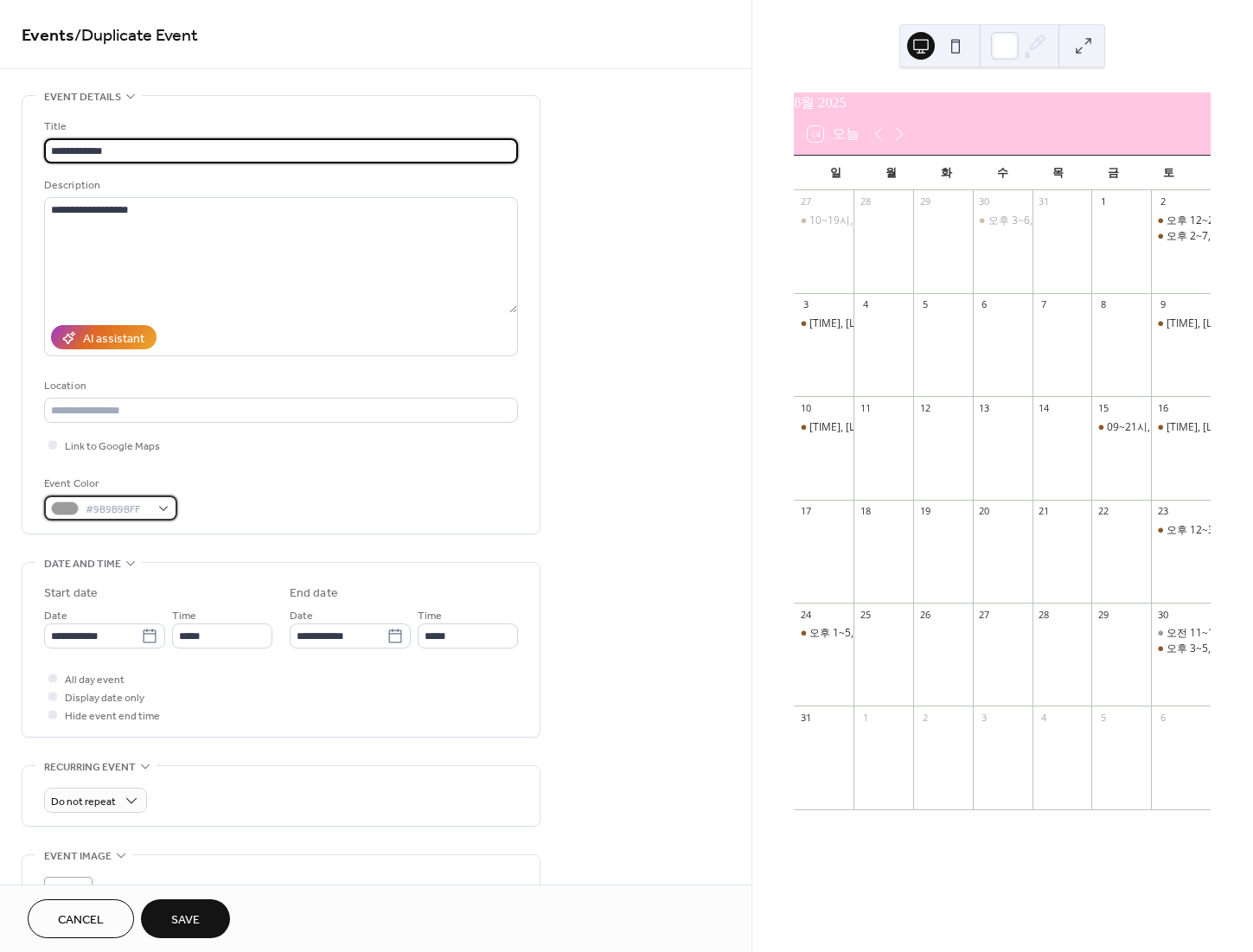 click on "#9B9B9BFF" at bounding box center [118, 509] 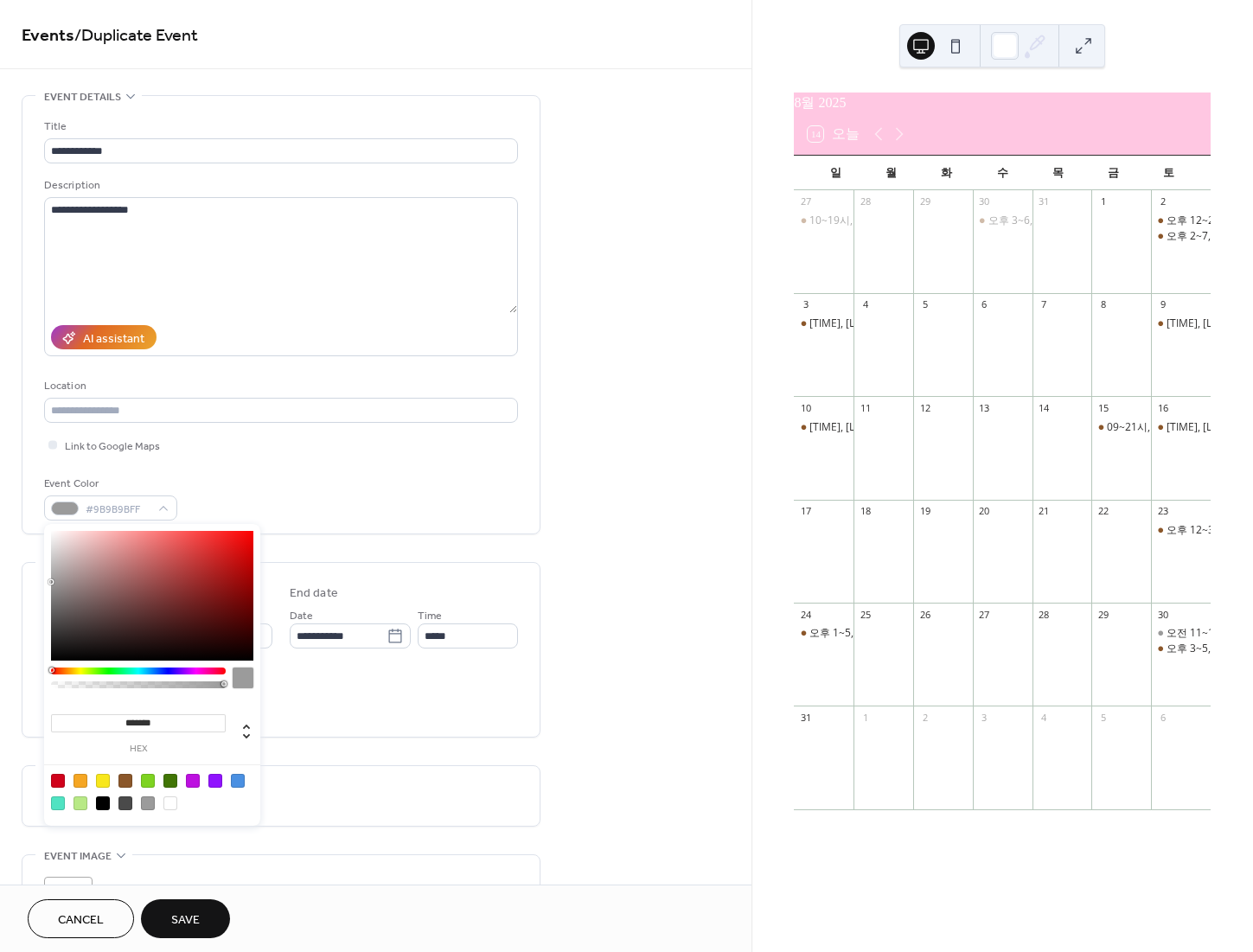 click at bounding box center [125, 781] 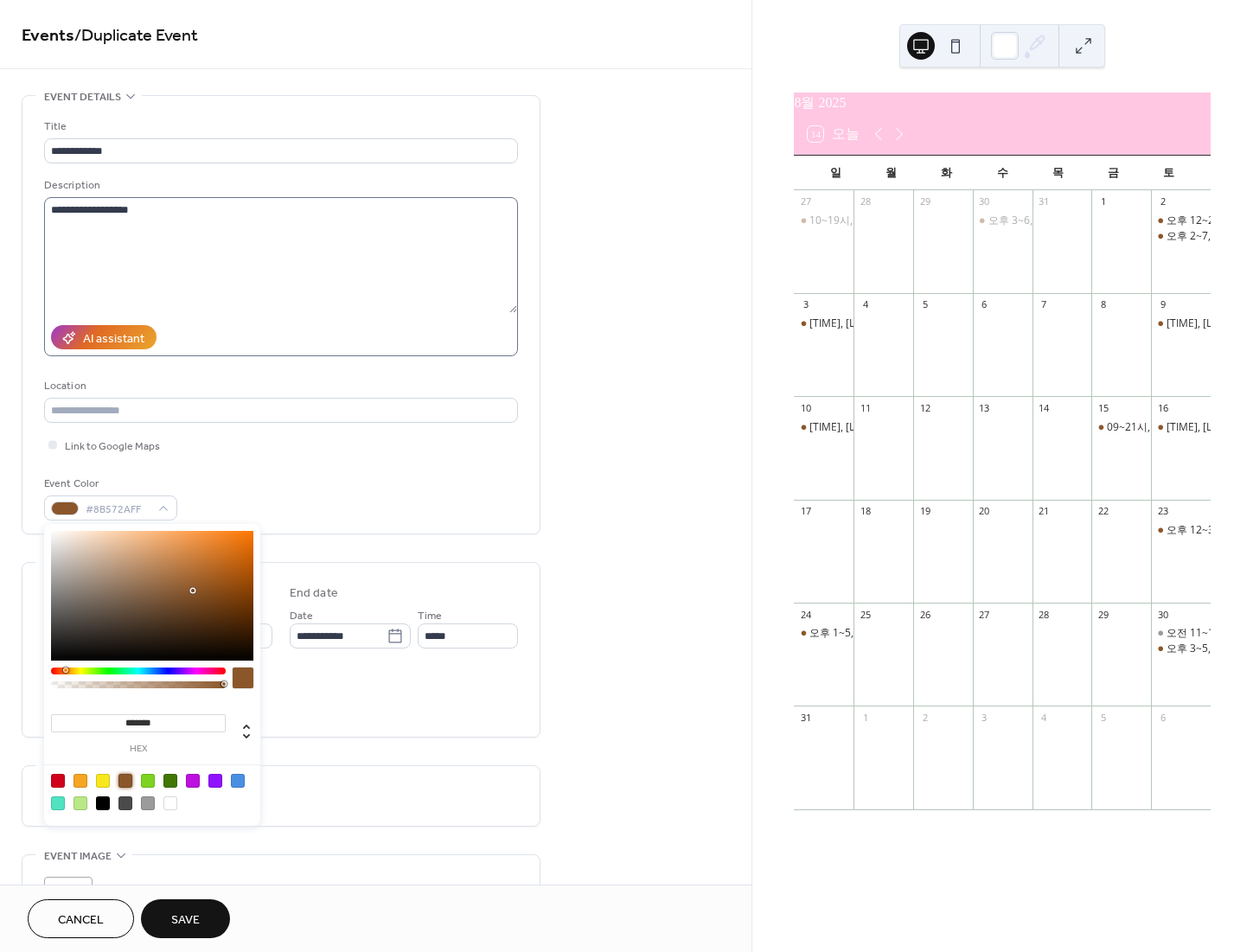 click on "**********" at bounding box center (281, 277) 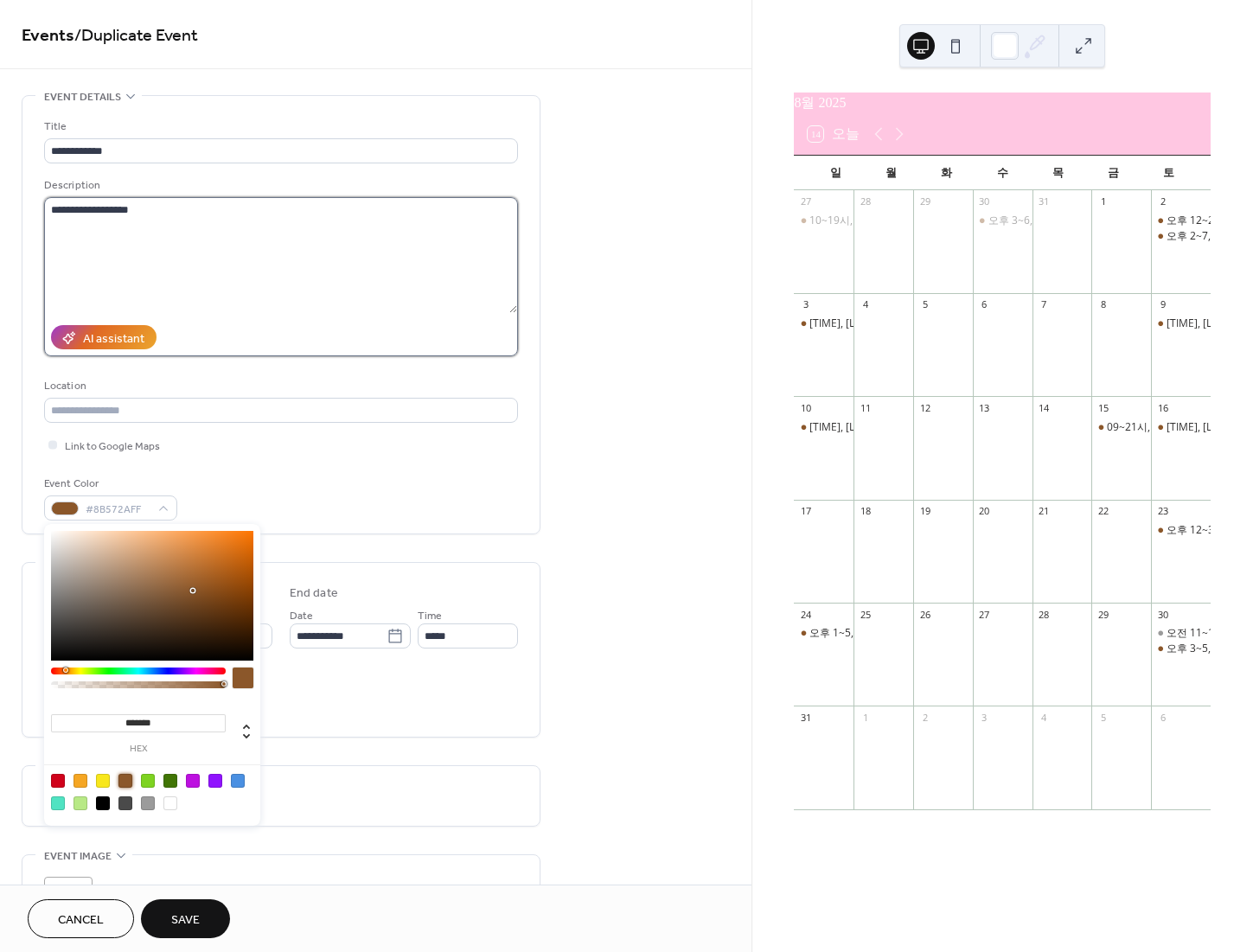 click on "**********" at bounding box center (280, 255) 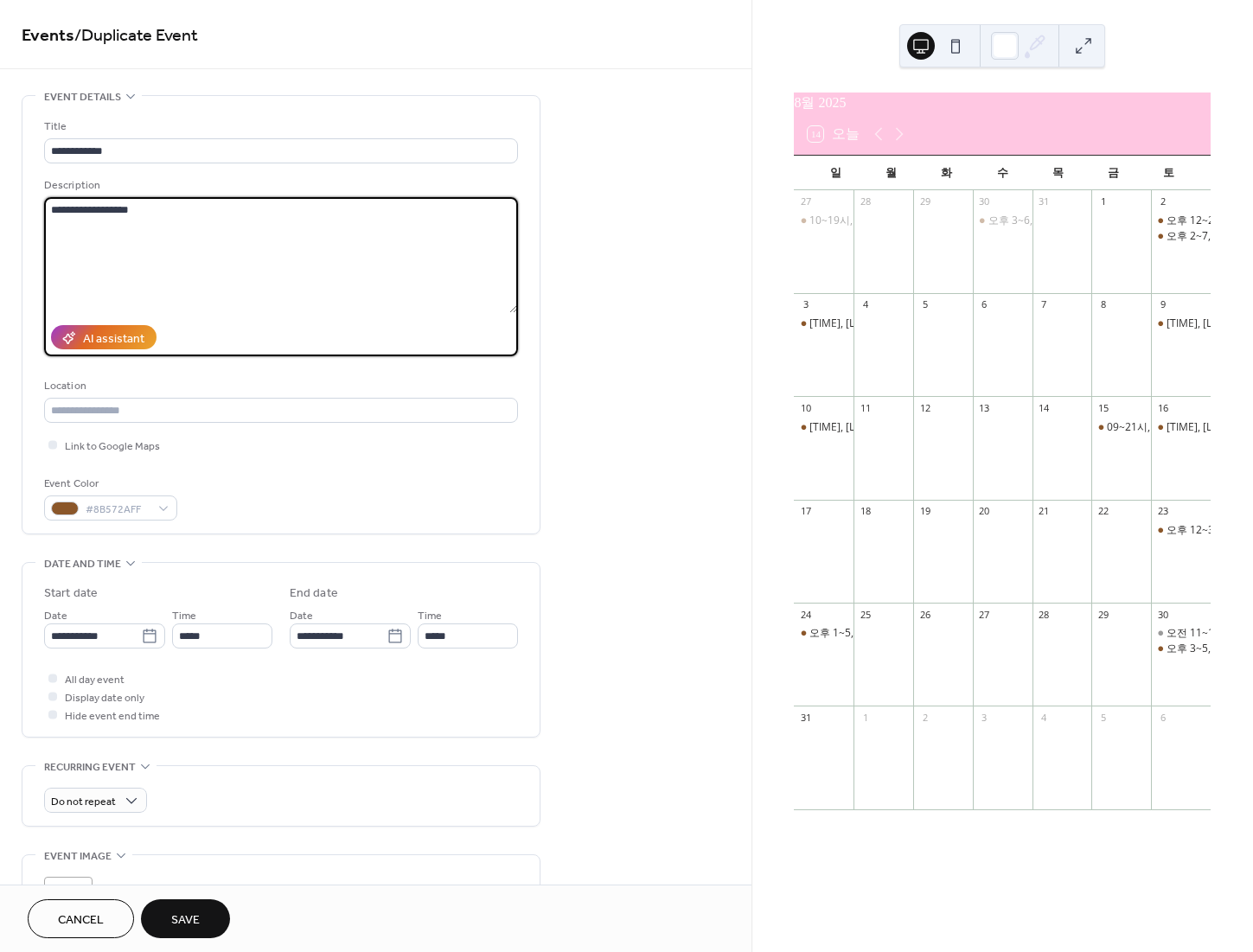 click on "Save" at bounding box center (185, 918) 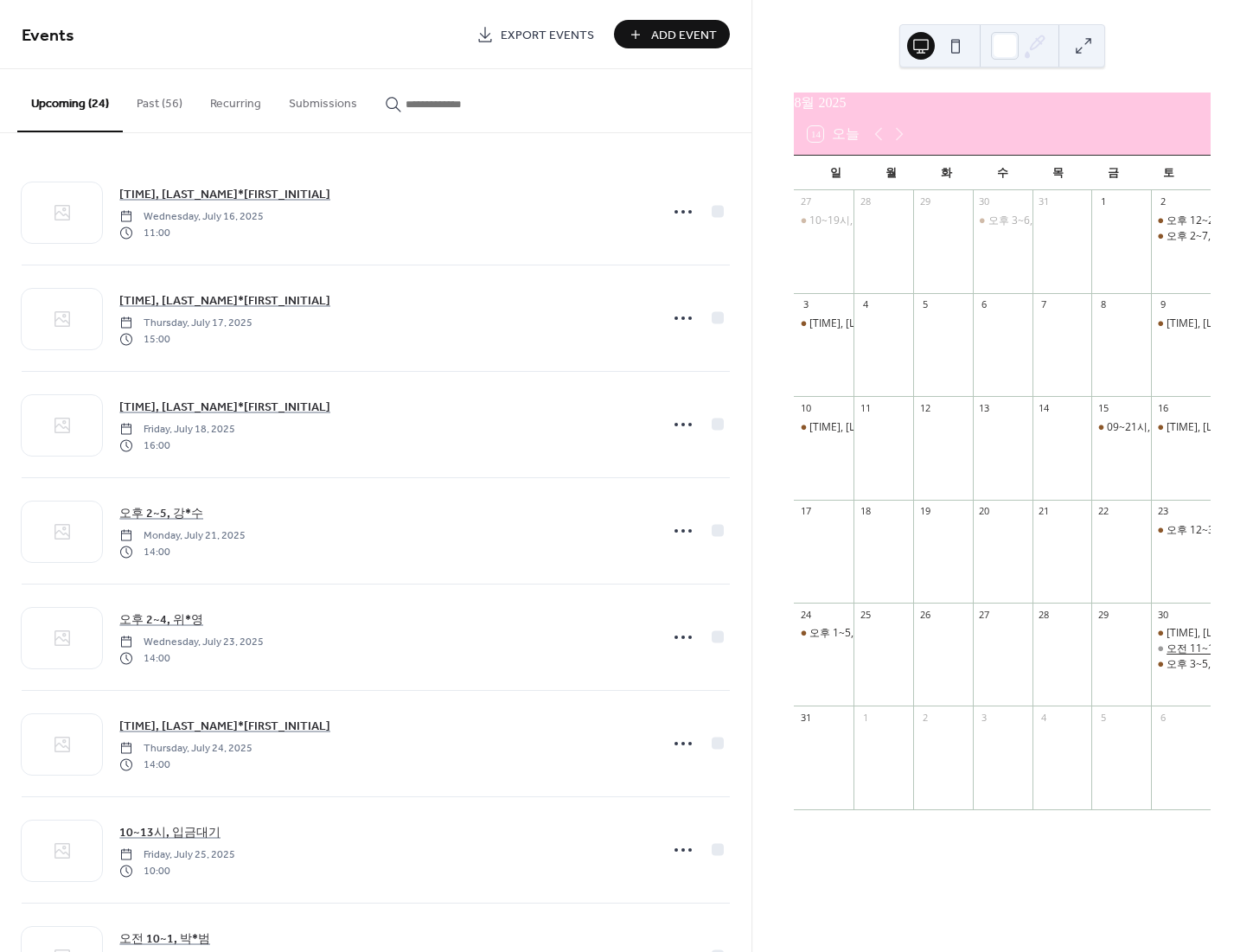 click on "오전 11~1, 입금대기" at bounding box center (1213, 649) 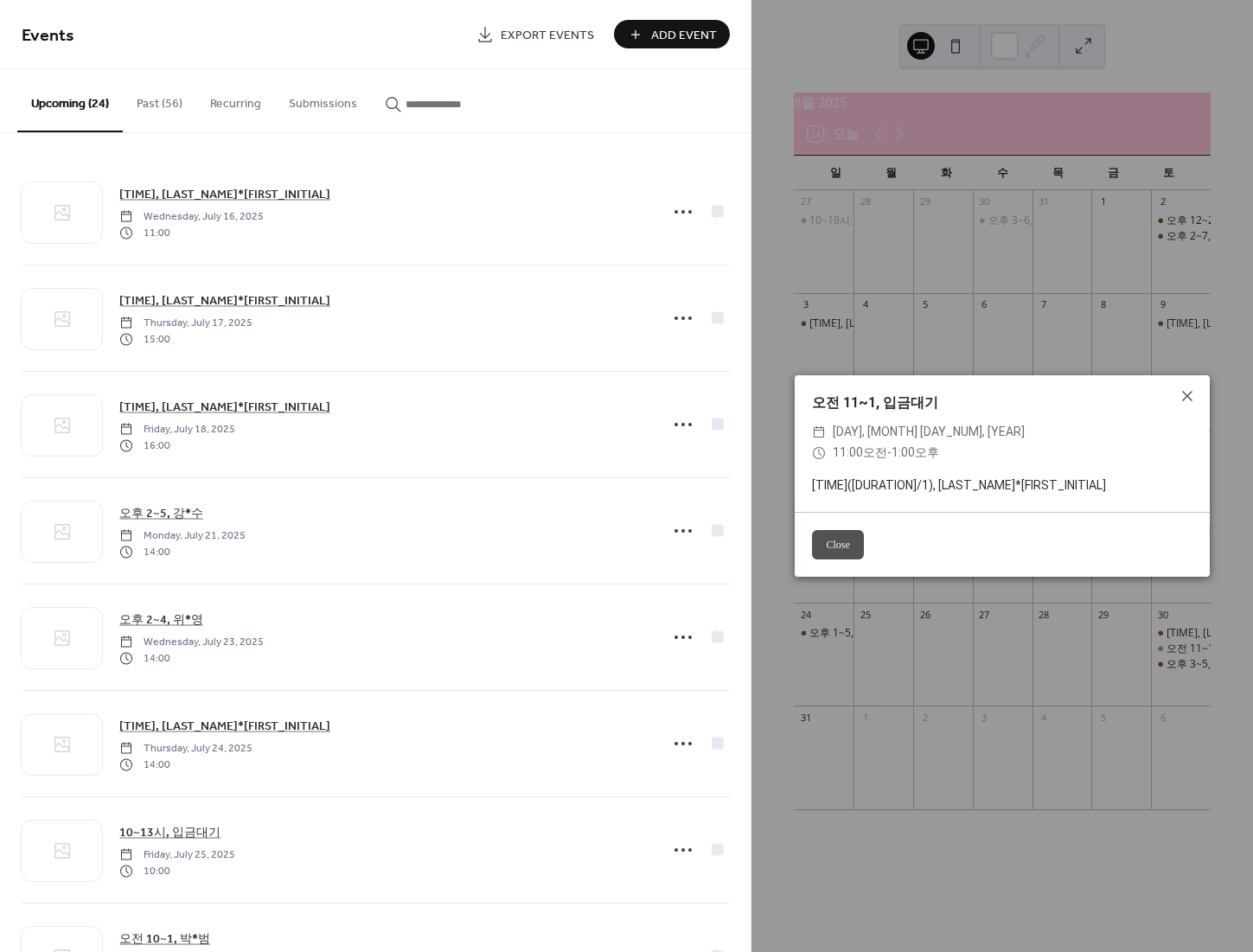 click on "Close" at bounding box center (837, 545) 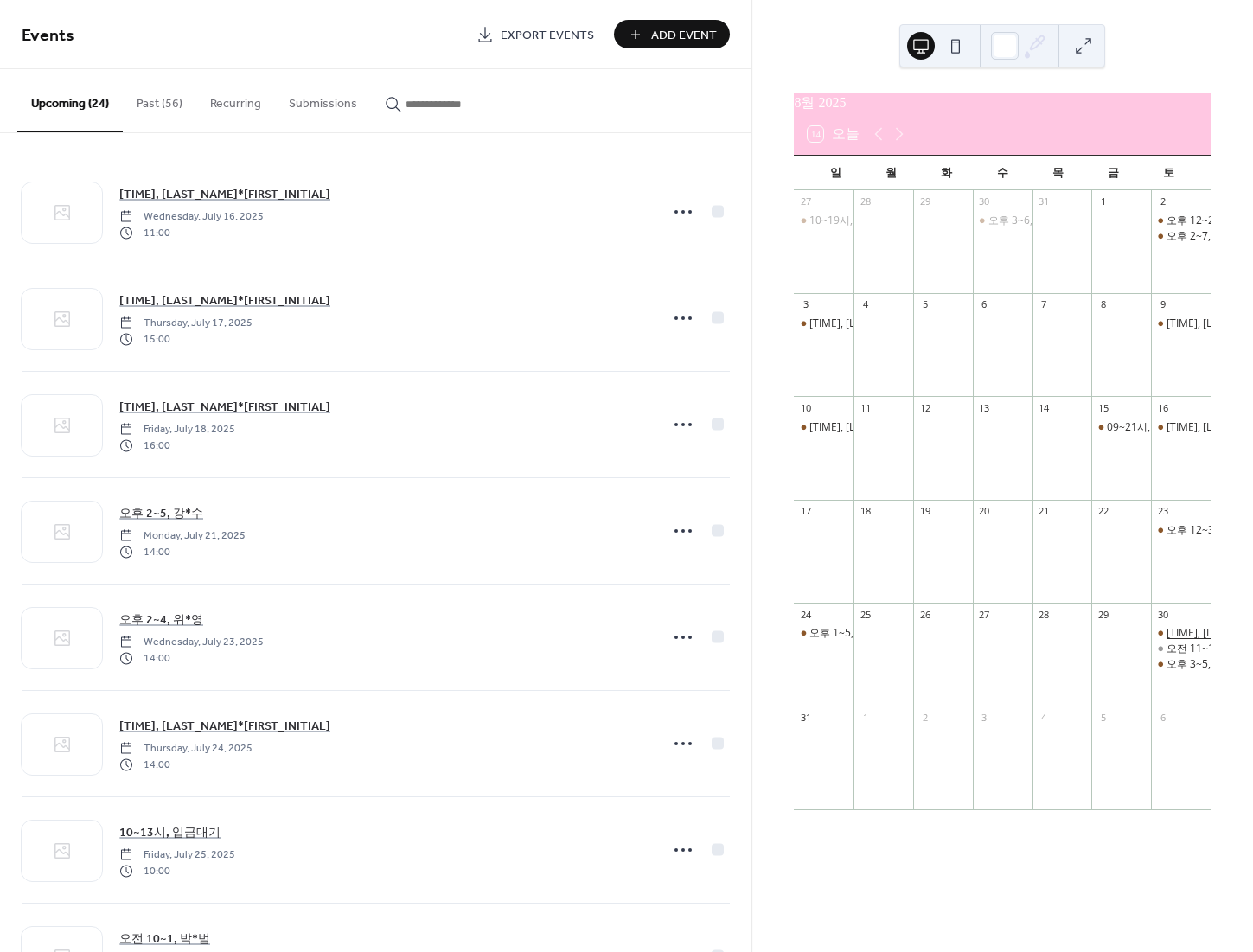 click on "오전 11~1, [LAST]" at bounding box center [1256, 633] 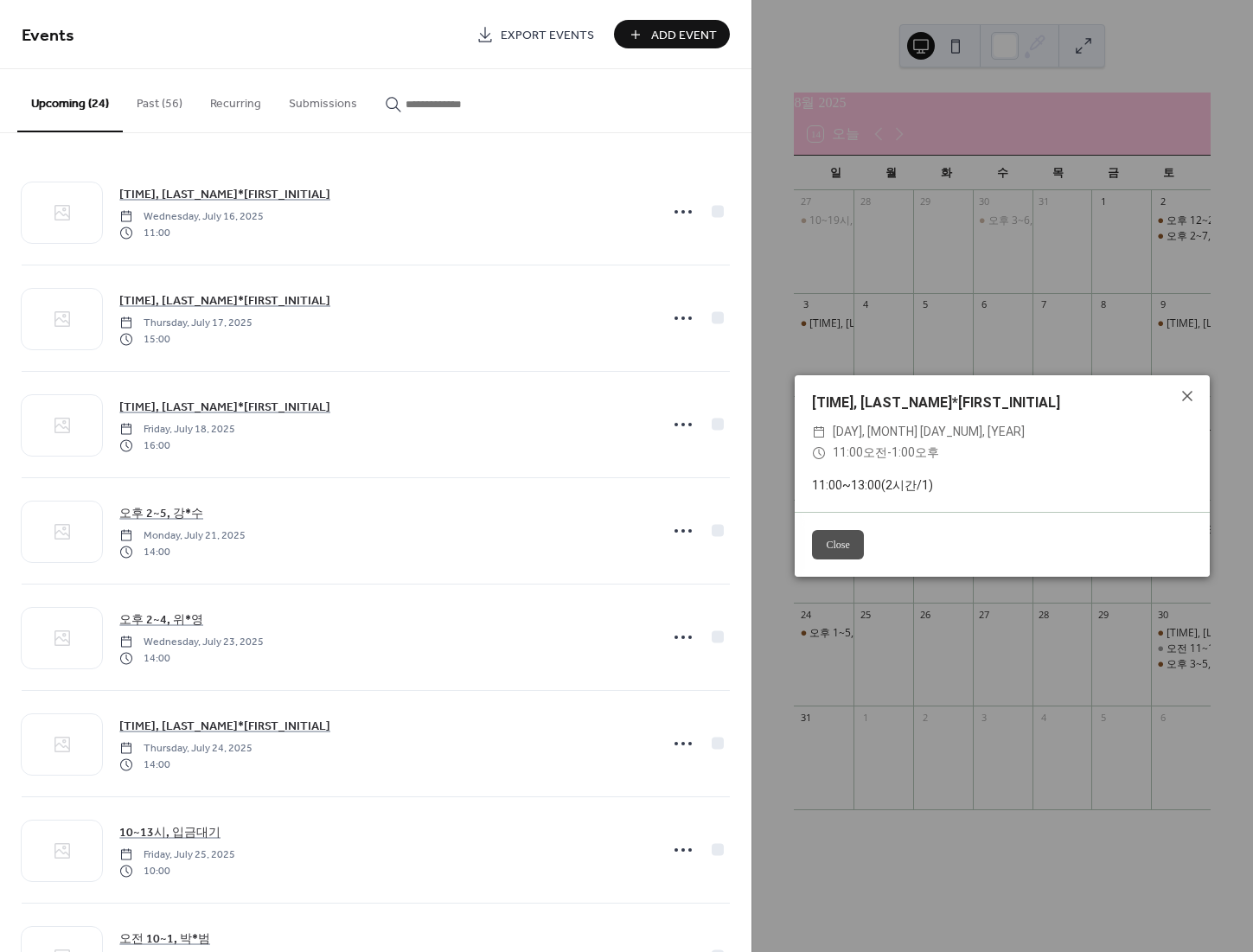 click on "Close" at bounding box center (837, 545) 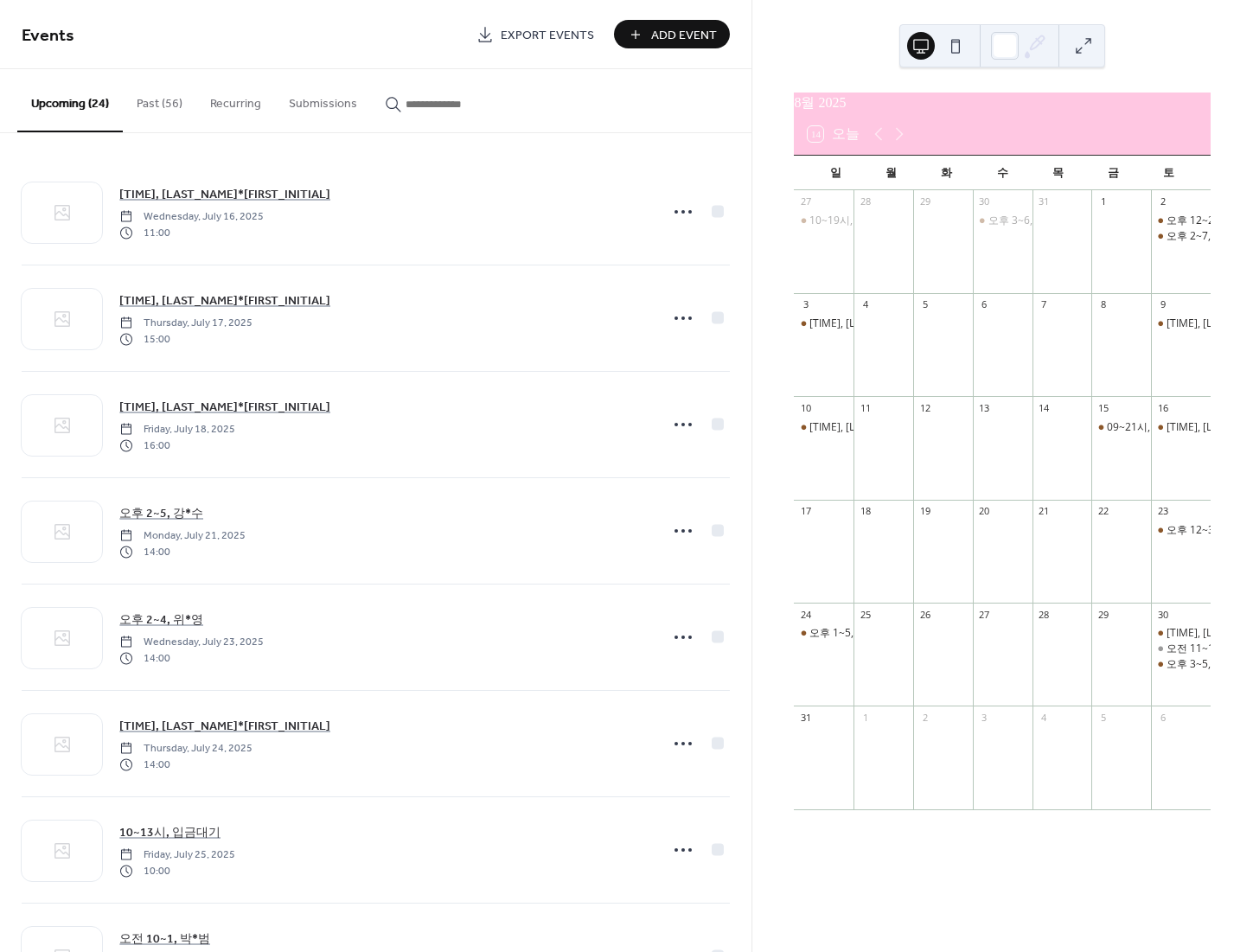 click on "오전 11~1, 입금대기" at bounding box center (1180, 649) 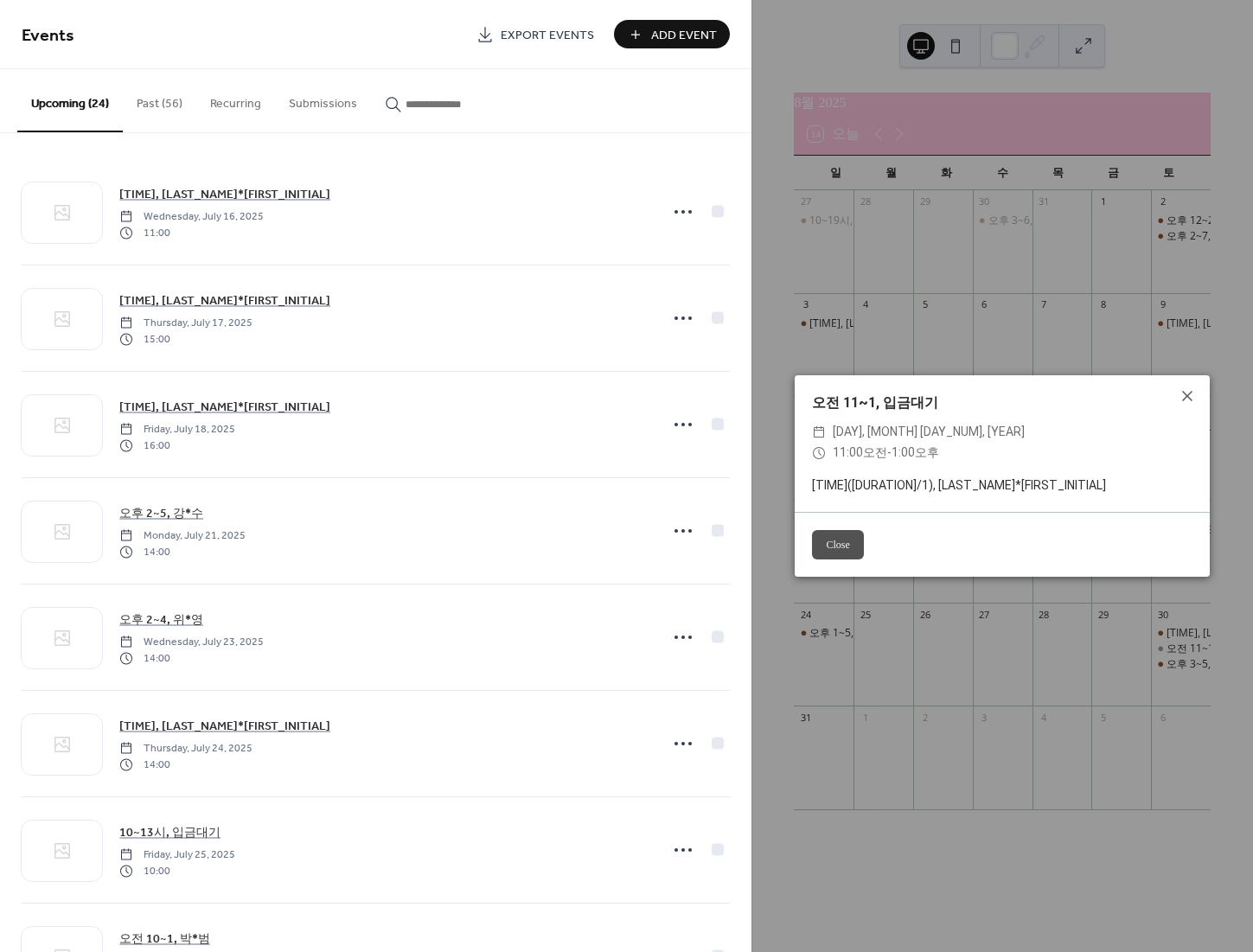 click on "Close" at bounding box center [837, 545] 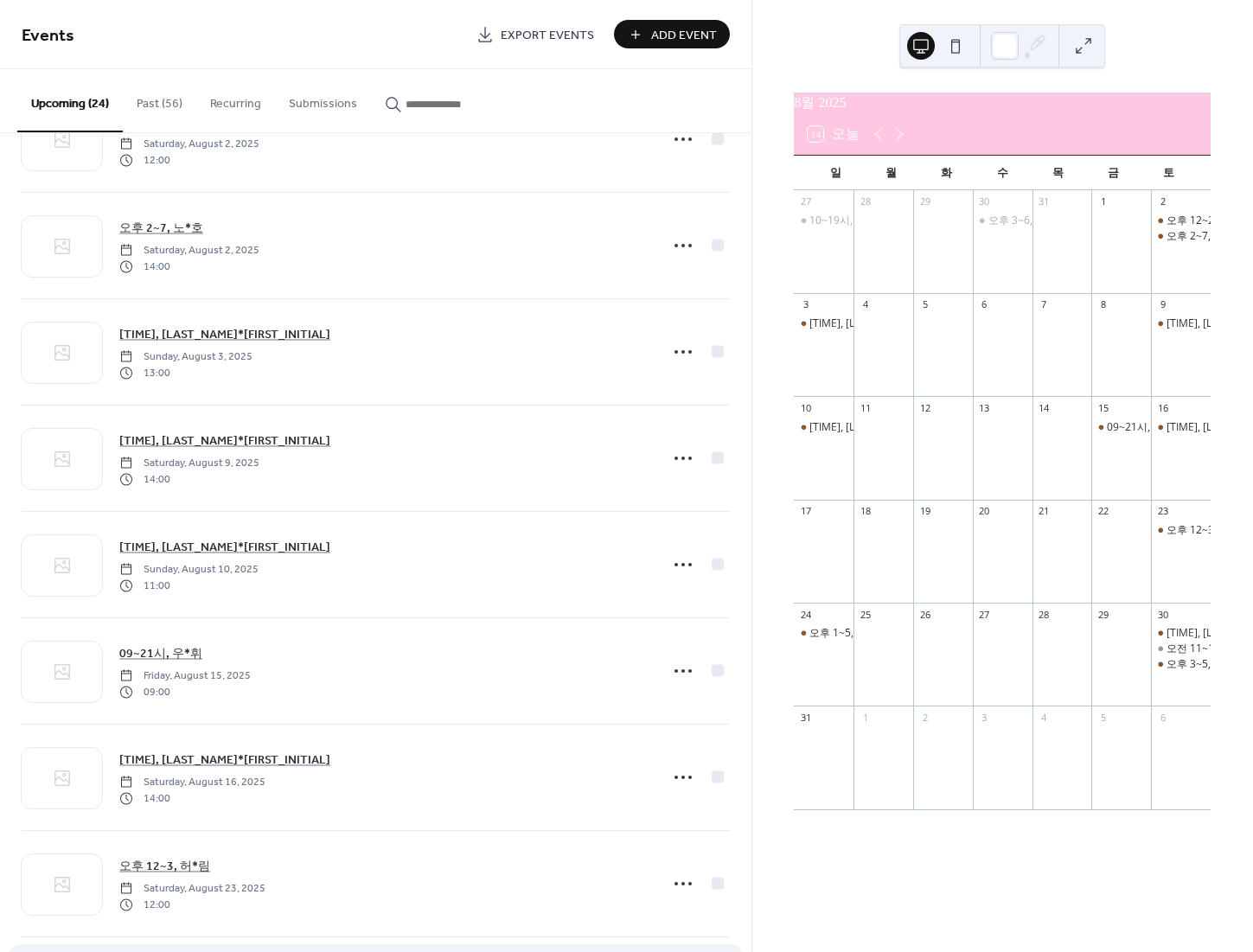 scroll, scrollTop: 1790, scrollLeft: 0, axis: vertical 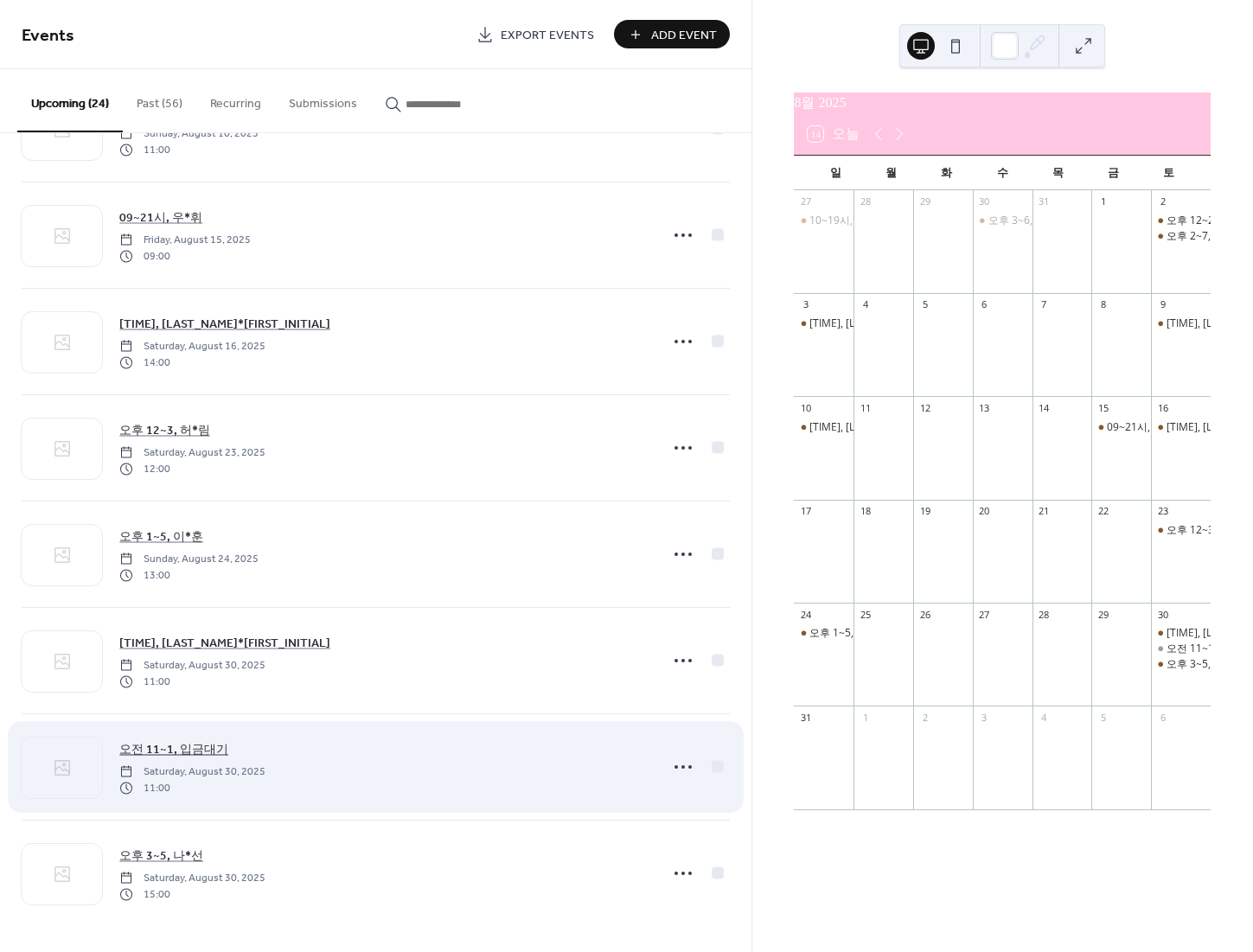 click on "오전 11~1, 입금대기" at bounding box center (174, 750) 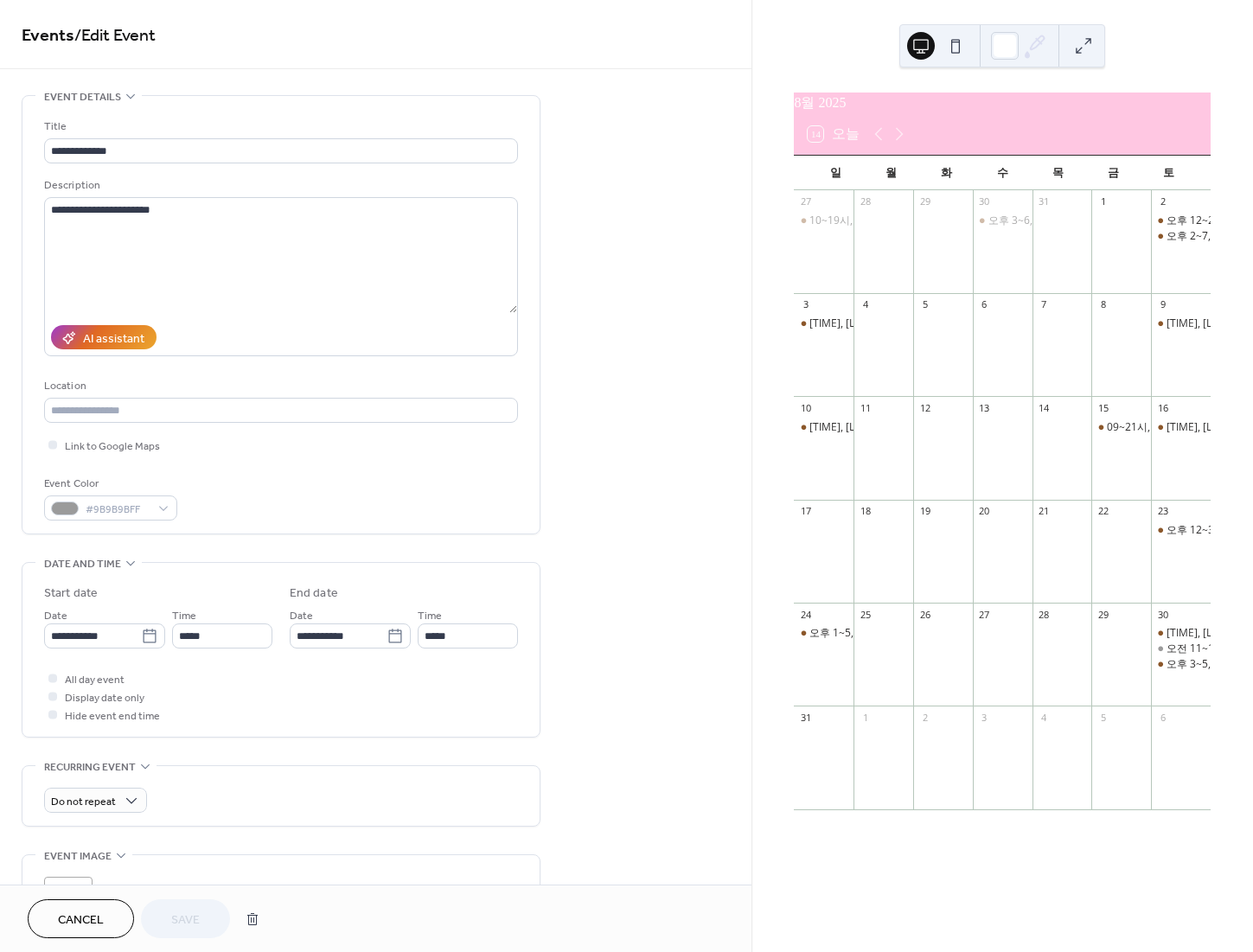 click on "Cancel" at bounding box center [80, 918] 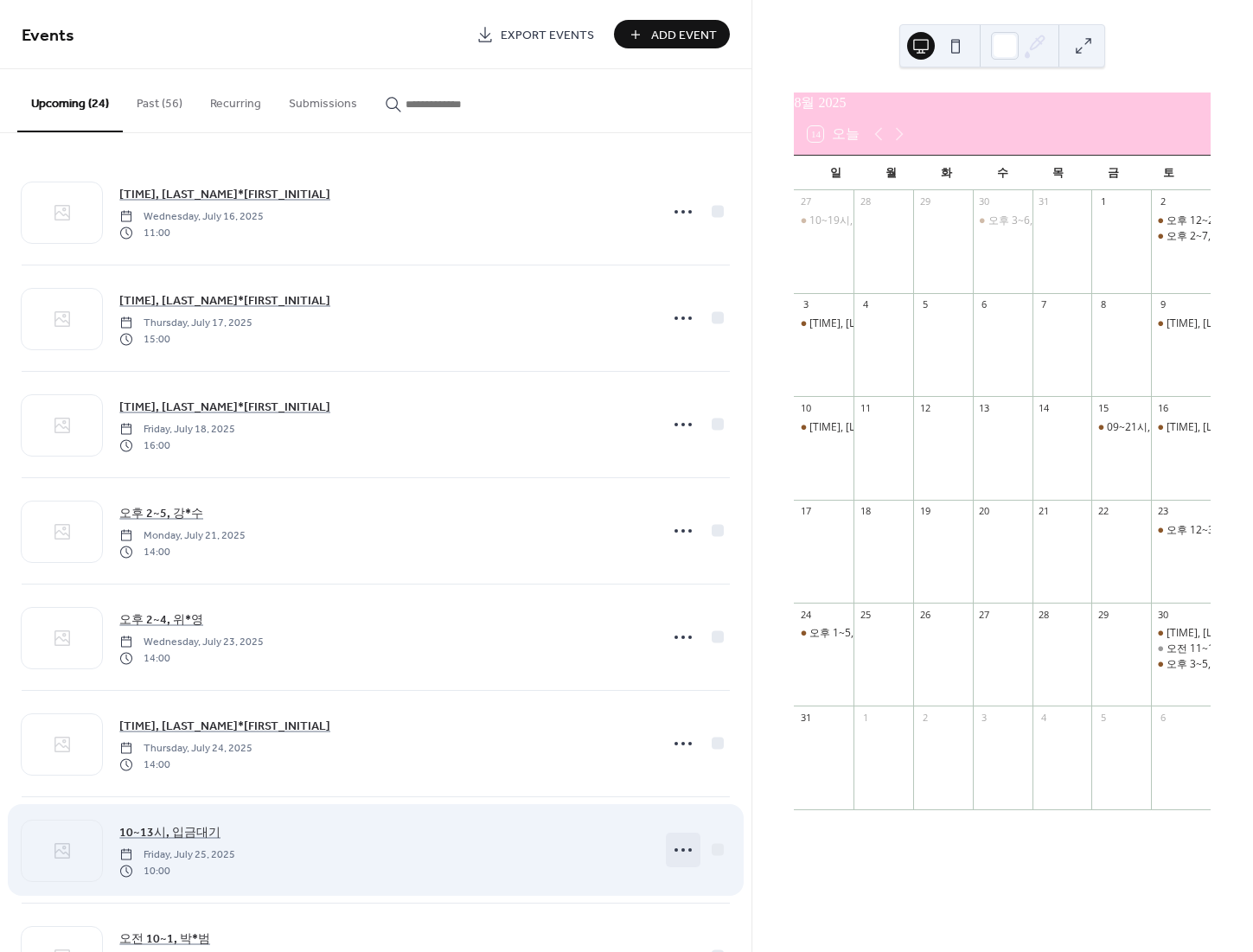 click 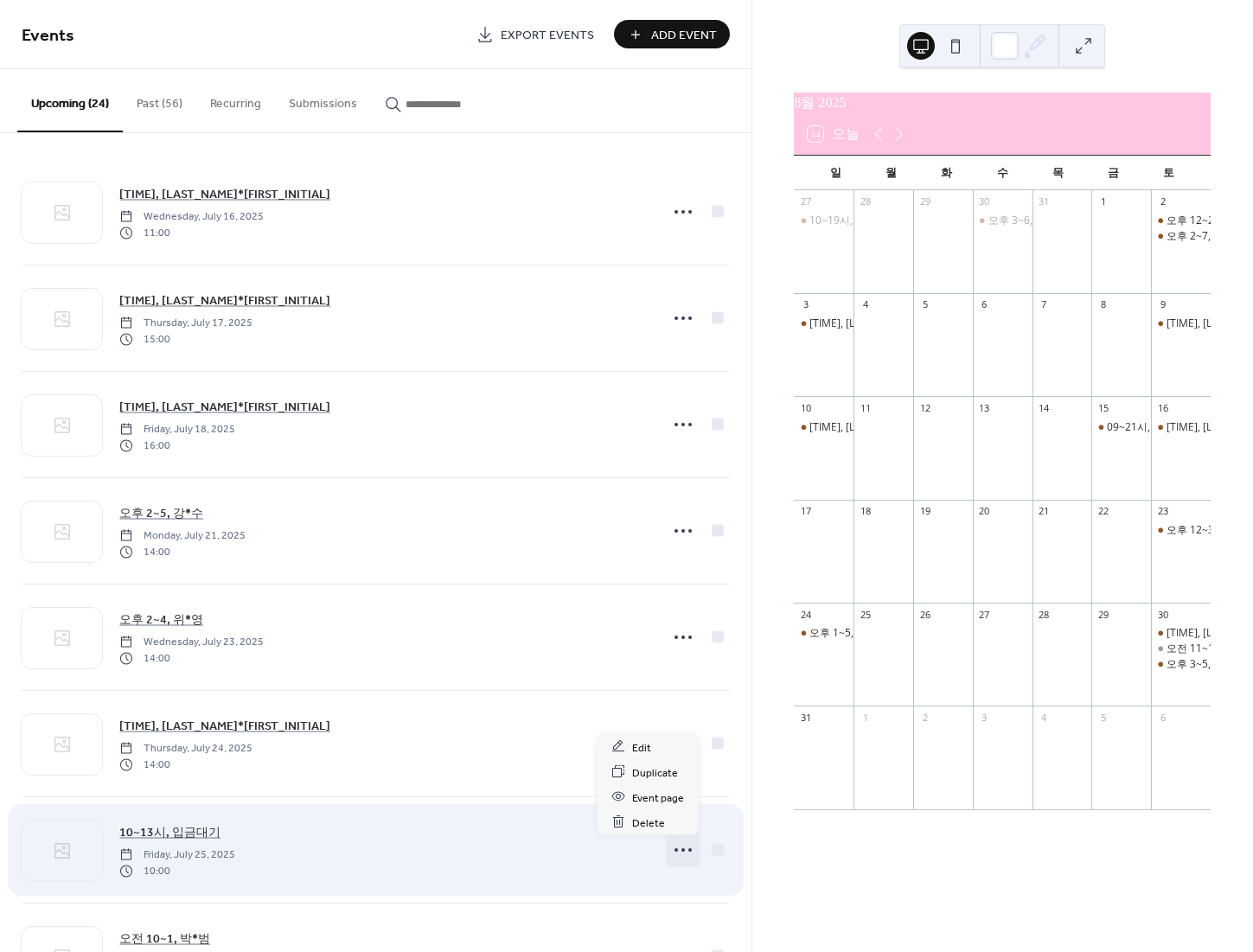 click 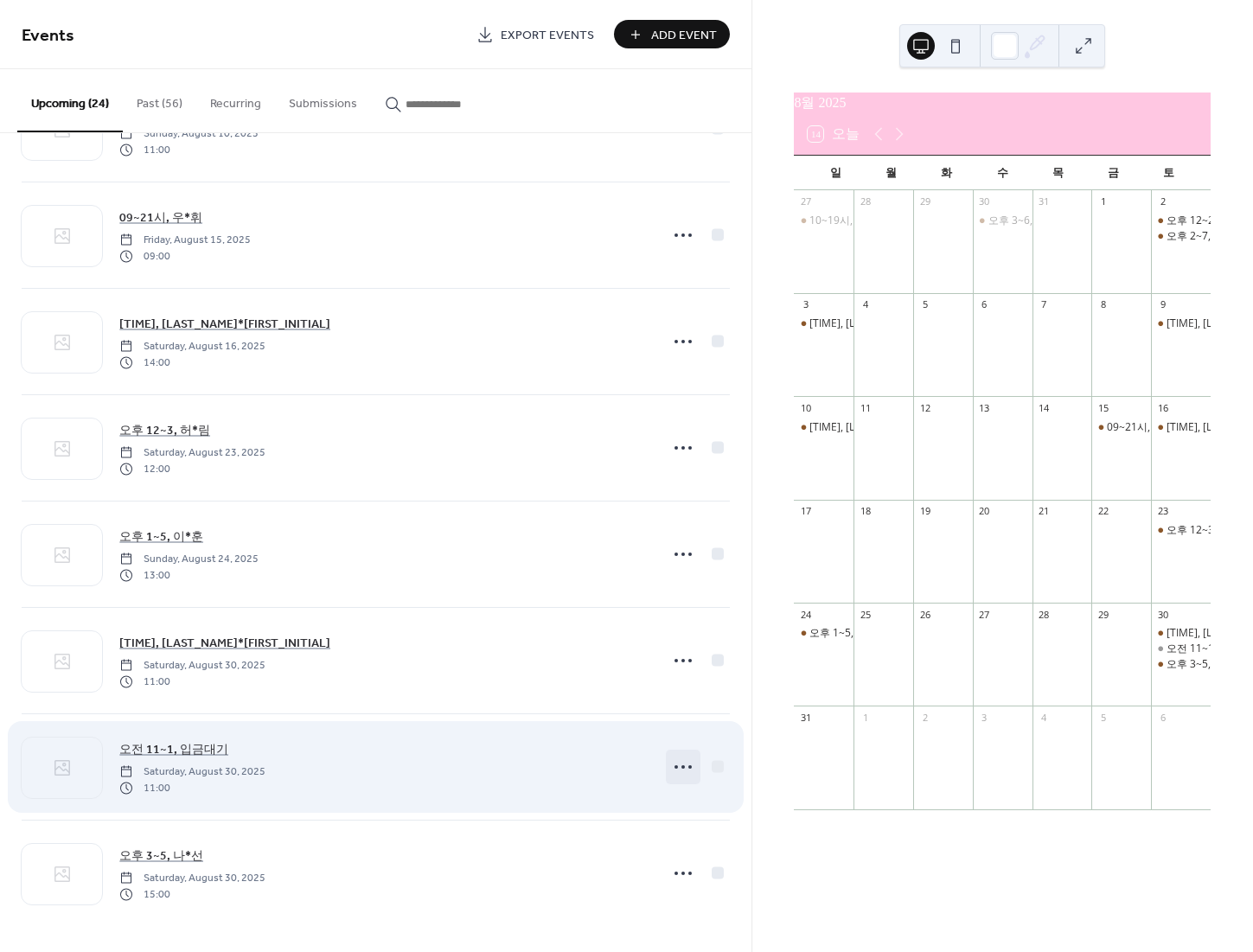 scroll, scrollTop: 1790, scrollLeft: 0, axis: vertical 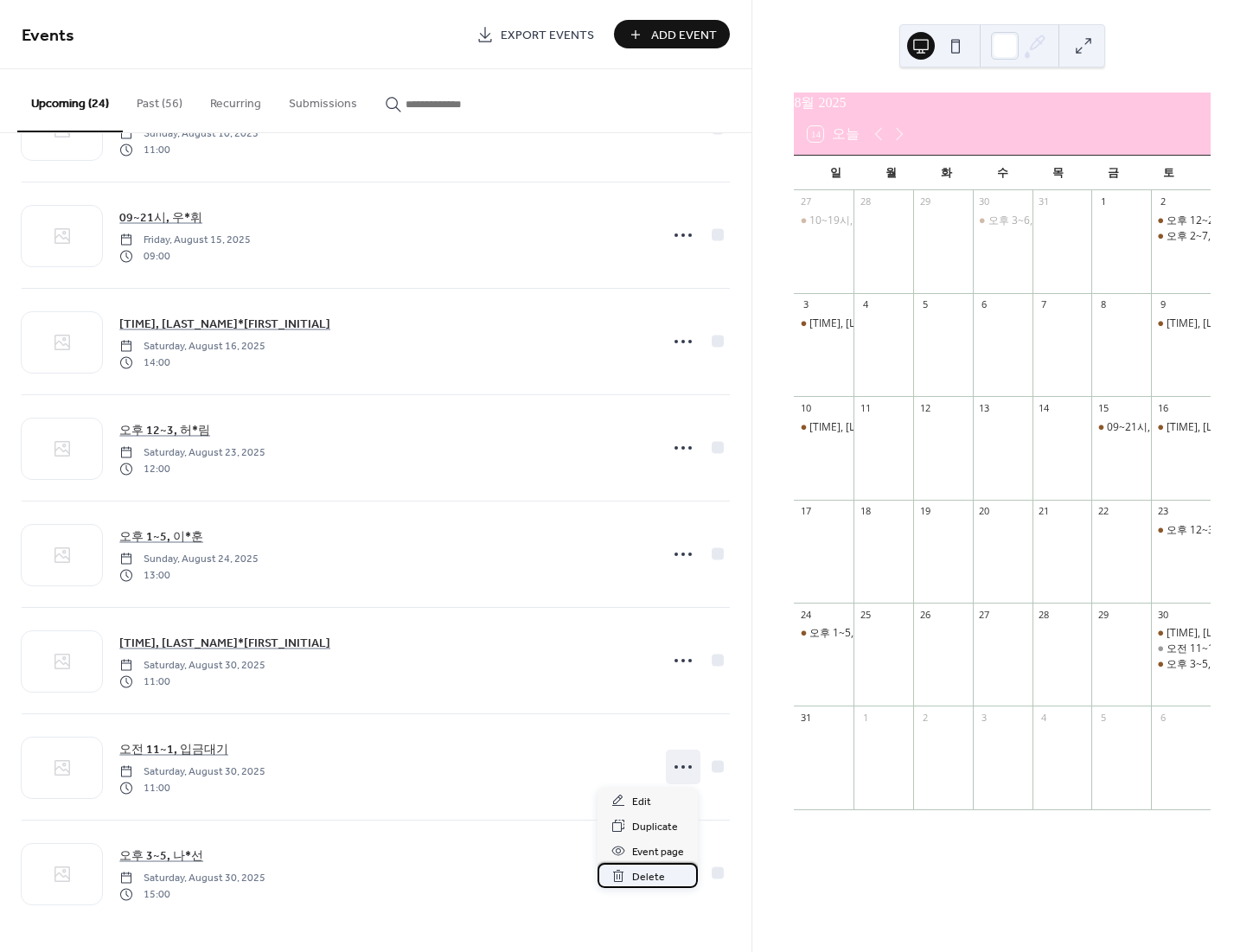 click on "Delete" at bounding box center [648, 875] 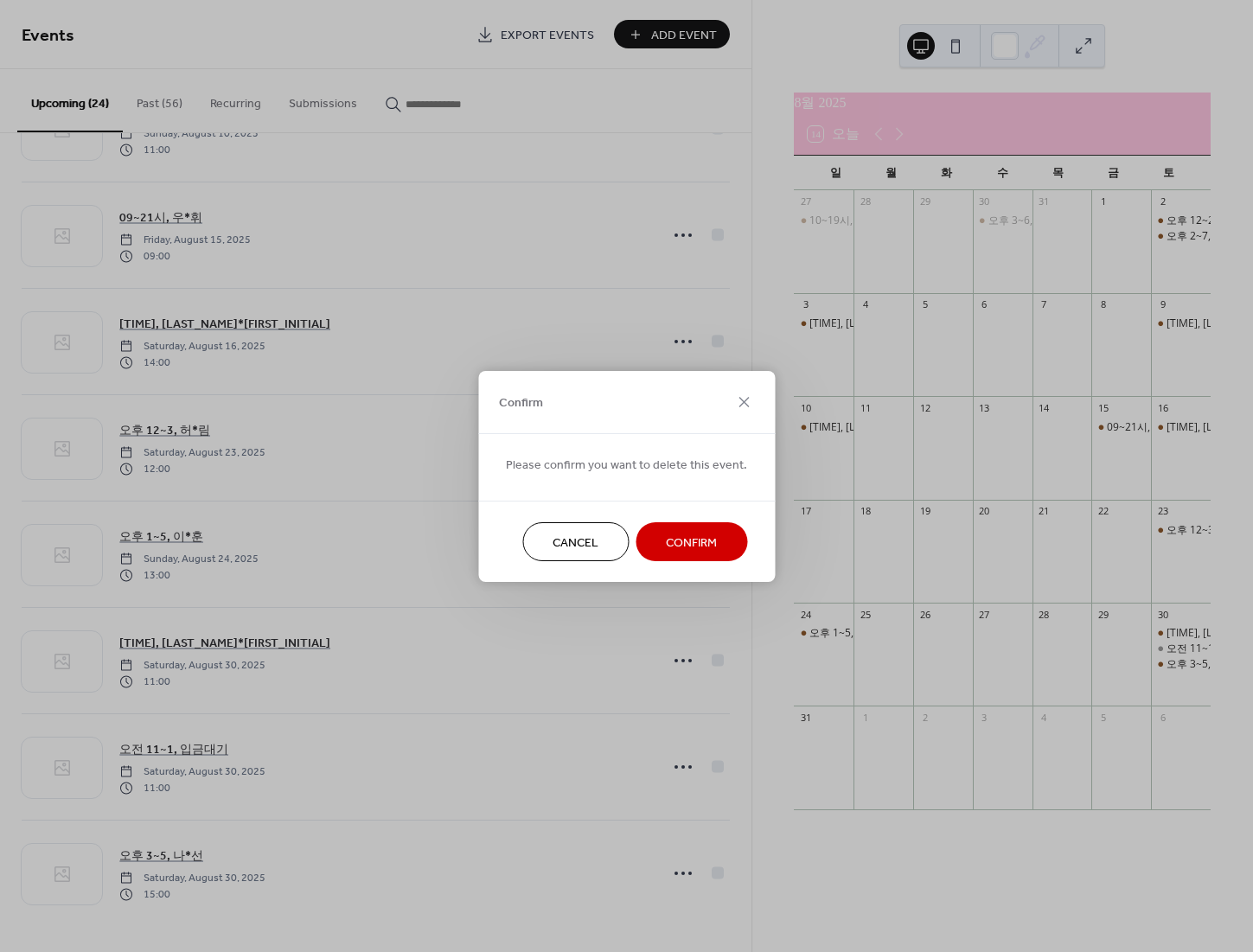 click on "Confirm" at bounding box center (691, 542) 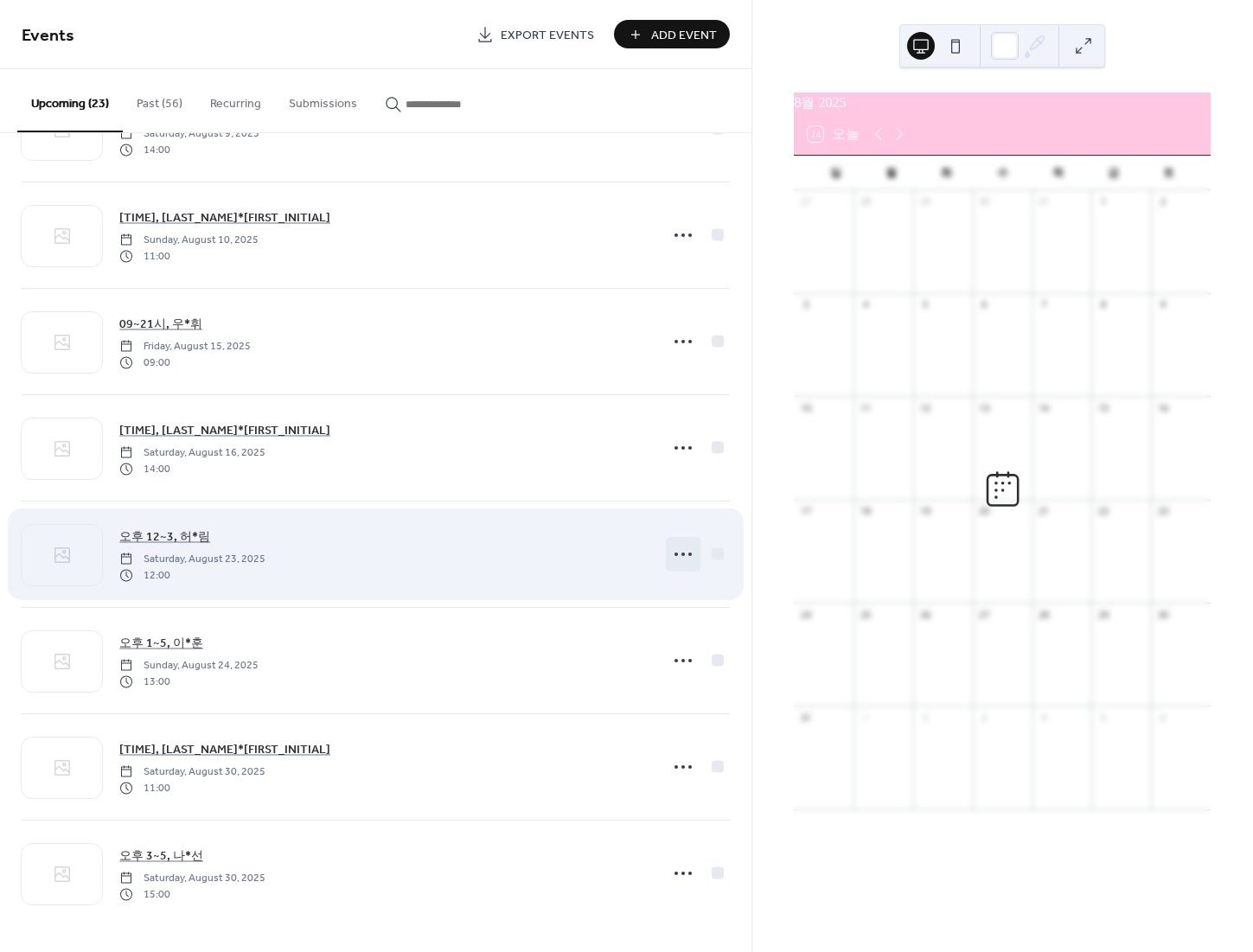scroll, scrollTop: 1684, scrollLeft: 0, axis: vertical 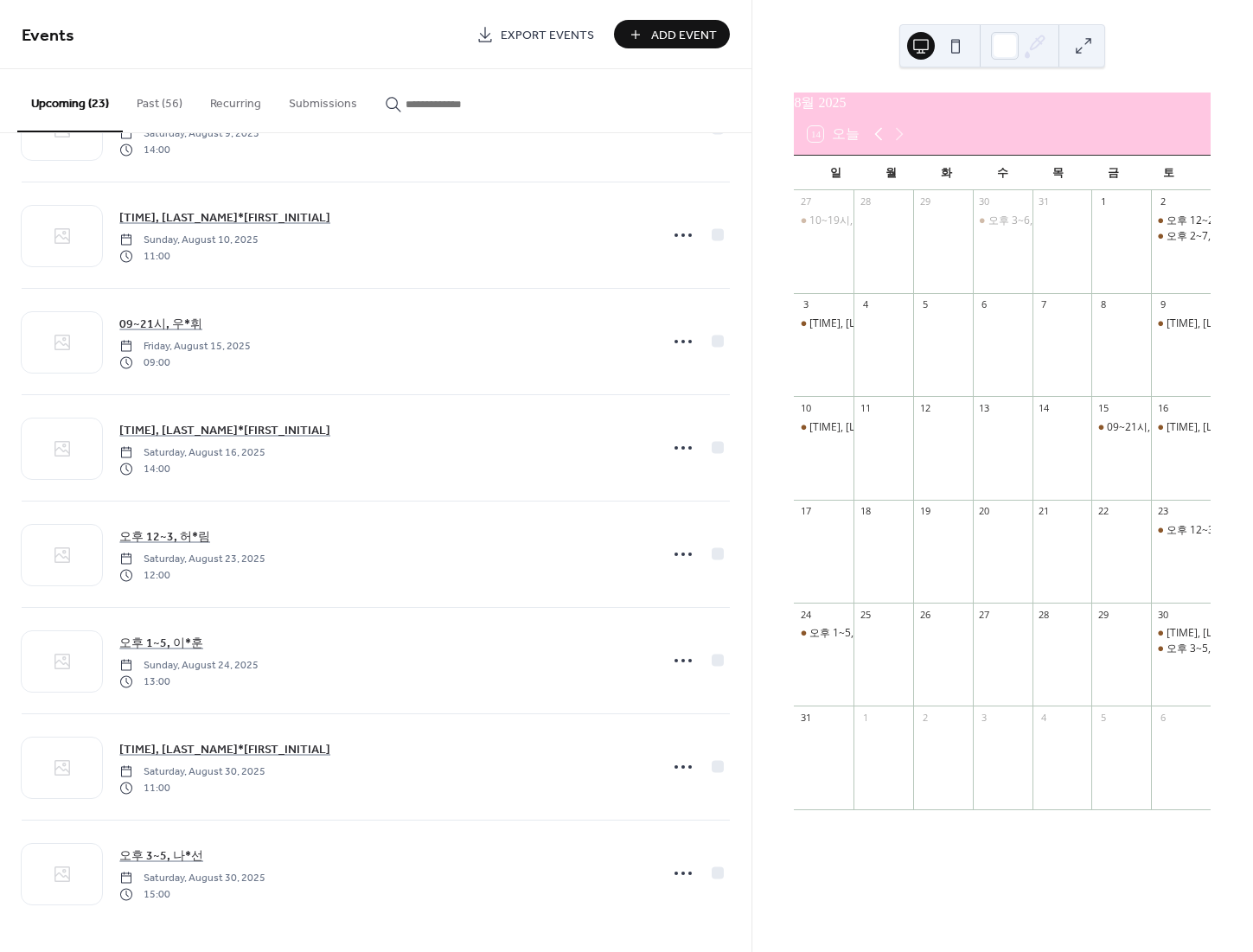 click 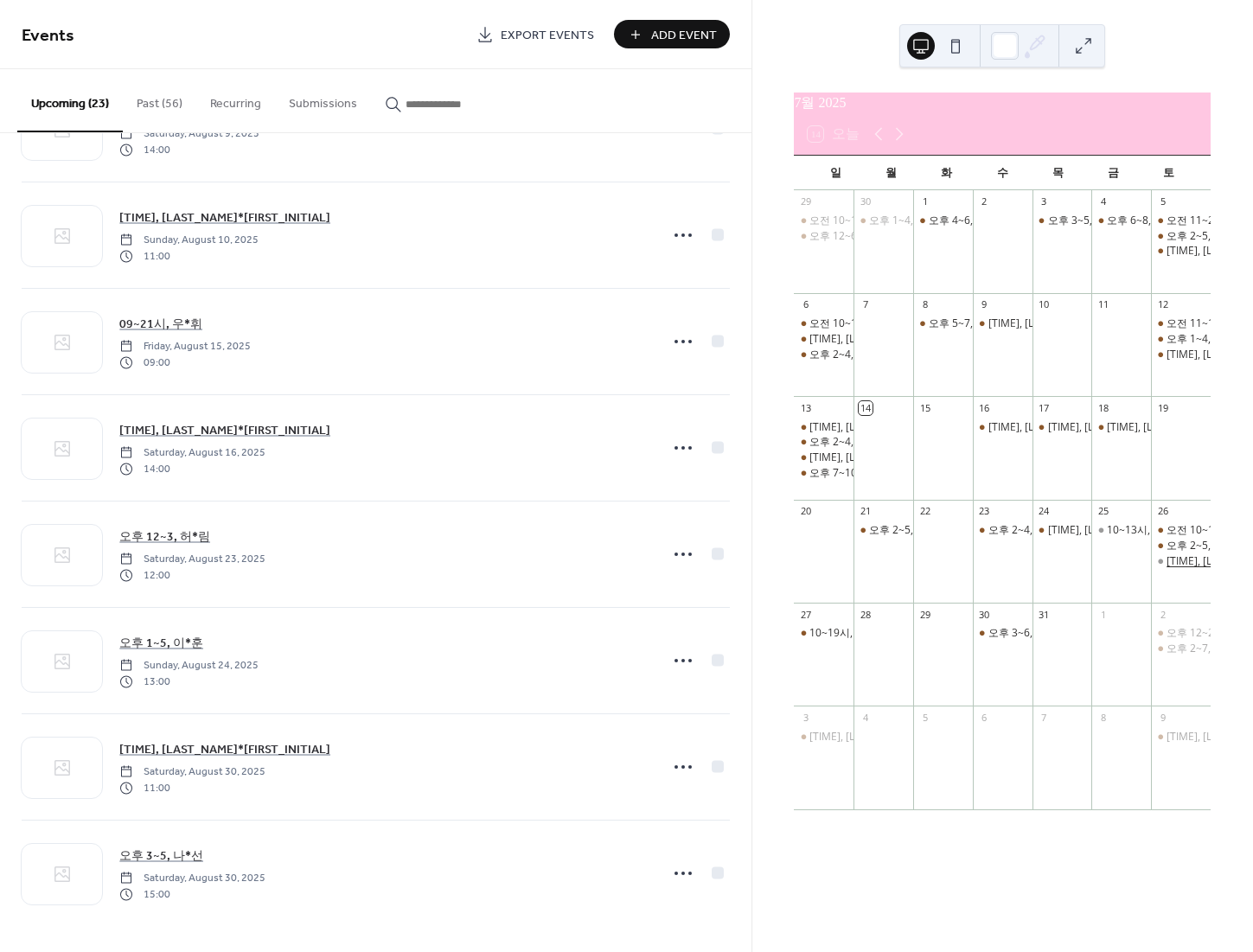 click on "오후 6~8, 박*옥" at bounding box center (1256, 561) 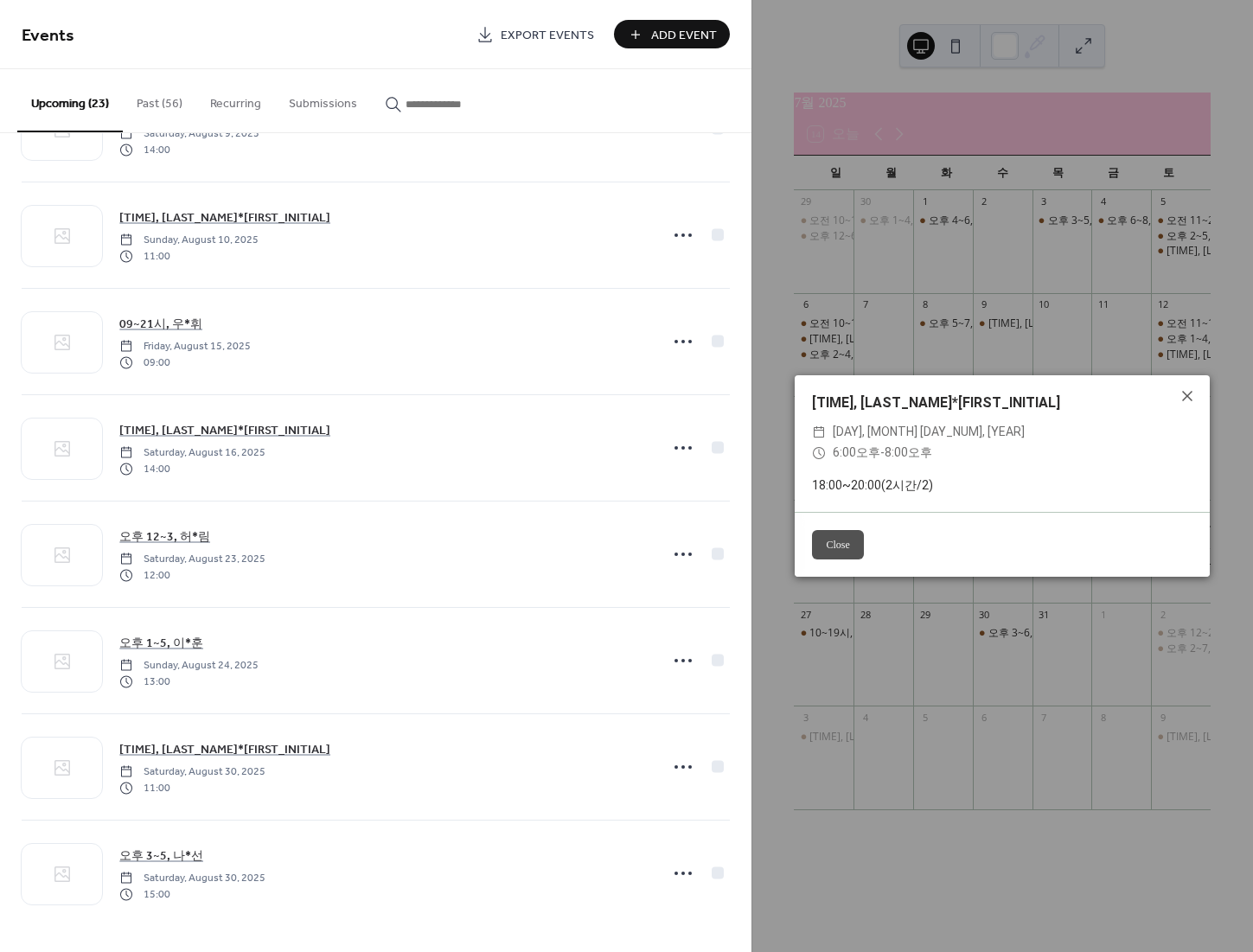 click on "Close" at bounding box center [837, 545] 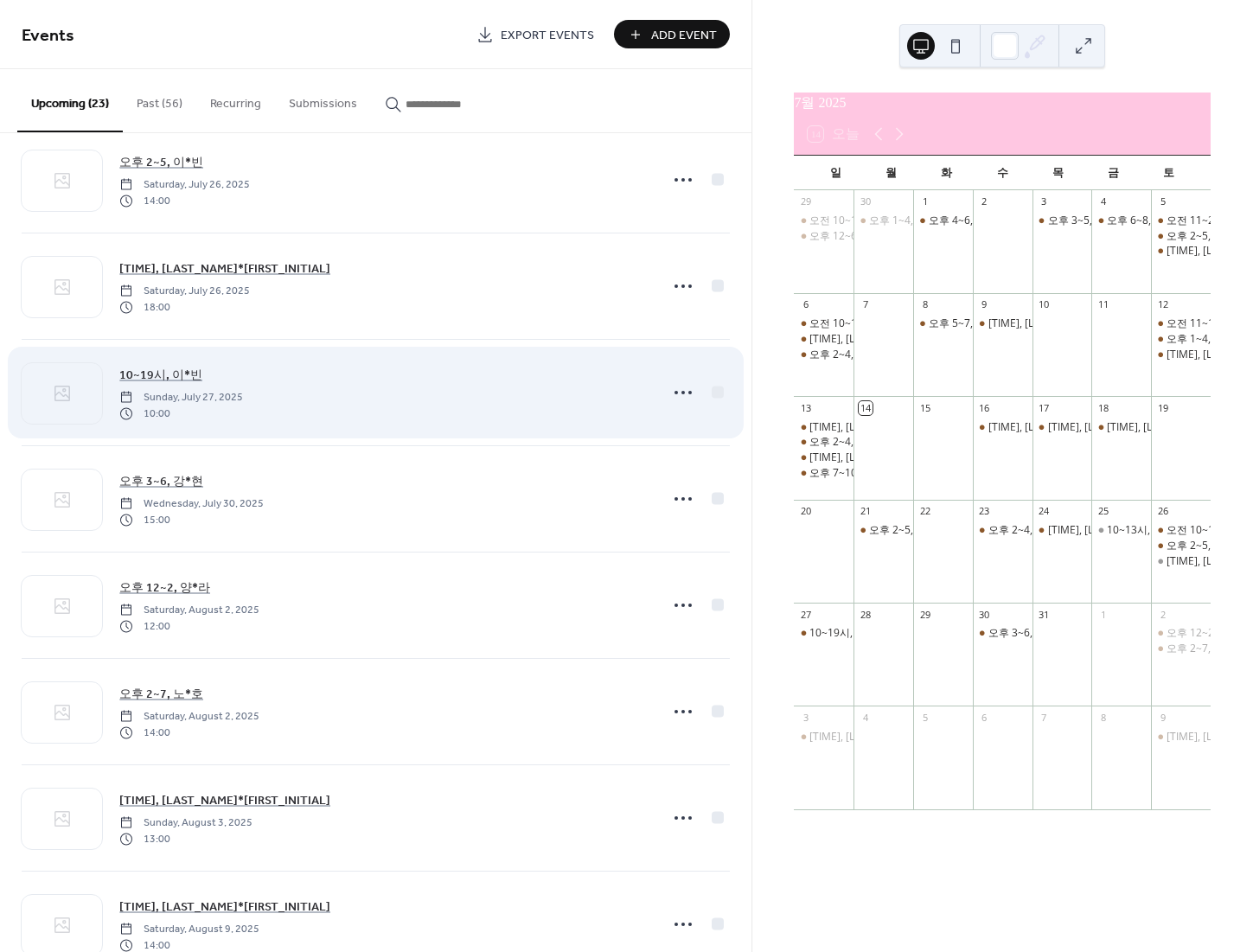 scroll, scrollTop: 877, scrollLeft: 0, axis: vertical 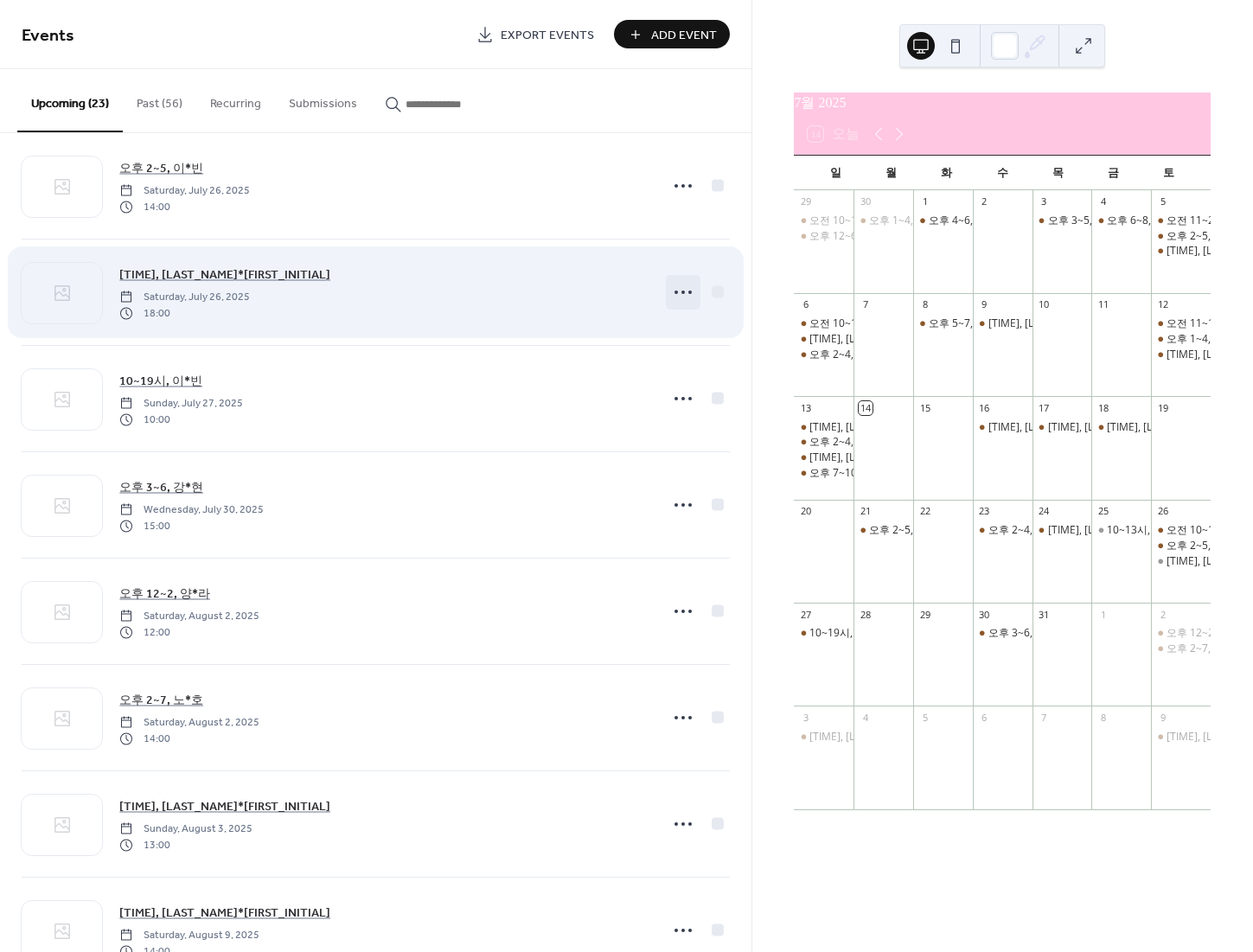 click 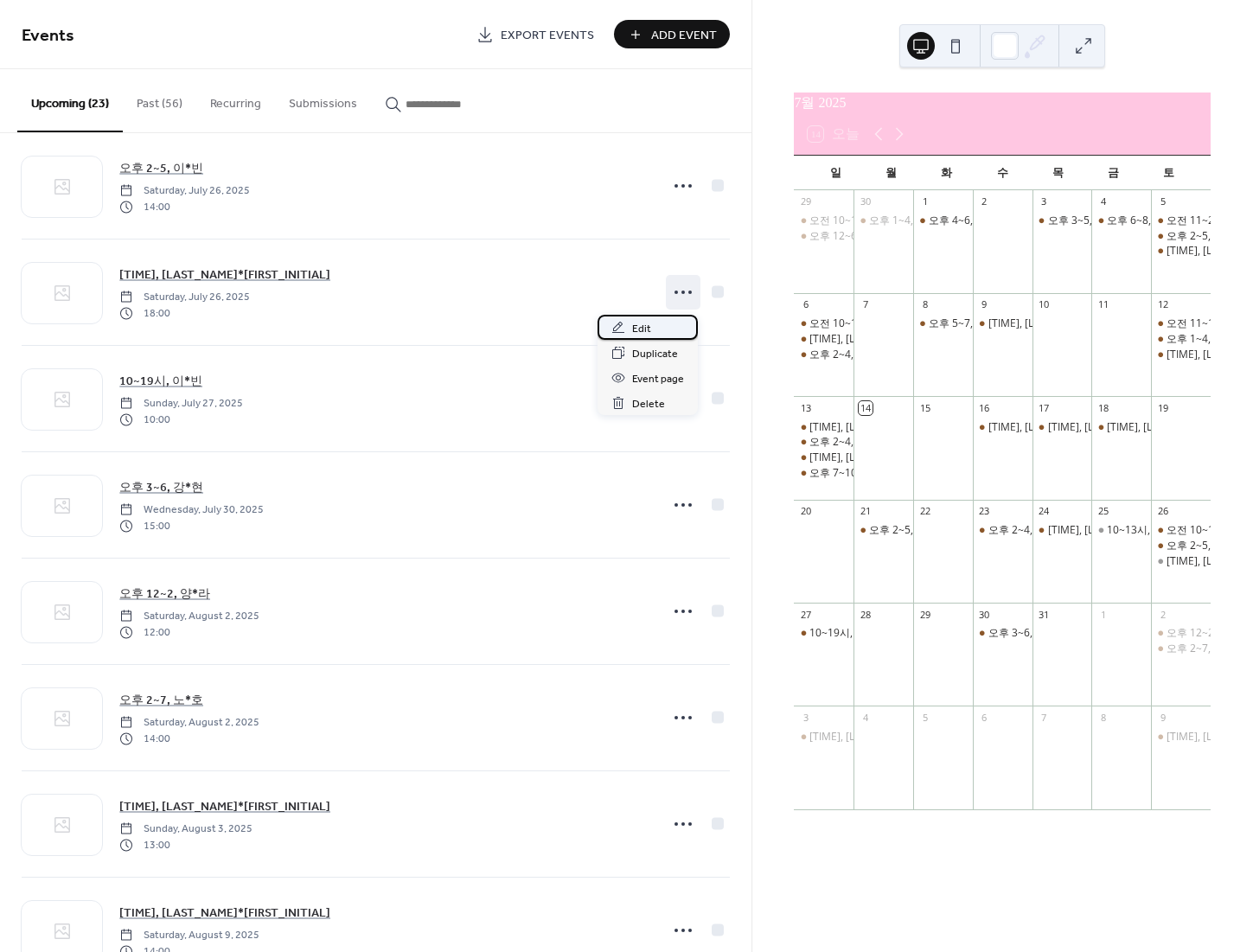 click on "Edit" at bounding box center (648, 327) 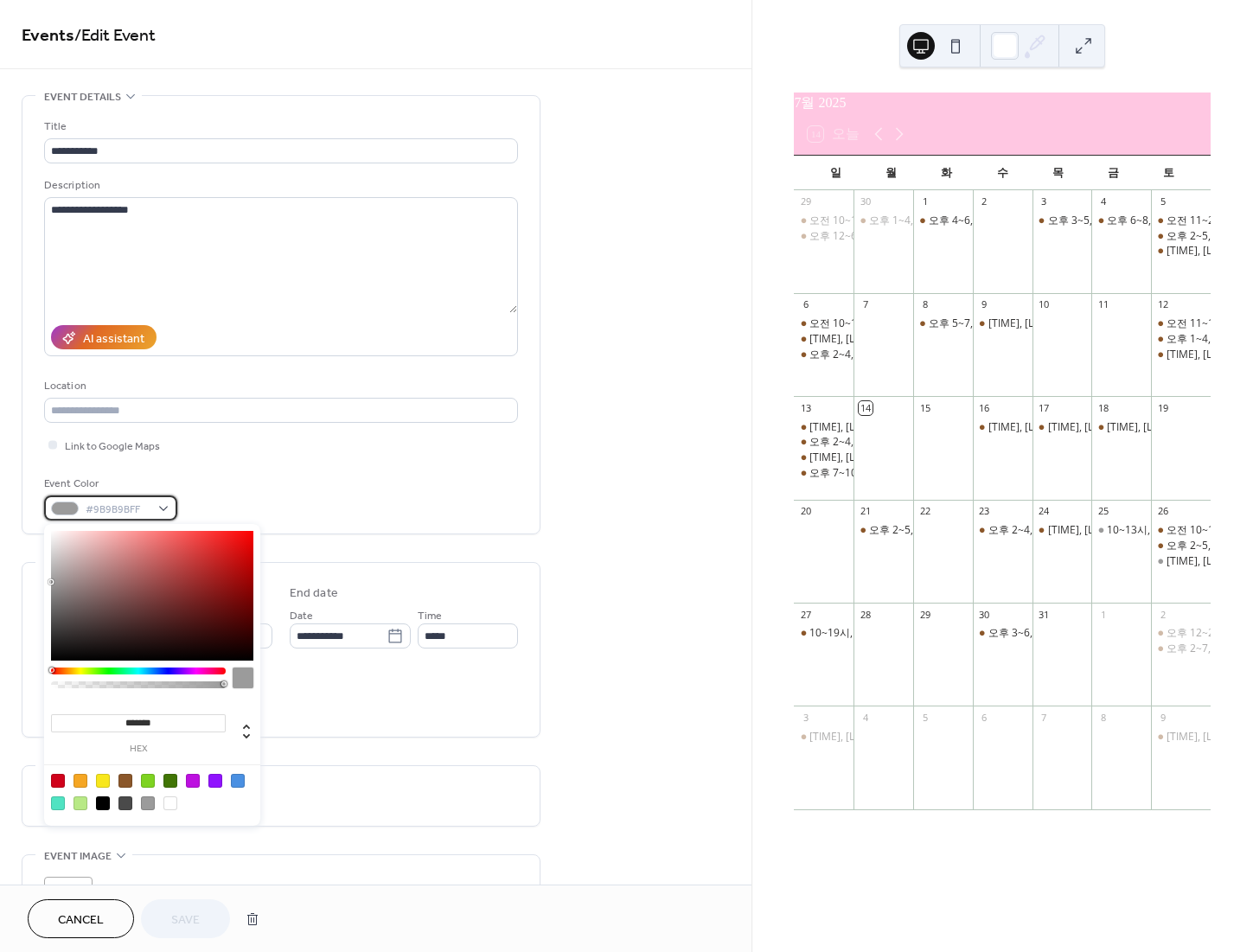 click on "#9B9B9BFF" at bounding box center [118, 509] 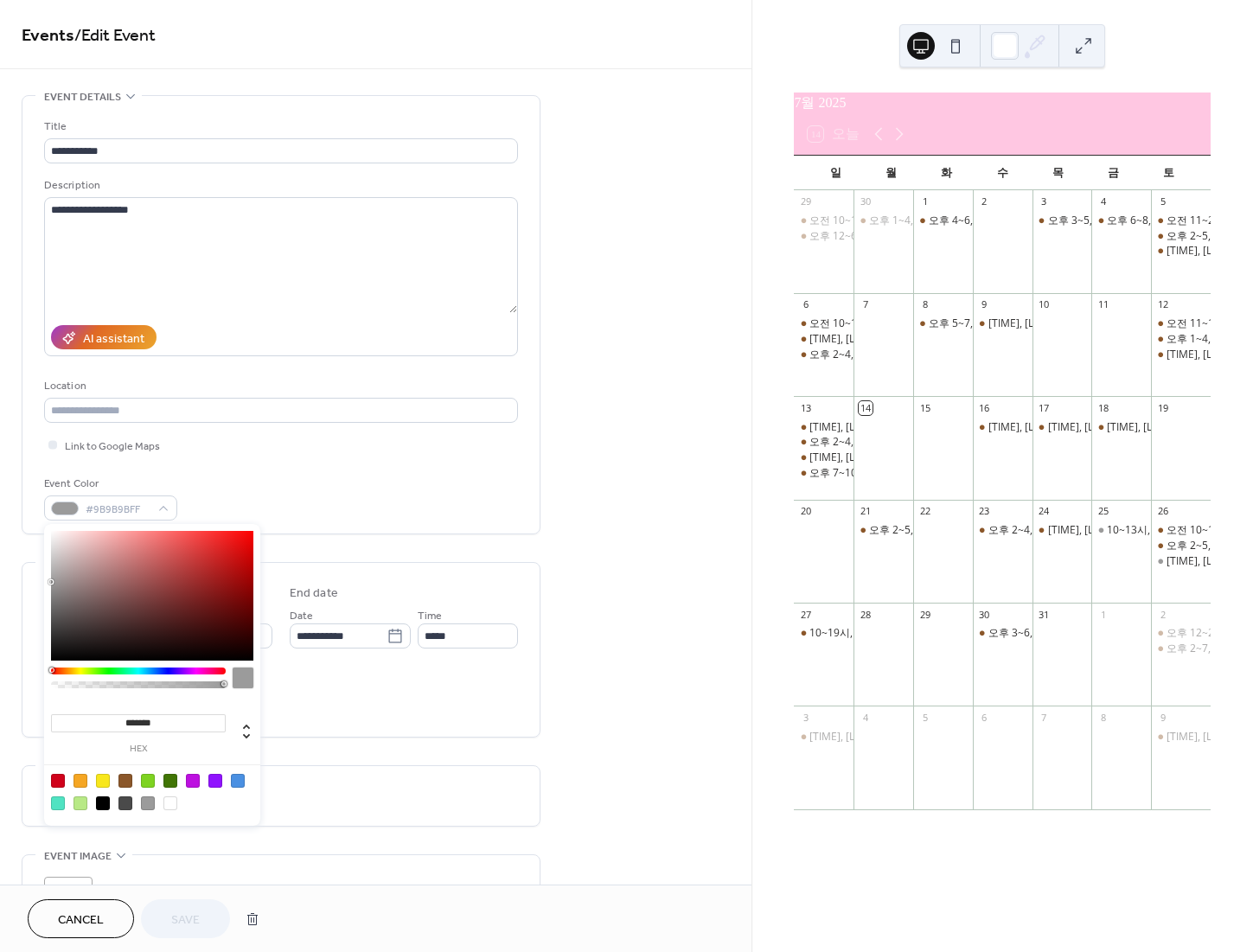 click at bounding box center (125, 781) 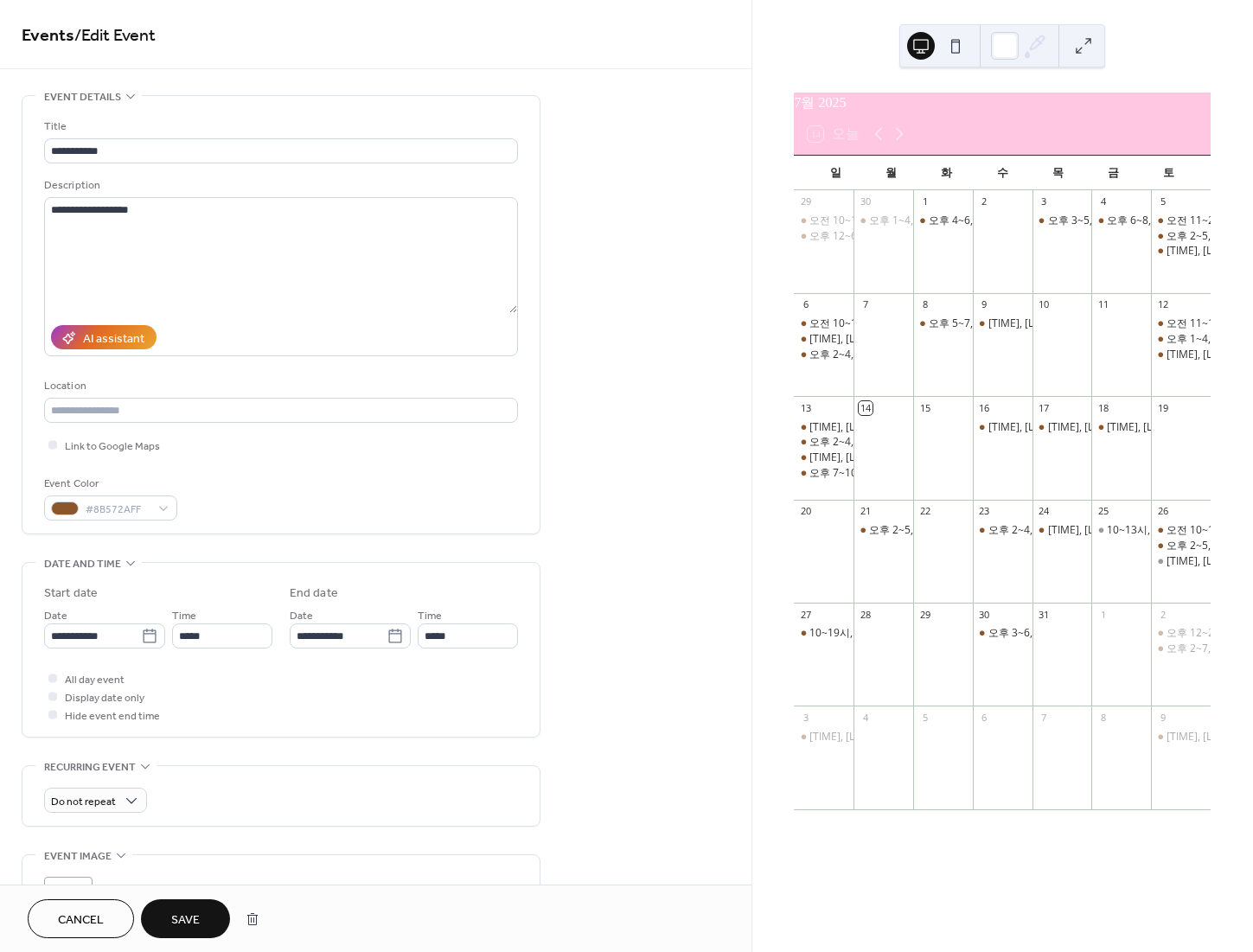 click on "Save" at bounding box center [185, 920] 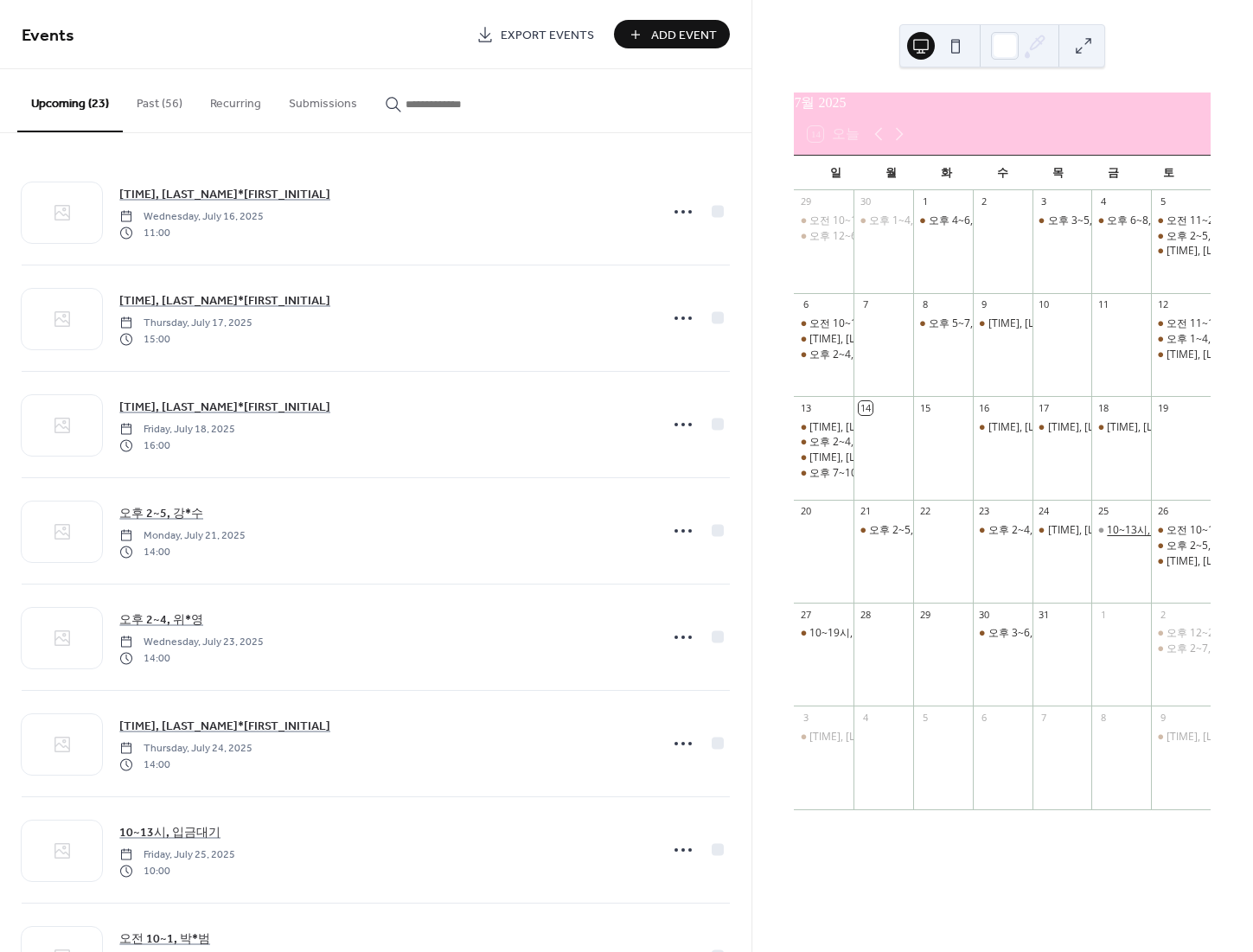 click on "10~13시, 입금대기" at bounding box center (1150, 530) 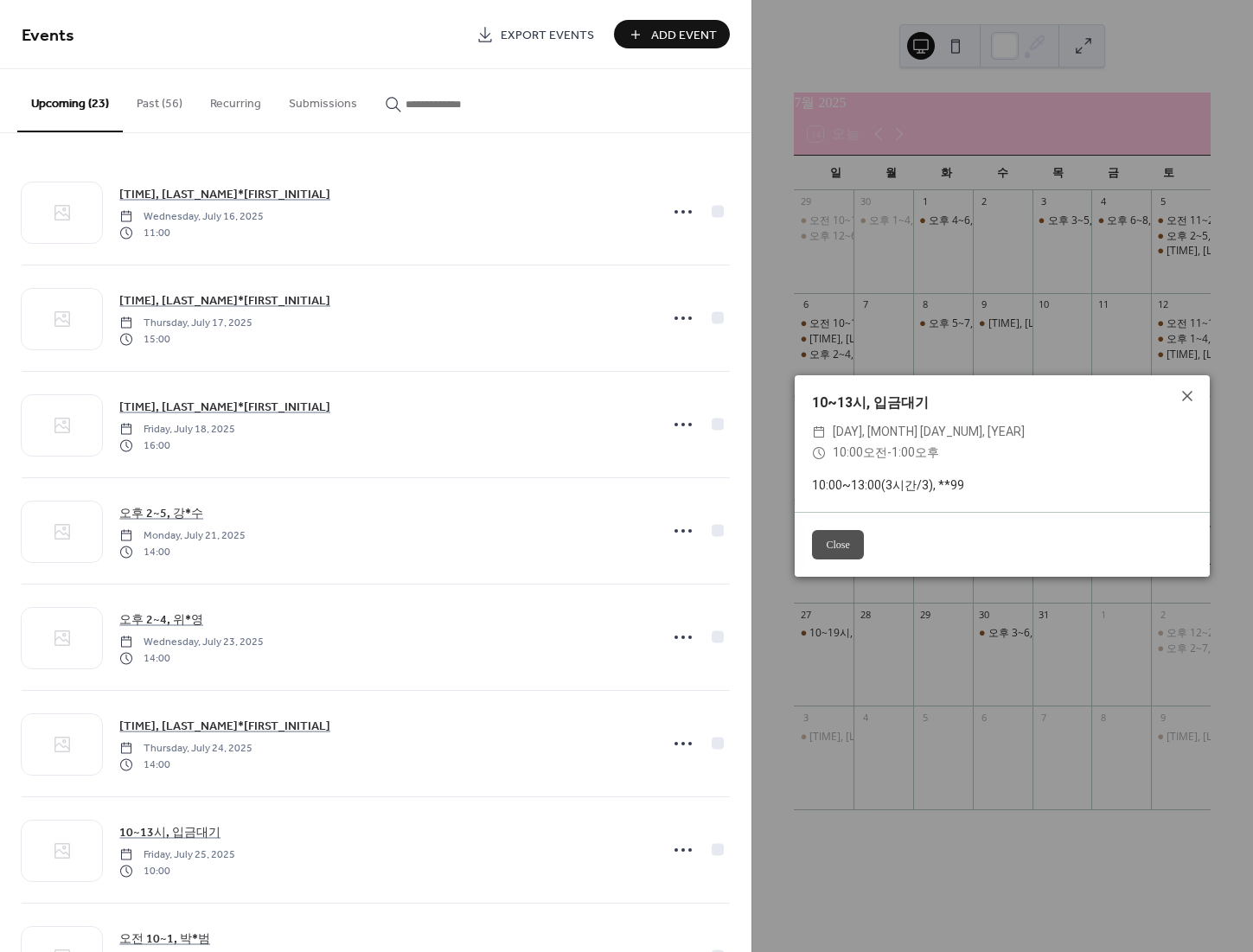 click on "Close" at bounding box center (837, 545) 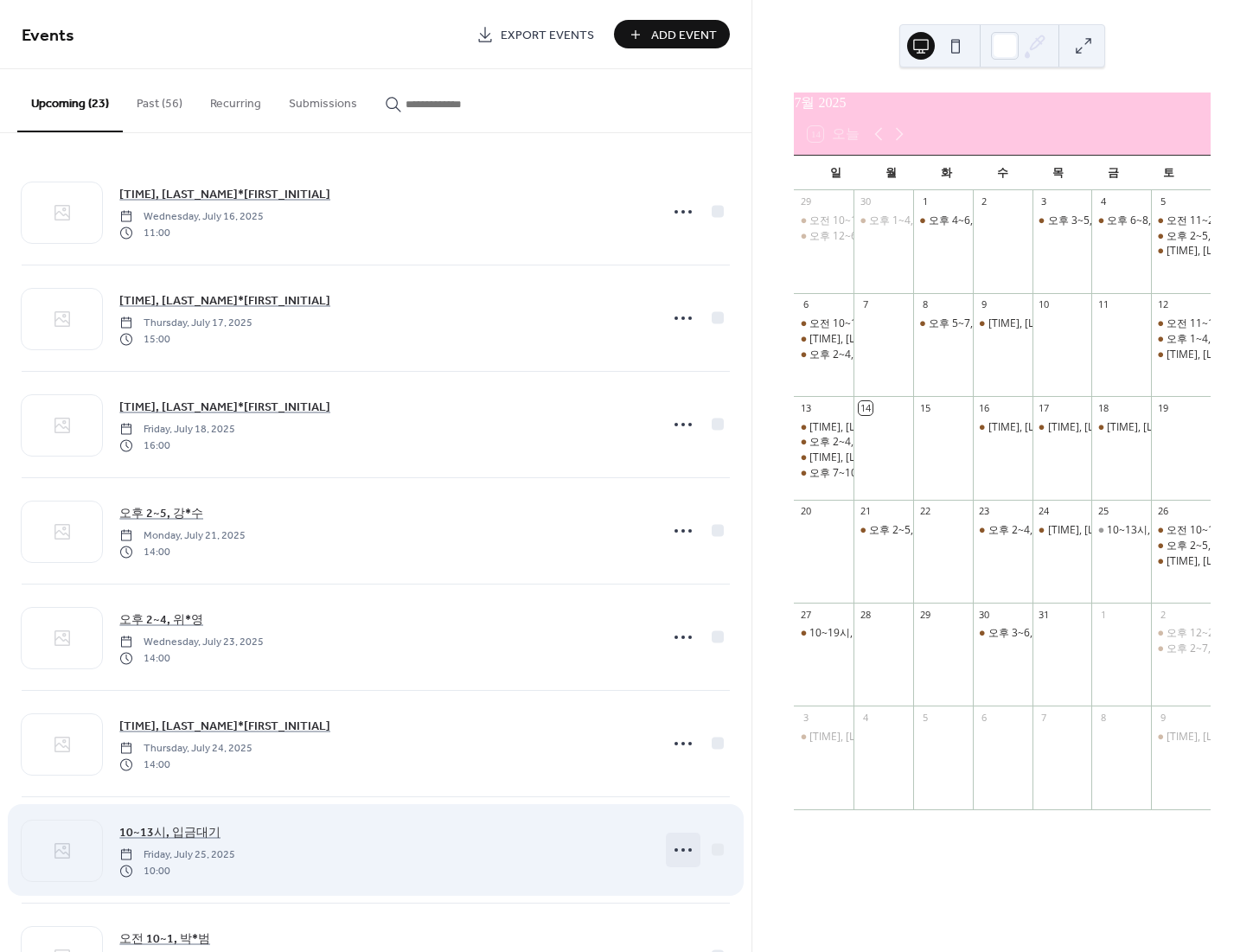 click 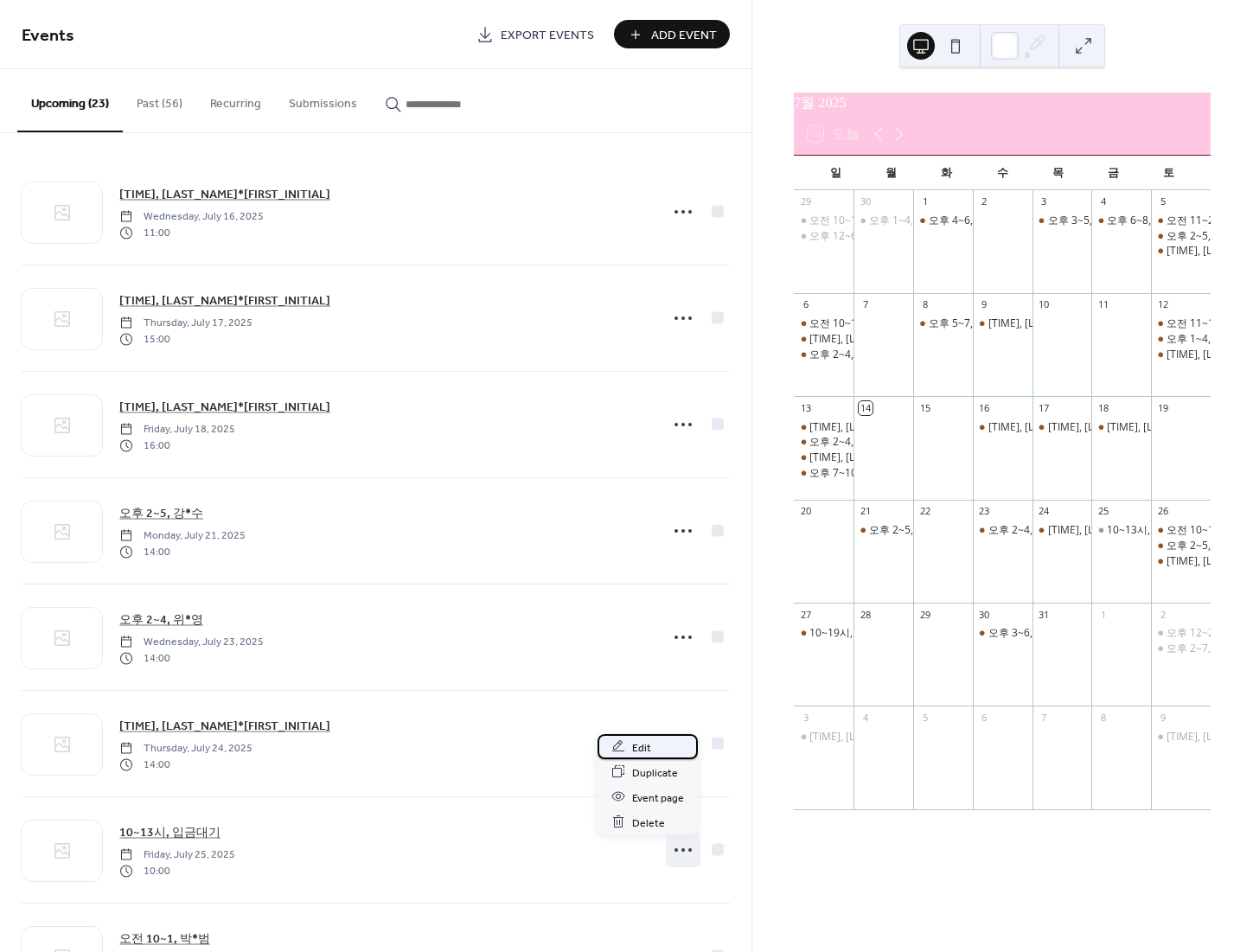 click on "Edit" at bounding box center [648, 746] 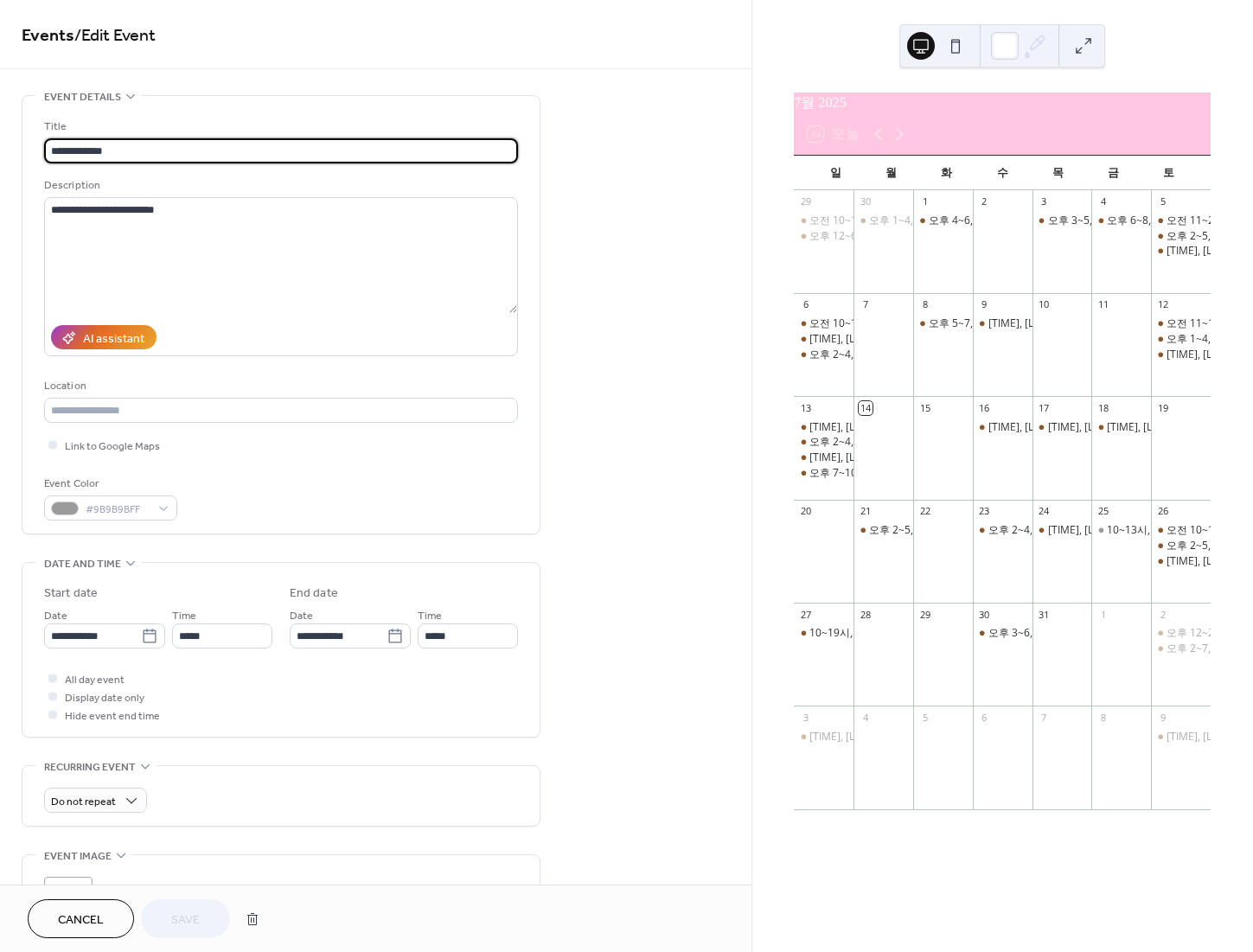 click on "**********" at bounding box center (281, 150) 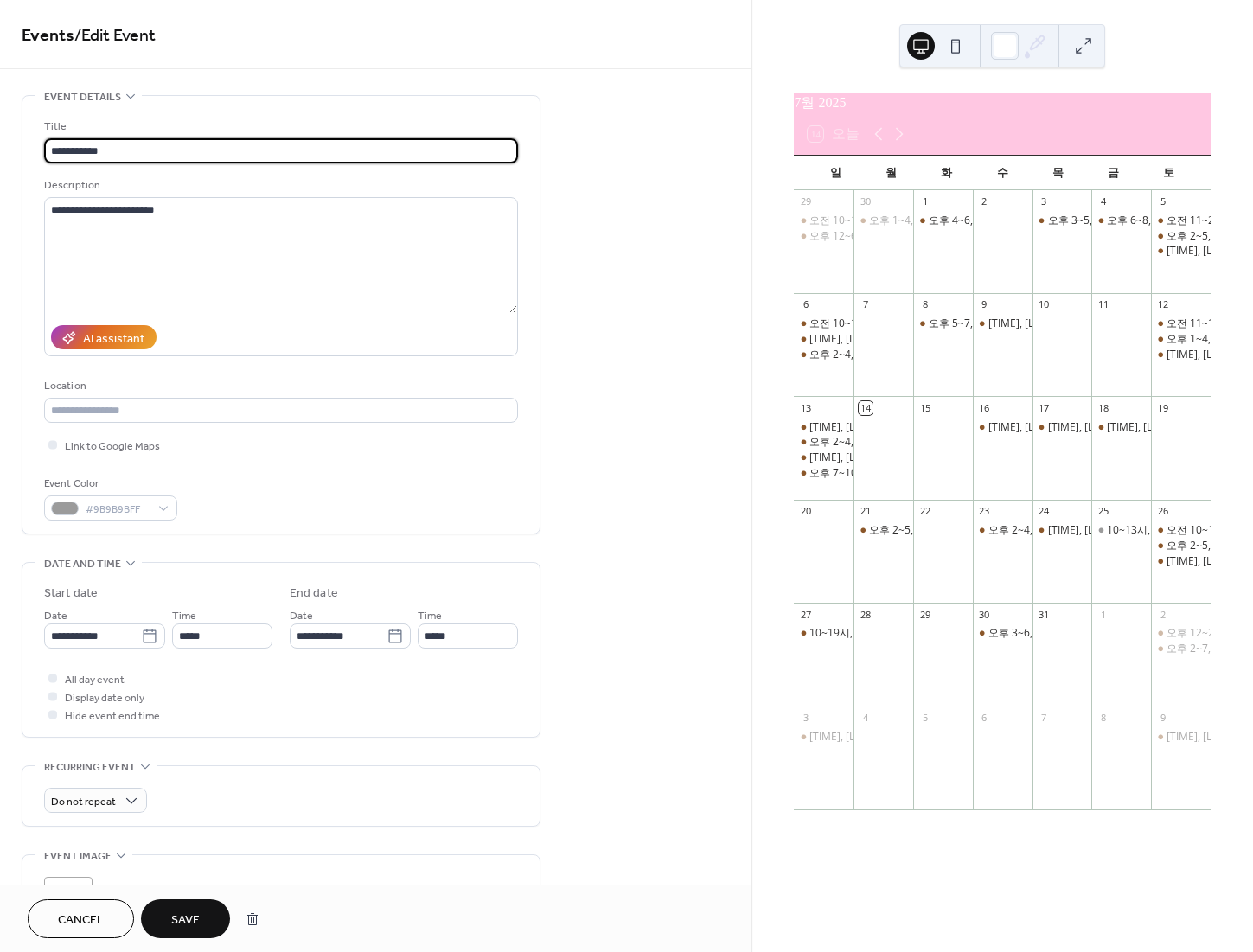 type on "**********" 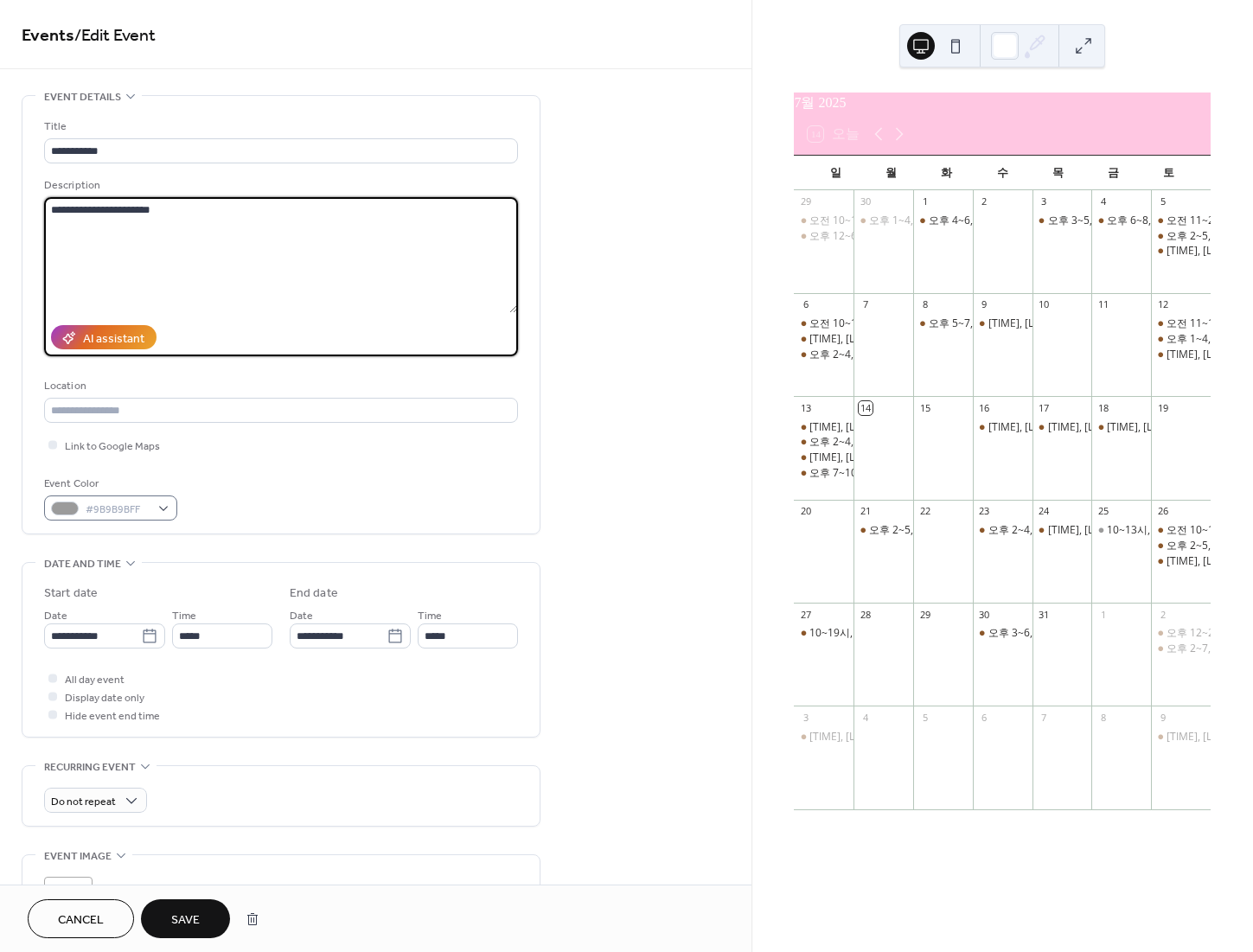 type on "**********" 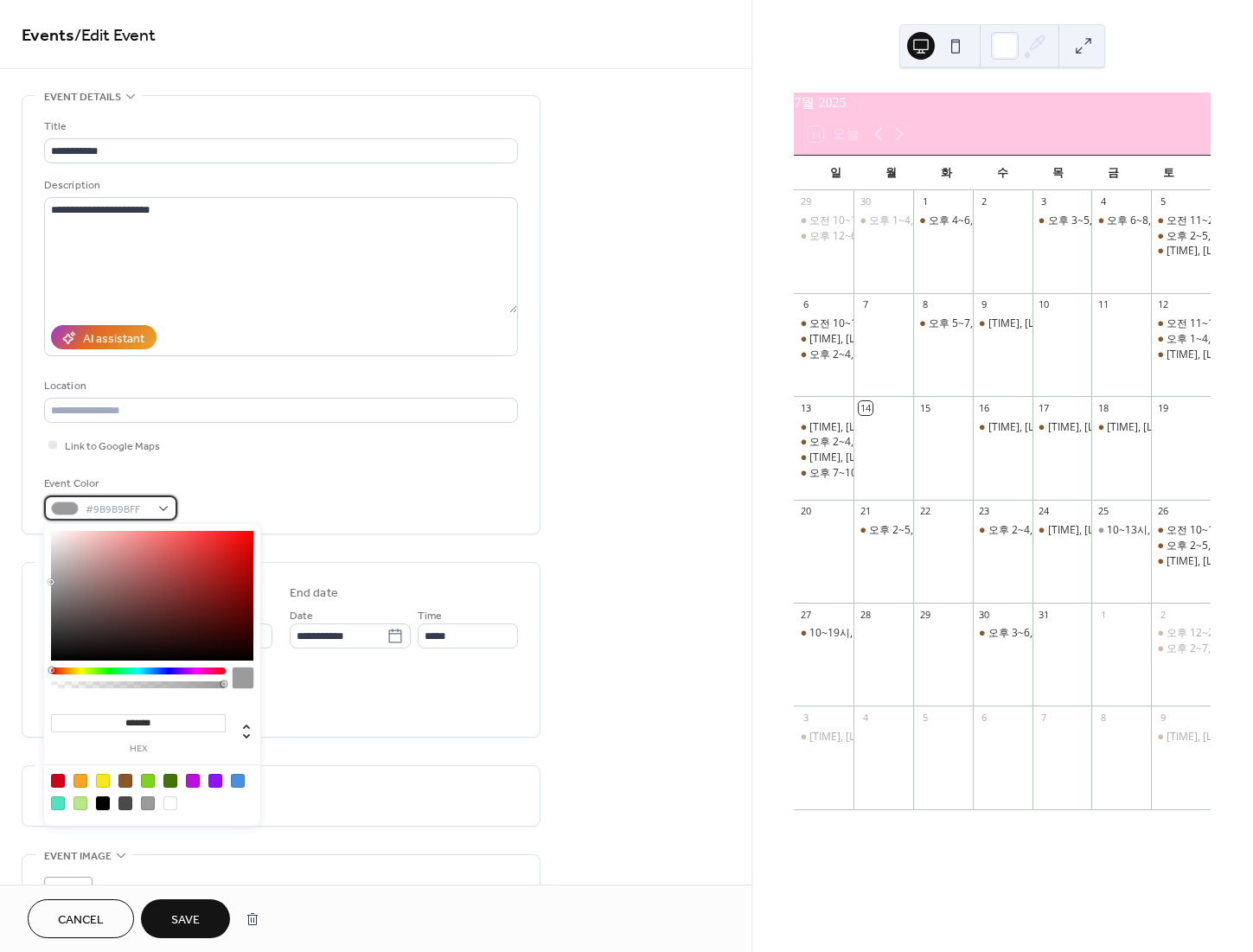 click on "#9B9B9BFF" at bounding box center (118, 509) 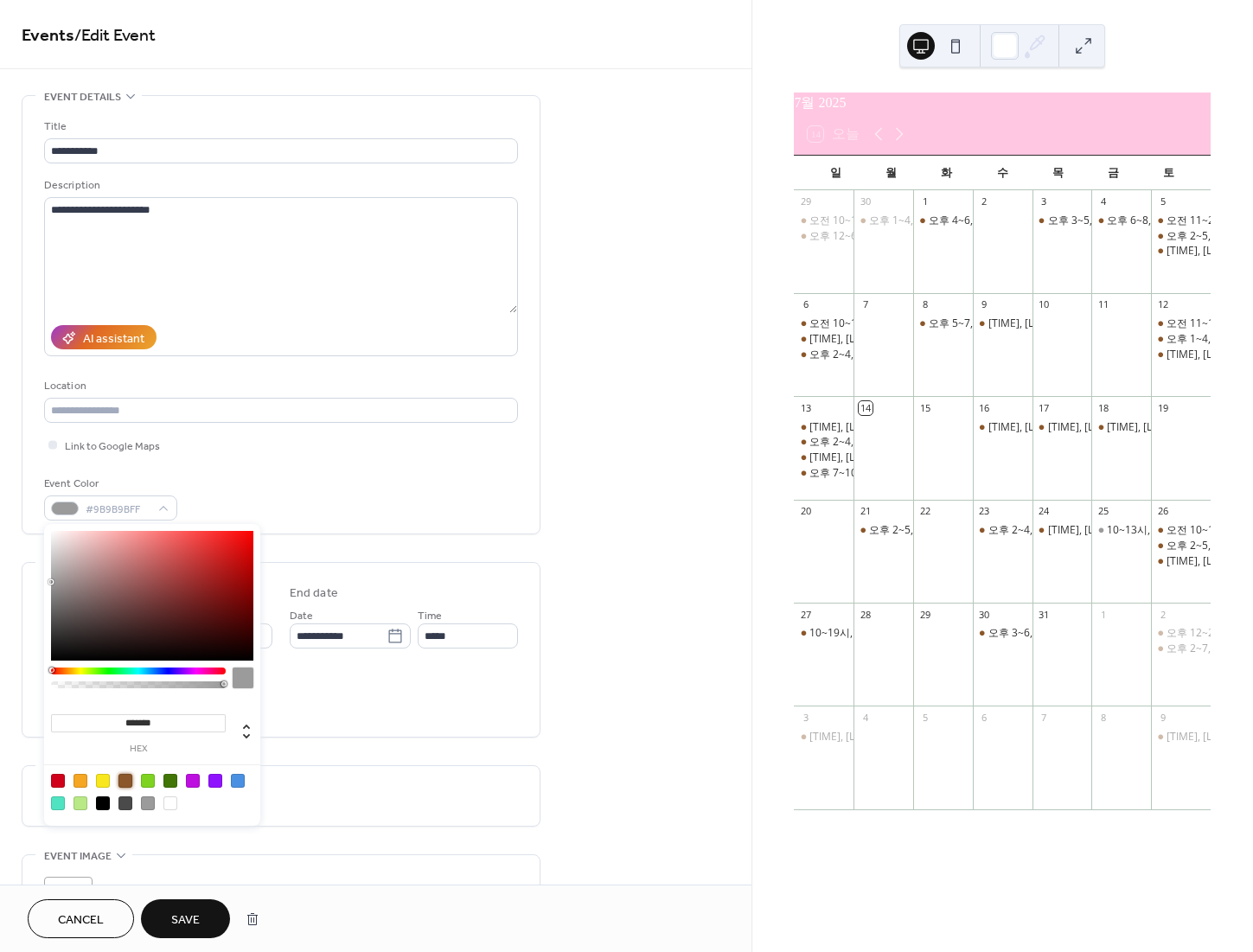 click at bounding box center (125, 781) 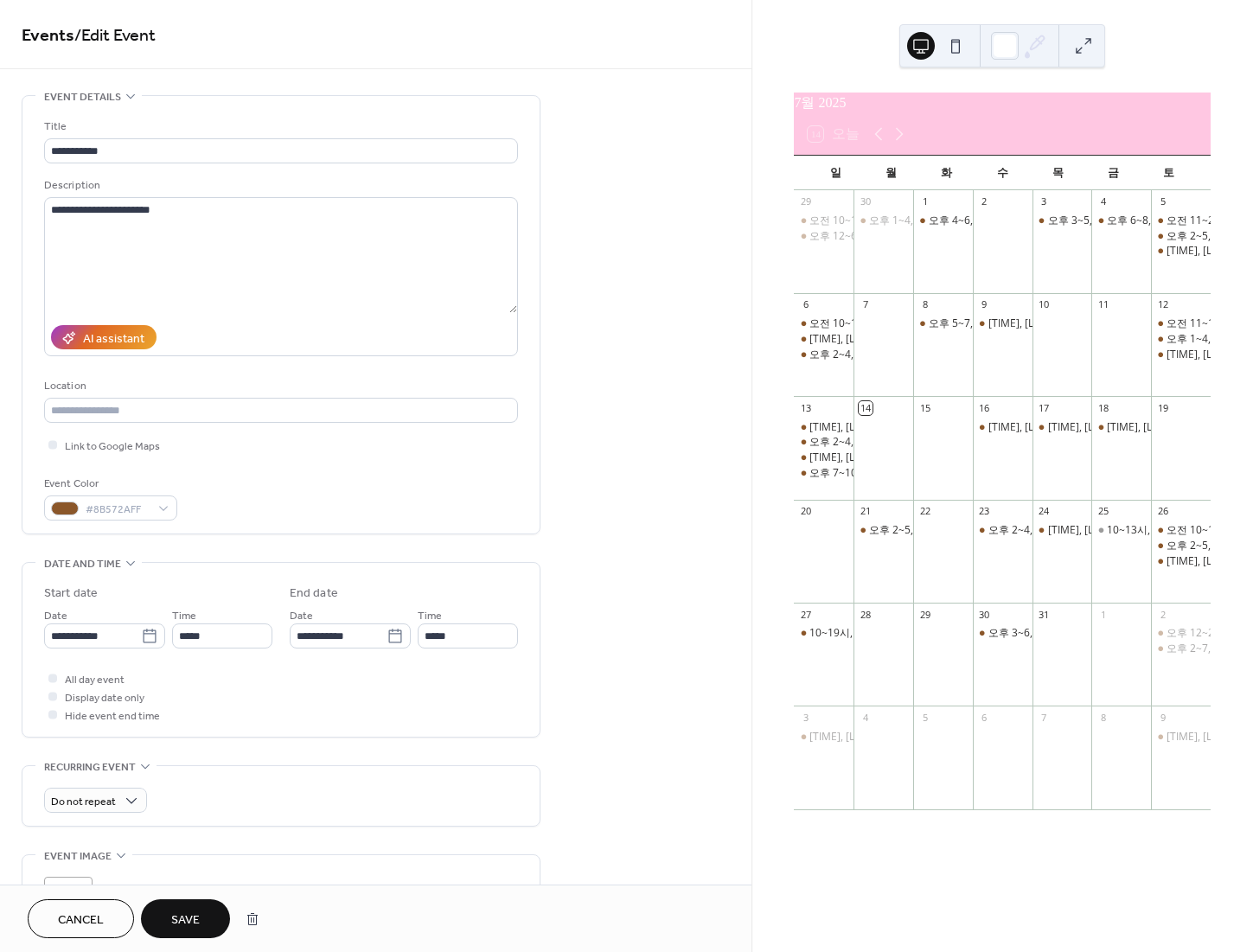 click on "Save" at bounding box center (185, 920) 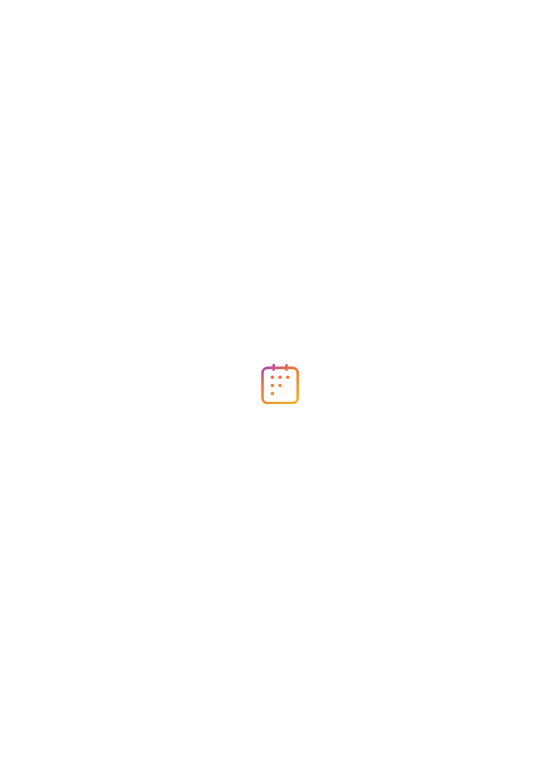 scroll, scrollTop: 0, scrollLeft: 0, axis: both 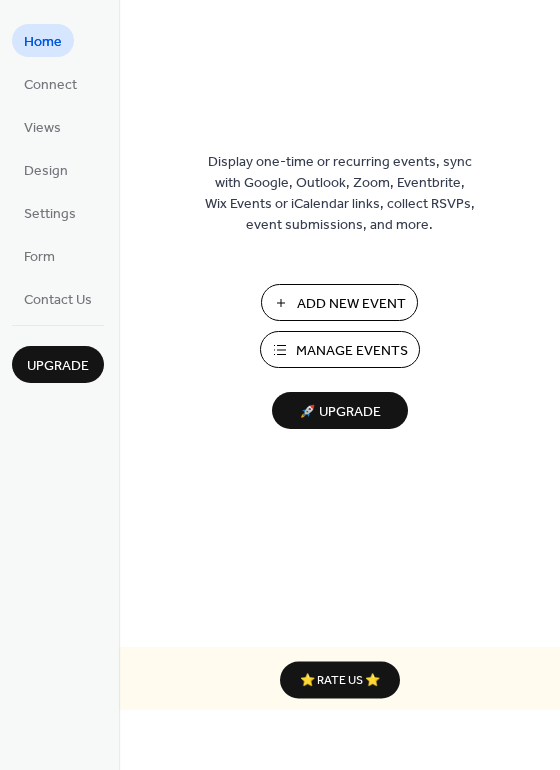 click on "Add New Event" at bounding box center [339, 302] 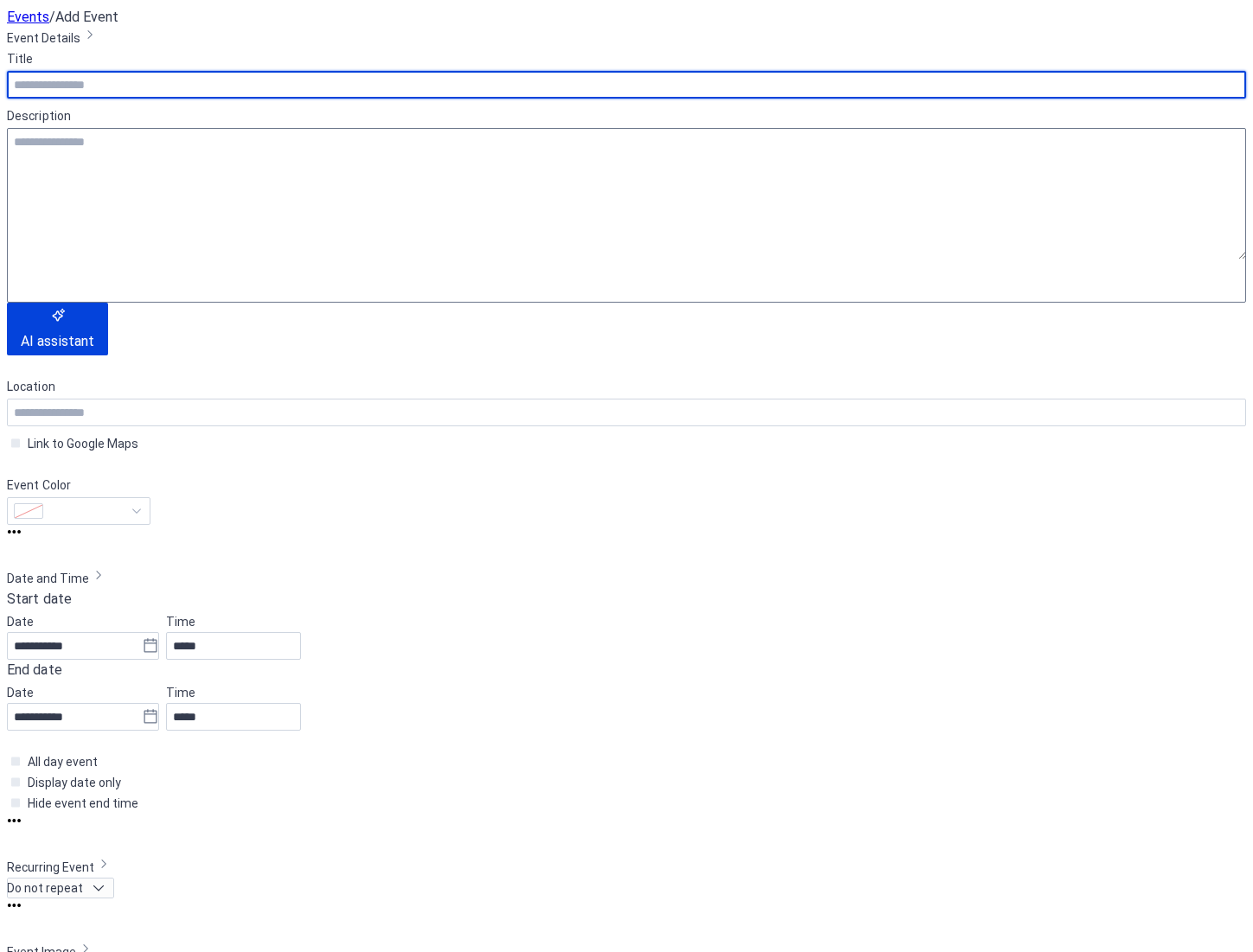 scroll, scrollTop: 0, scrollLeft: 0, axis: both 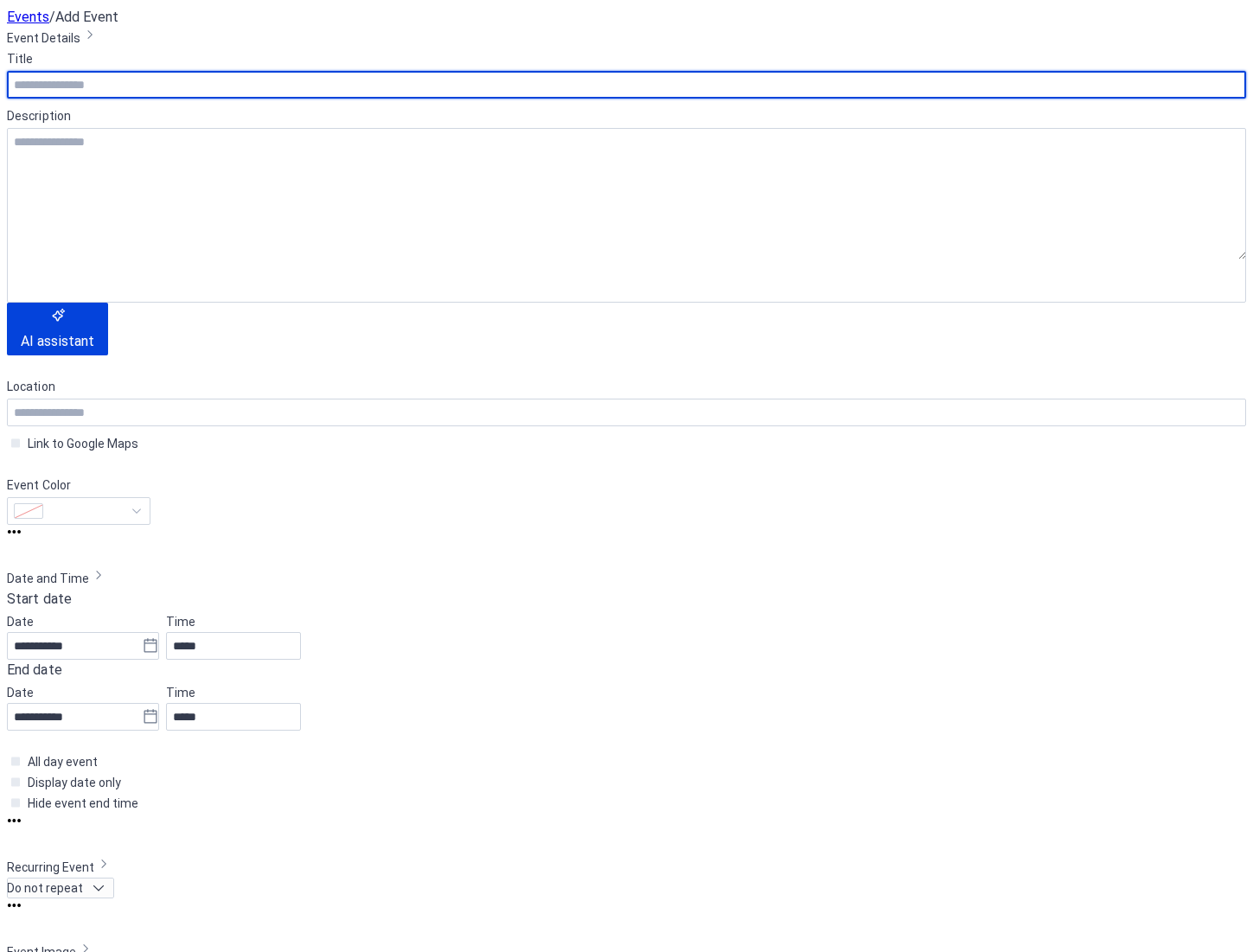 click on "Title" at bounding box center [626, 73] 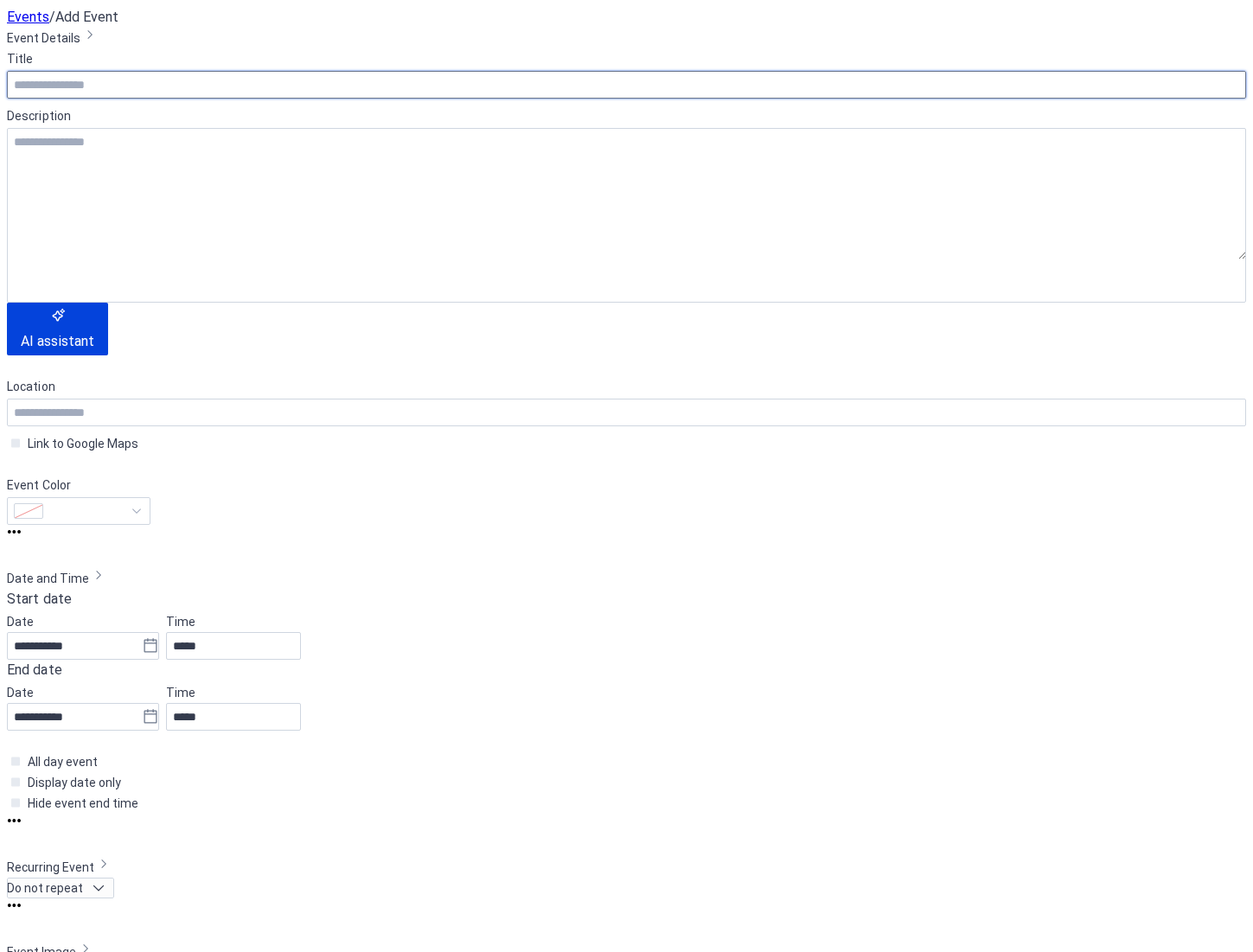 click at bounding box center [626, 85] 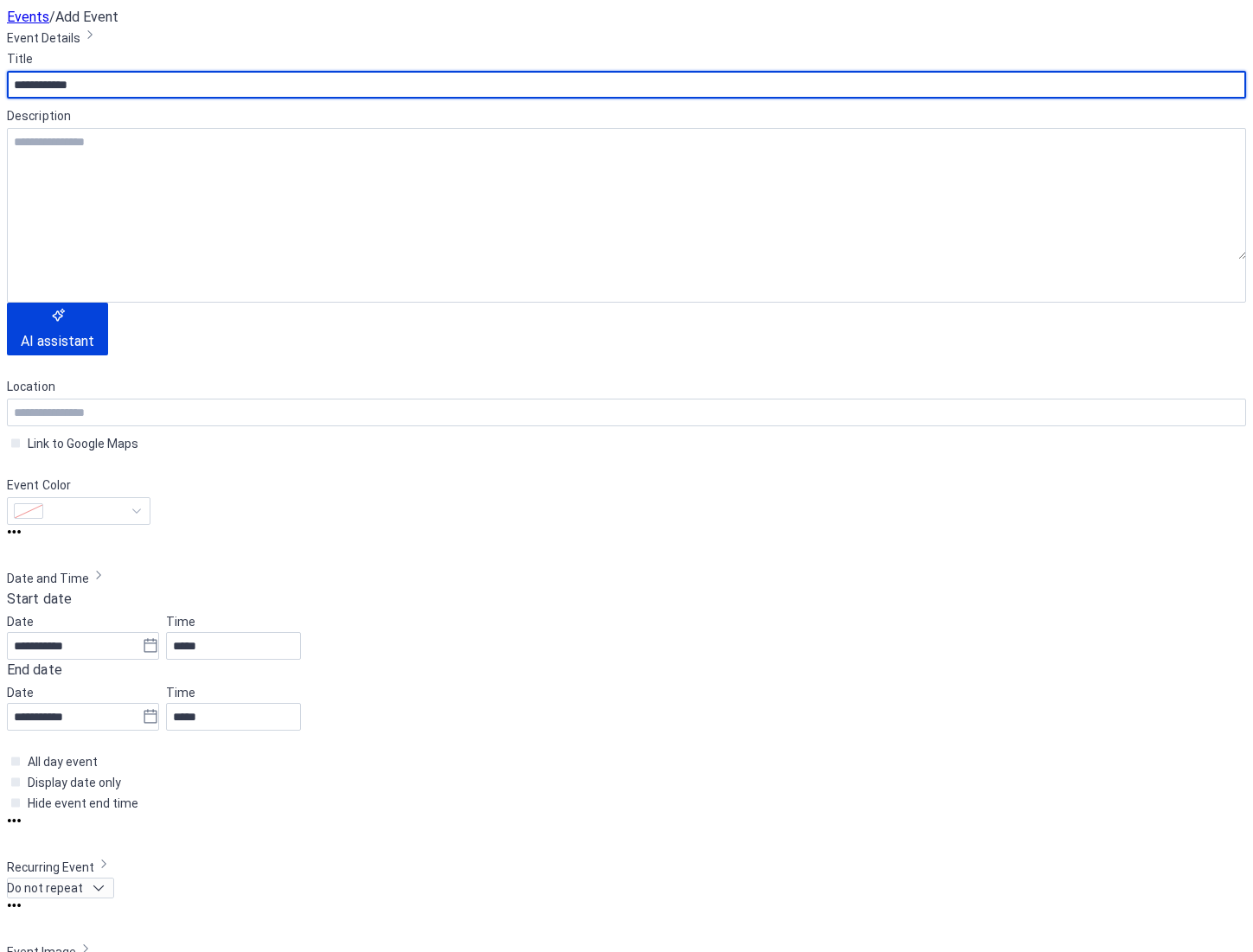 type on "**********" 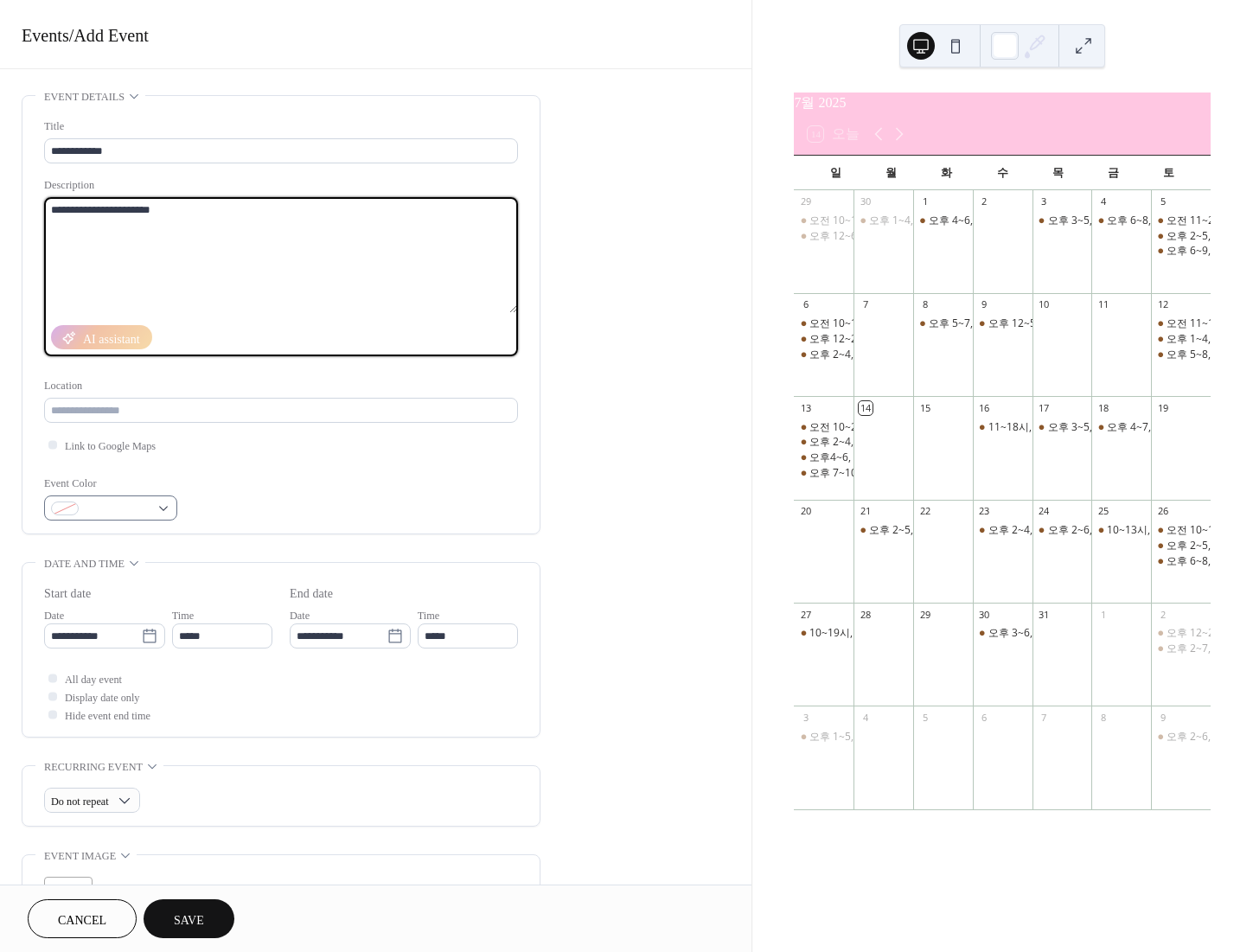 type on "**********" 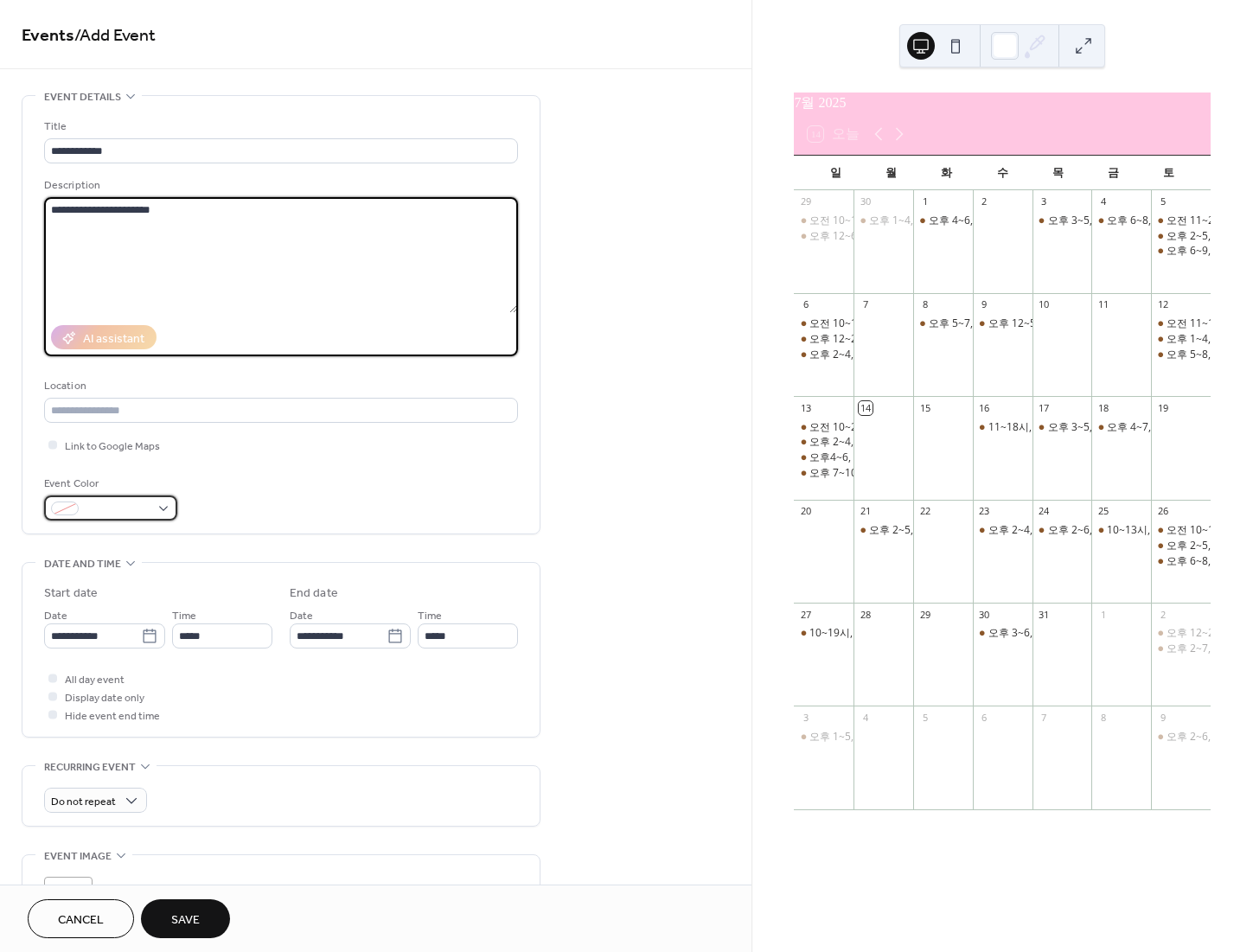 click at bounding box center [111, 508] 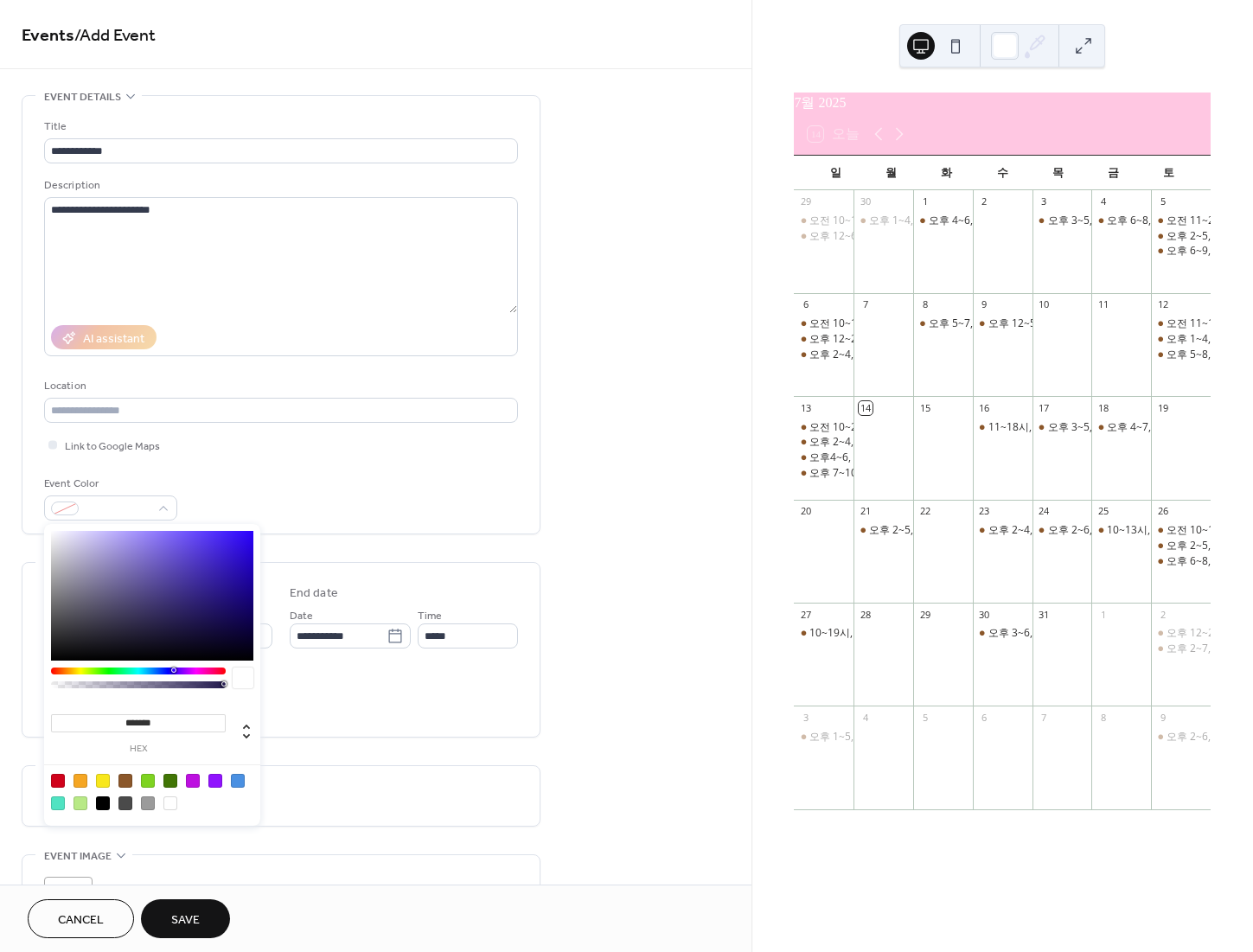 click at bounding box center [148, 803] 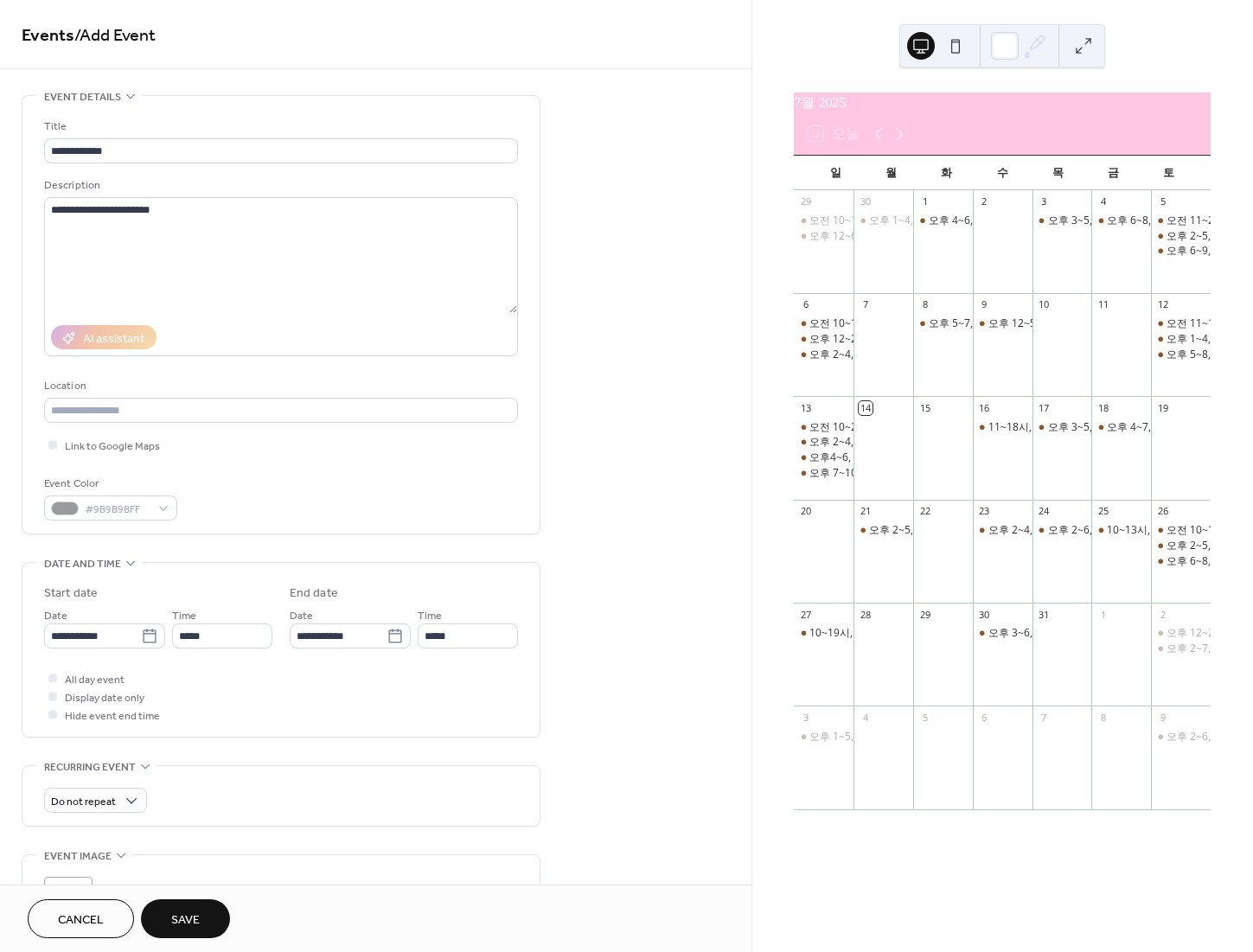 click on "All day event Display date only Hide event end time" at bounding box center (281, 696) 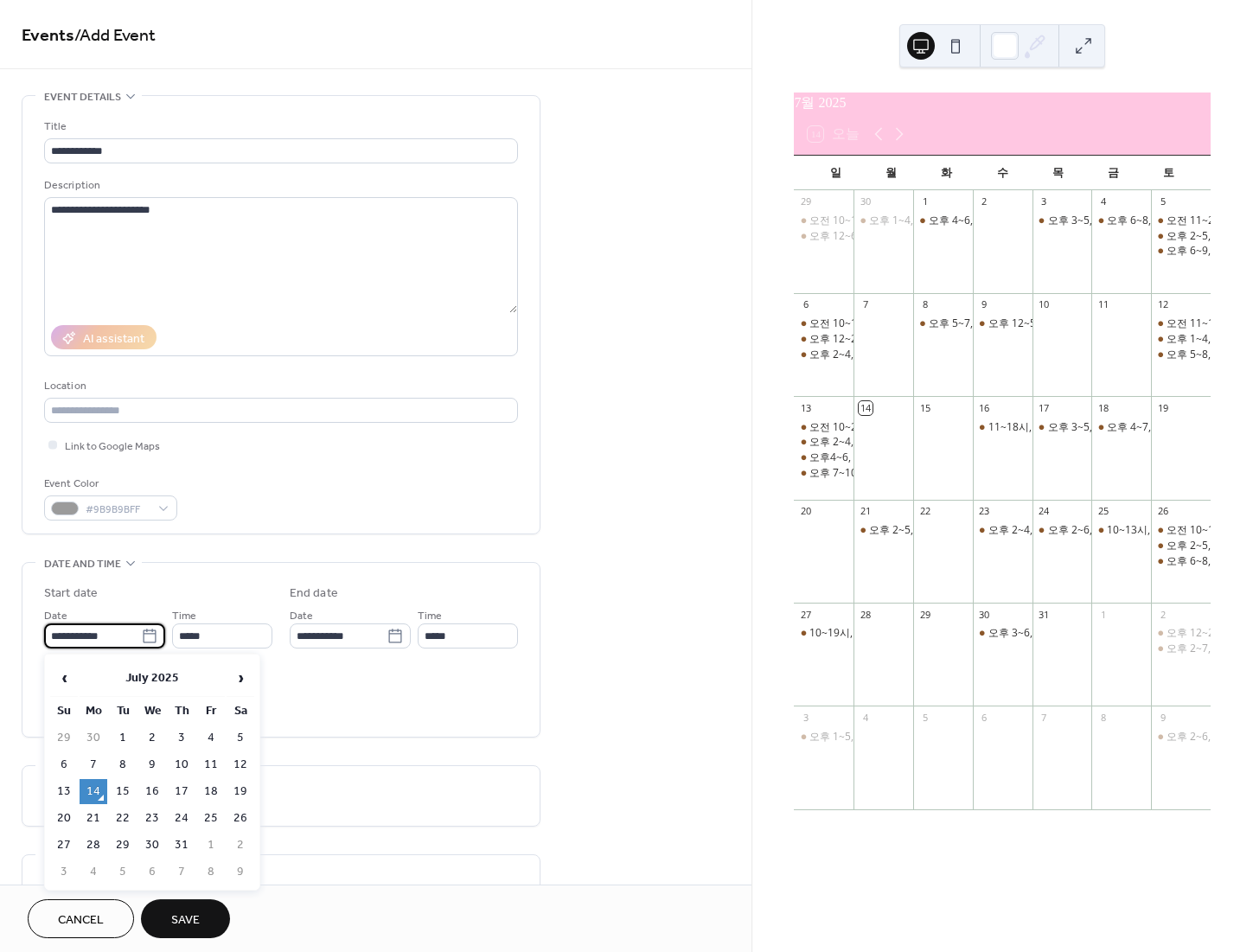 click on "**********" at bounding box center [93, 636] 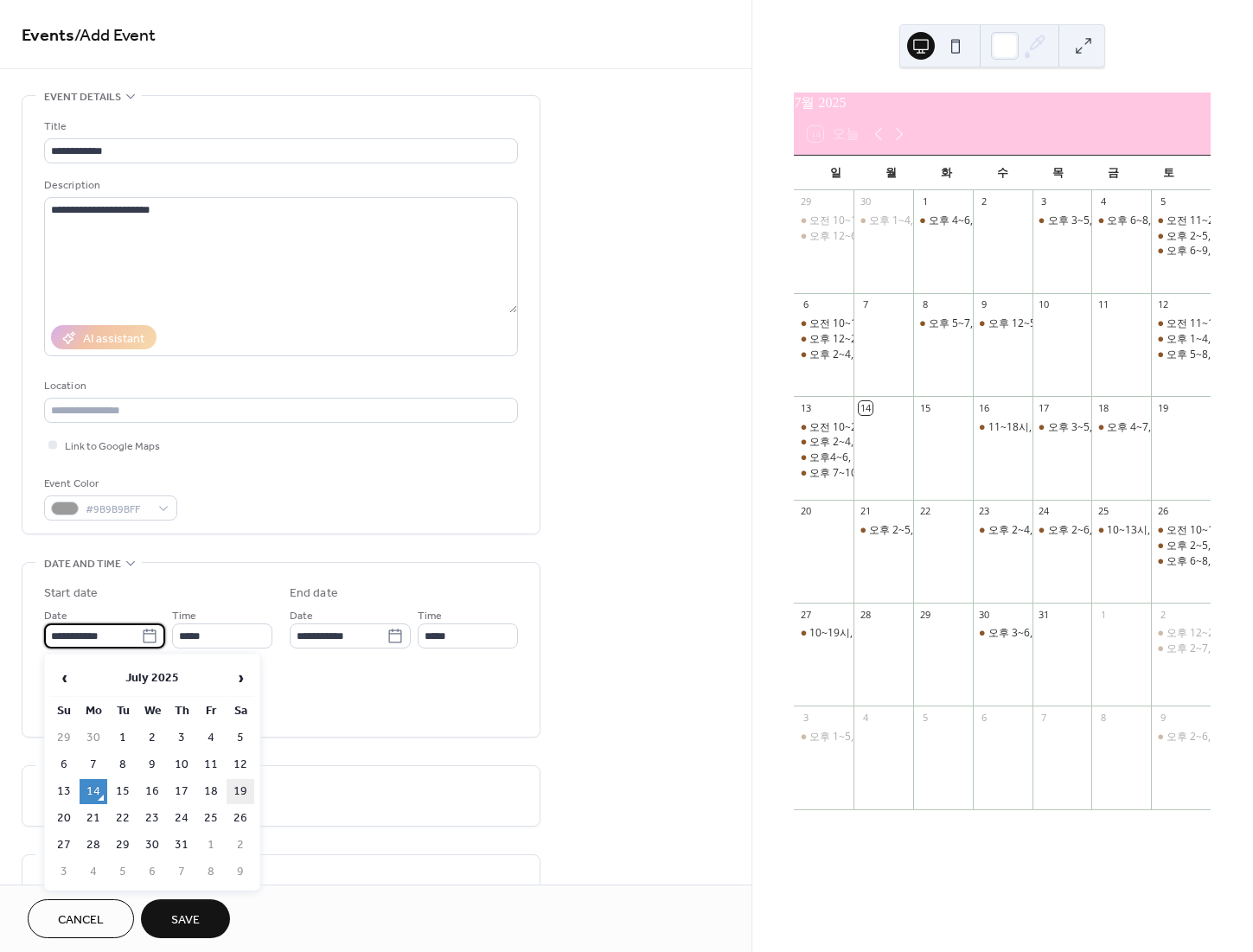 click on "19" at bounding box center (240, 791) 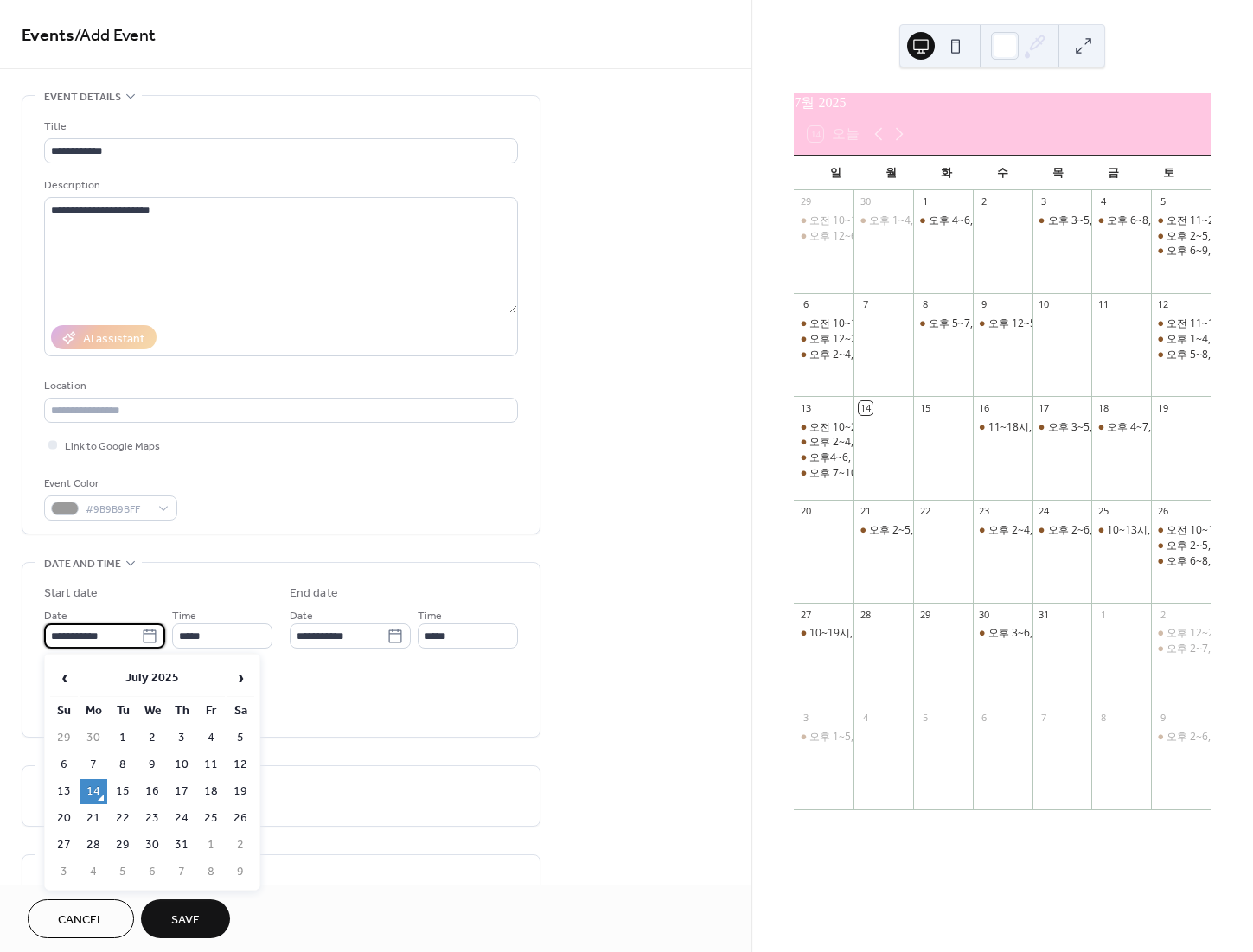 type on "**********" 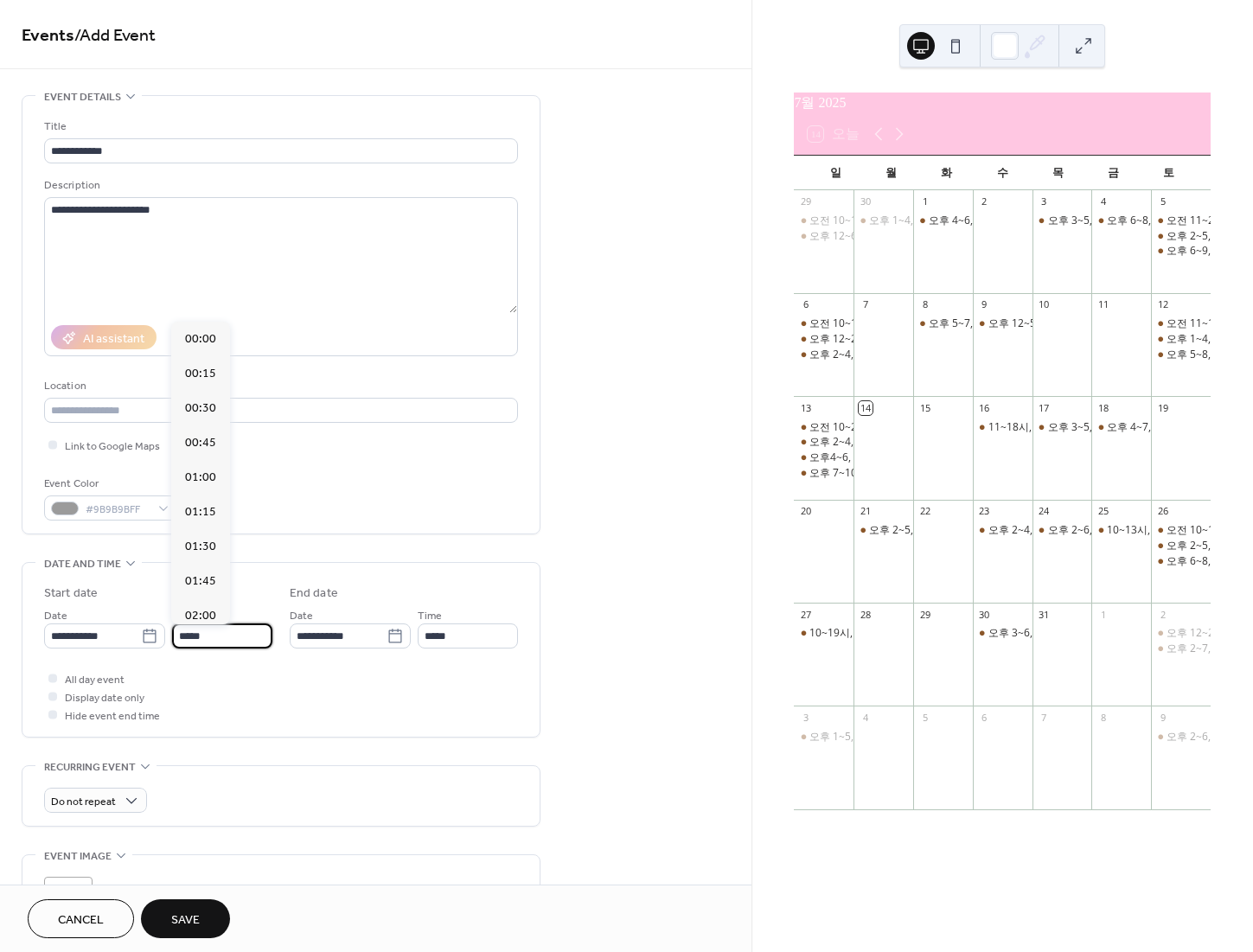 click on "*****" at bounding box center [222, 636] 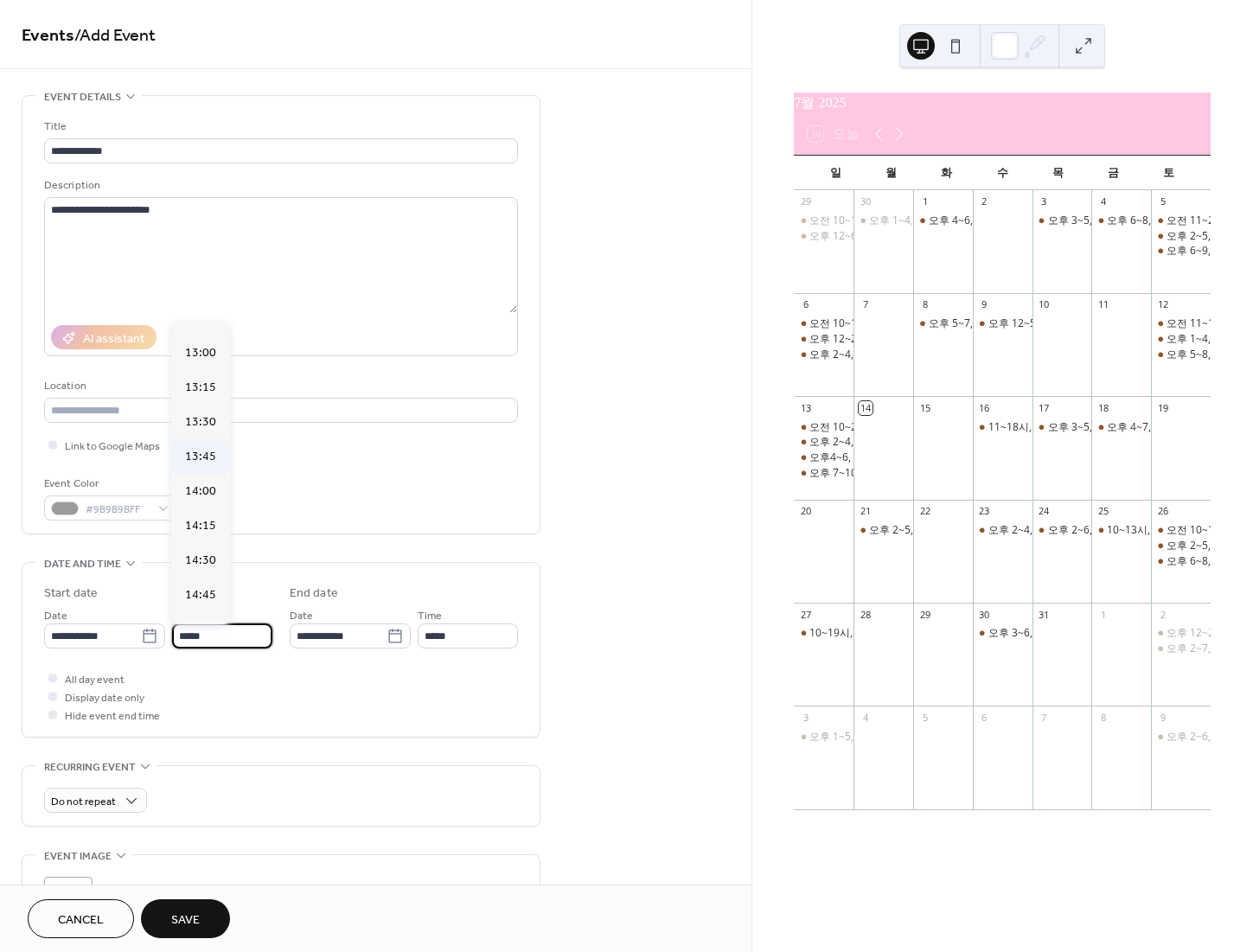 scroll, scrollTop: 2163, scrollLeft: 0, axis: vertical 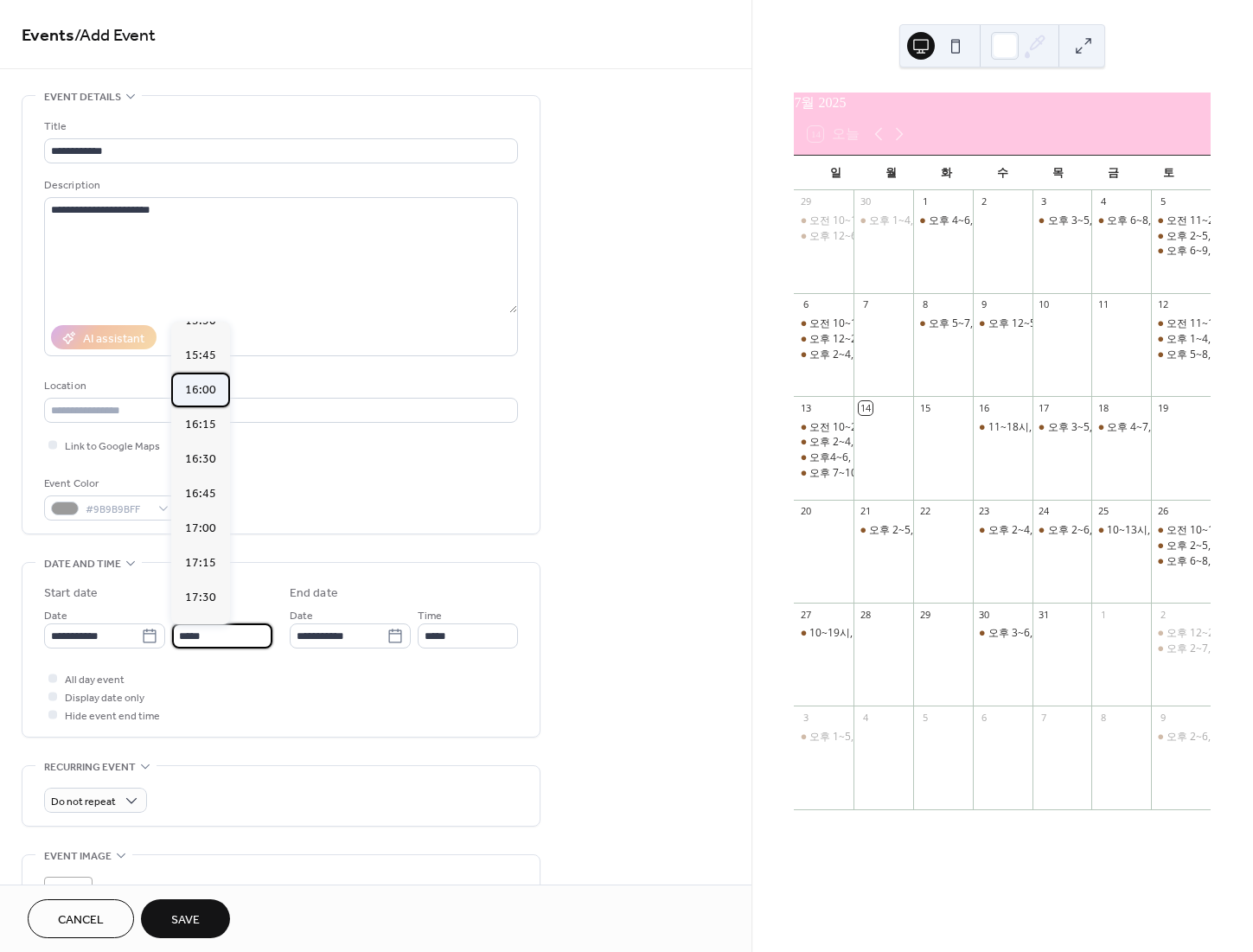 click on "16:00" at bounding box center (201, 390) 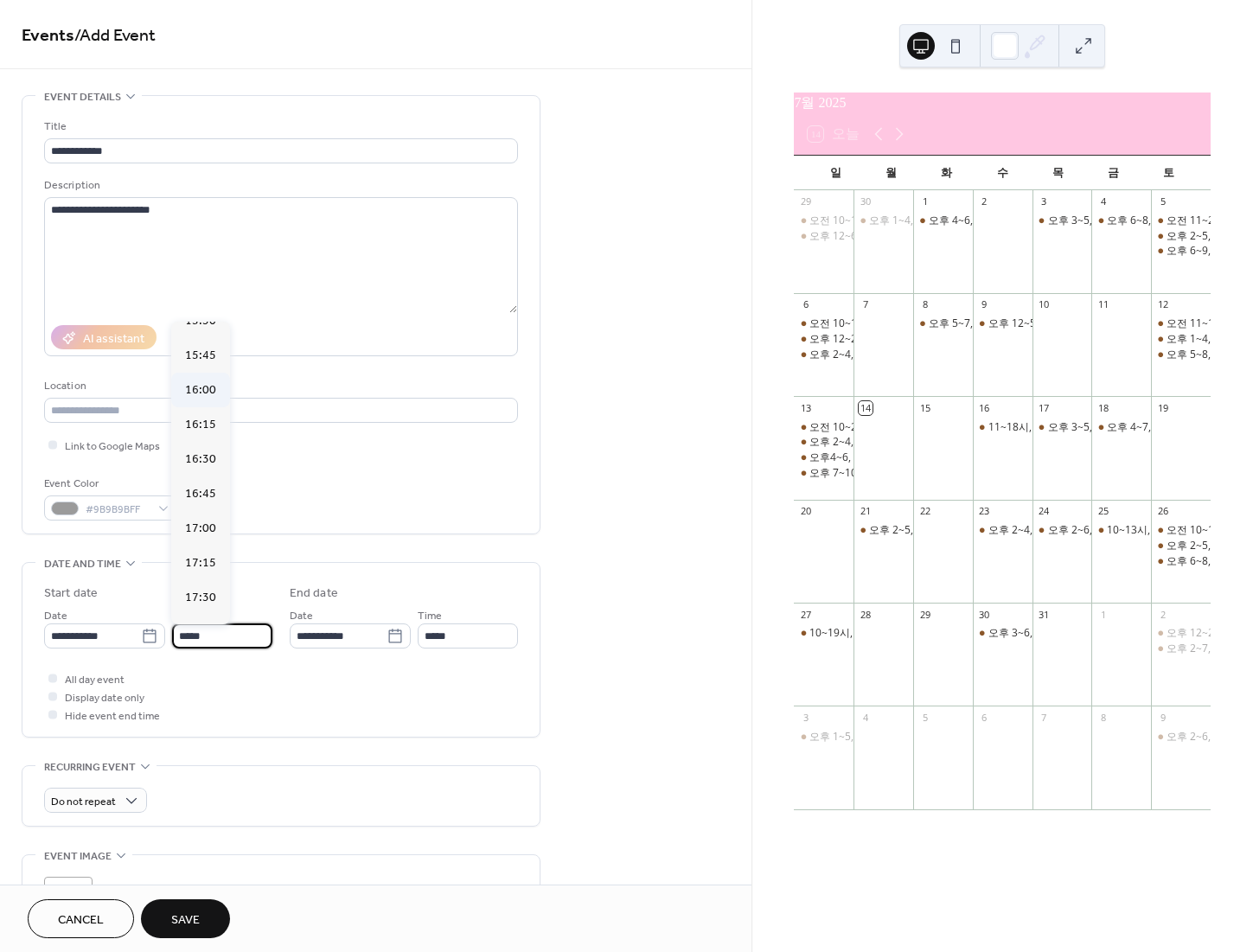 type on "*****" 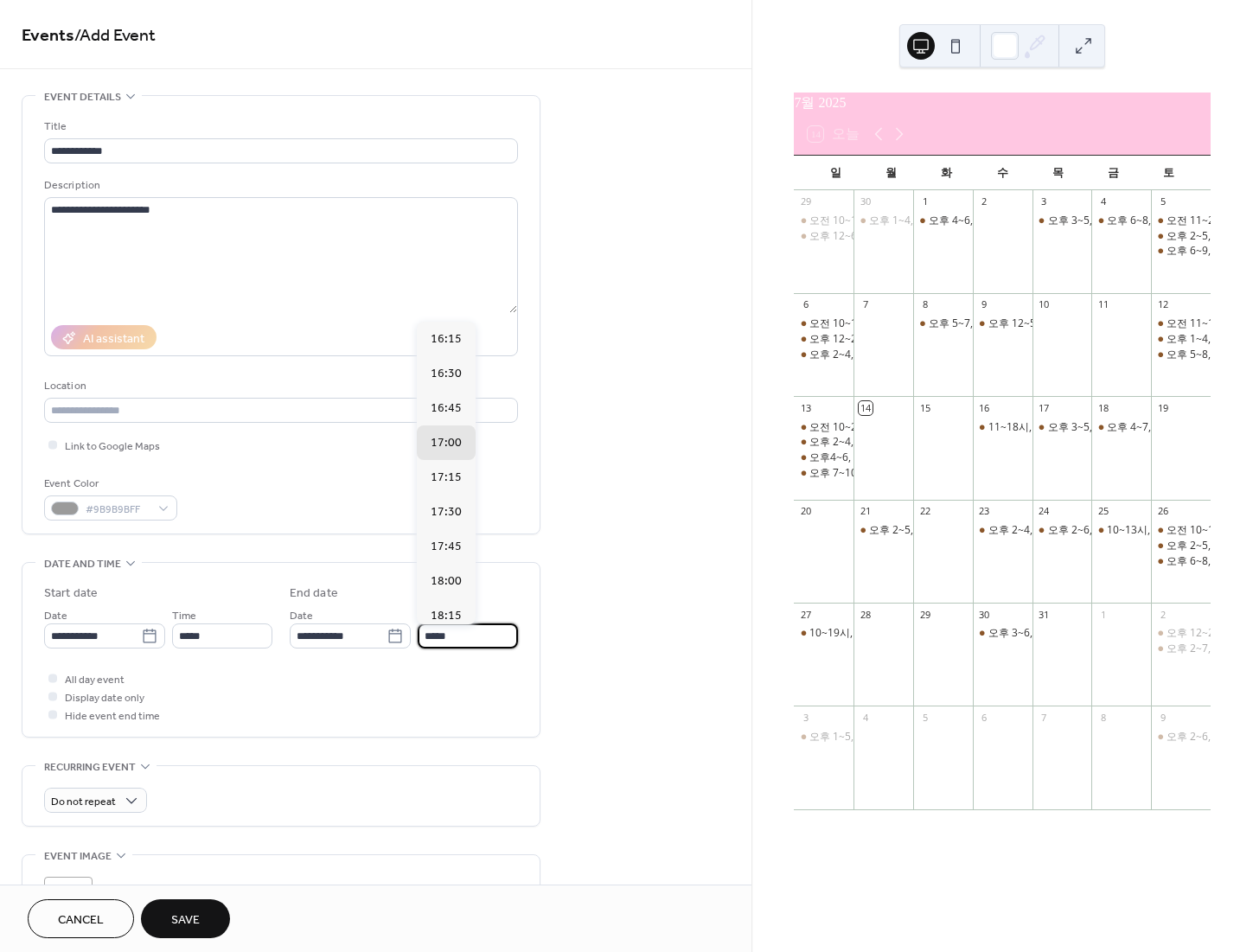 click on "*****" at bounding box center [468, 636] 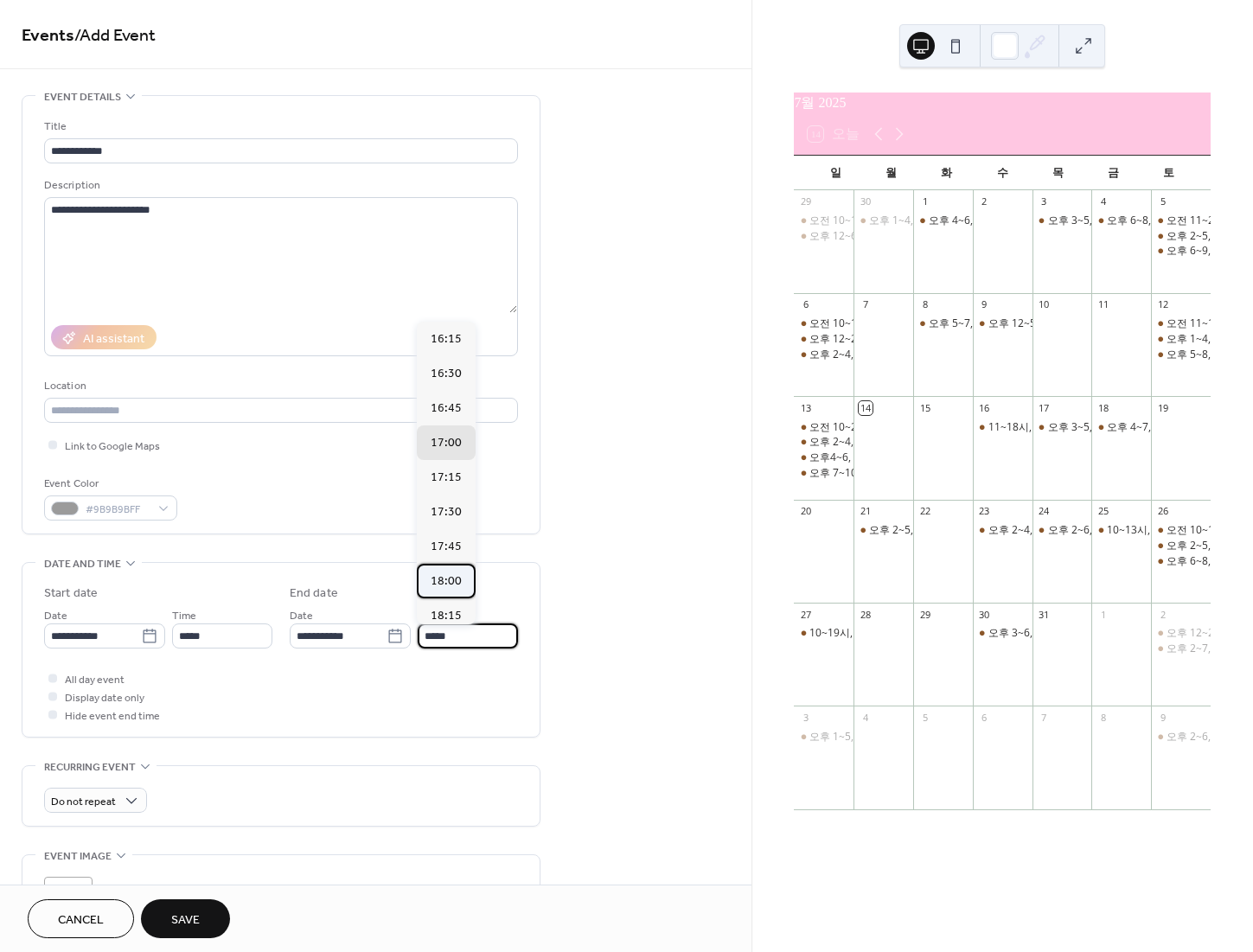 click on "18:00" at bounding box center [446, 581] 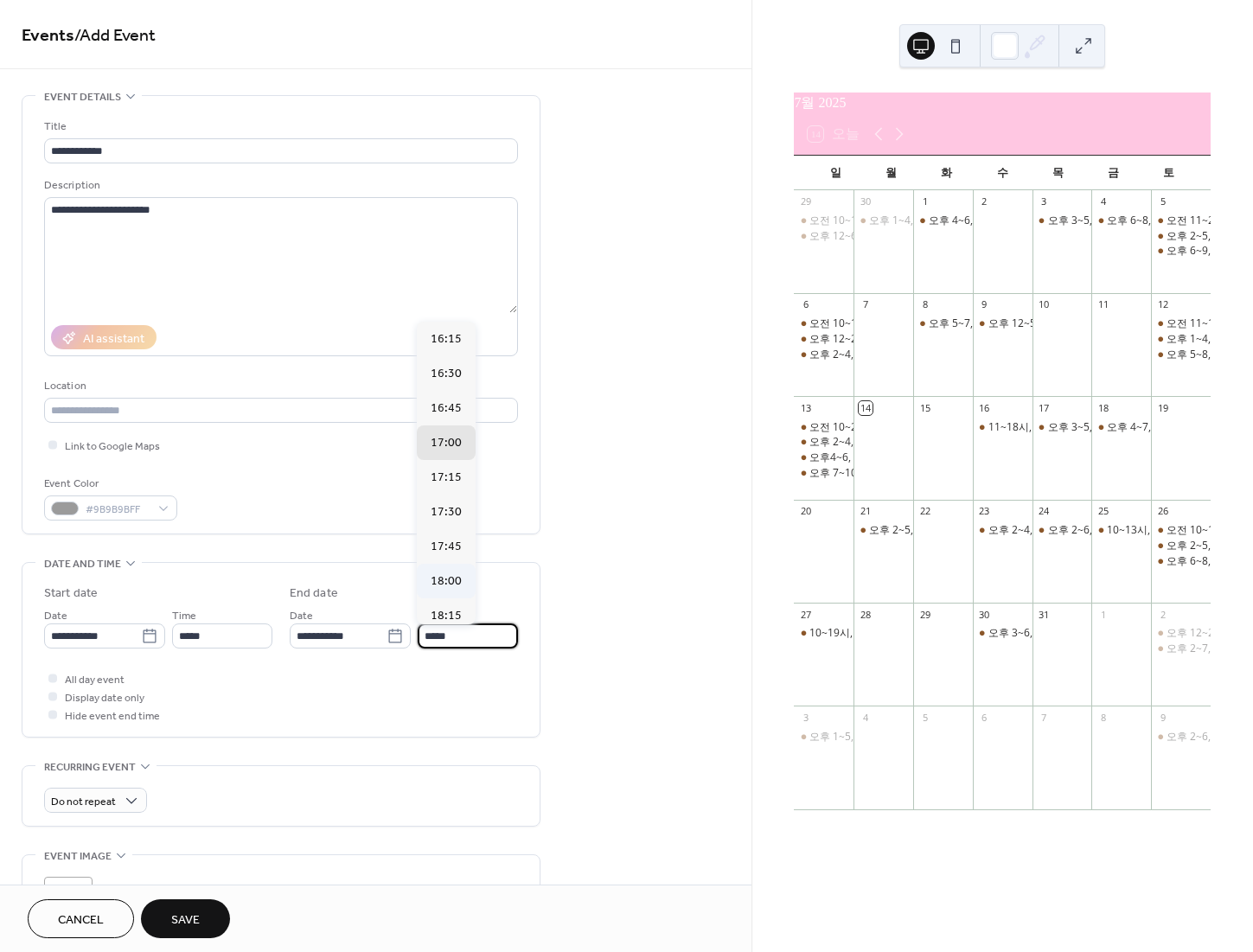 type on "*****" 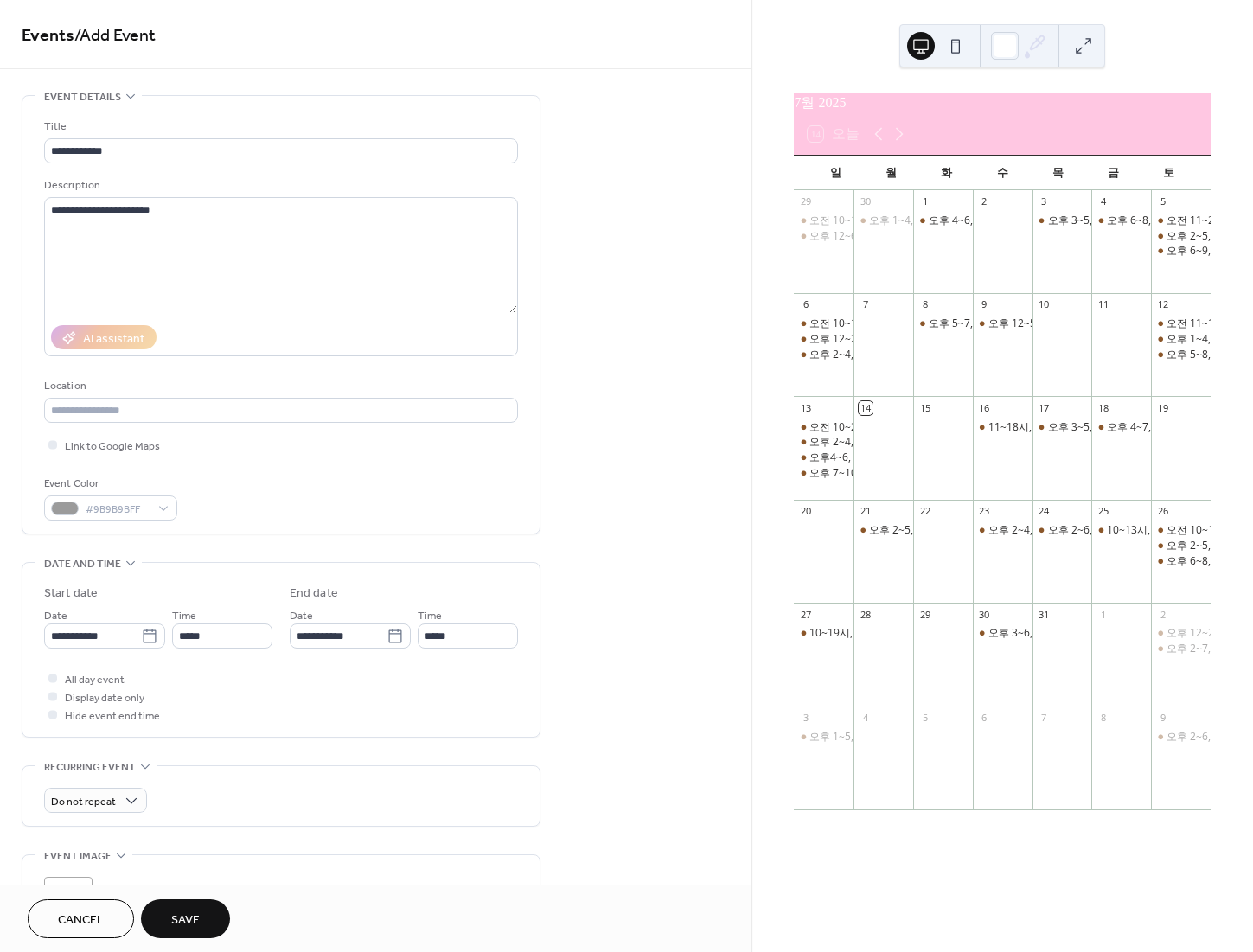 click on "Save" at bounding box center (185, 920) 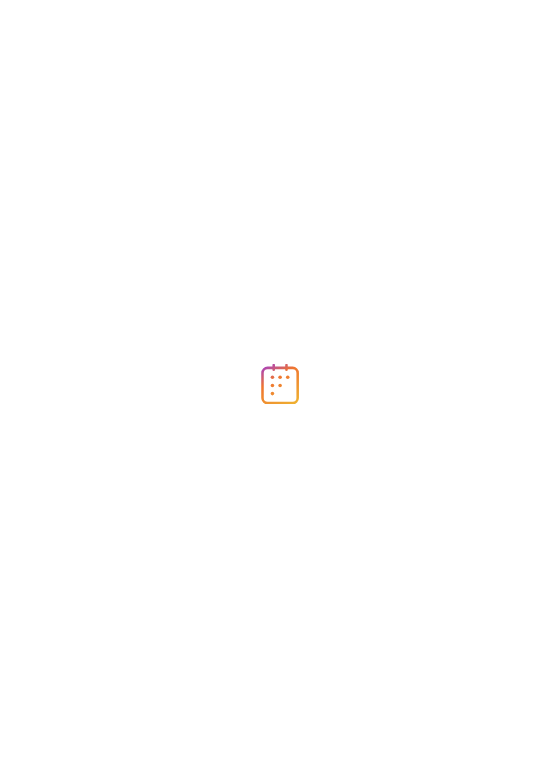 scroll, scrollTop: 0, scrollLeft: 0, axis: both 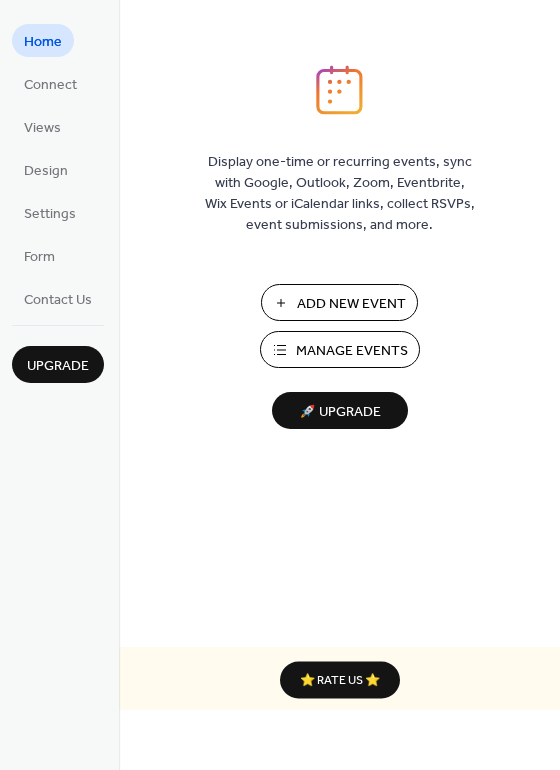 click on "Manage Events" at bounding box center [352, 351] 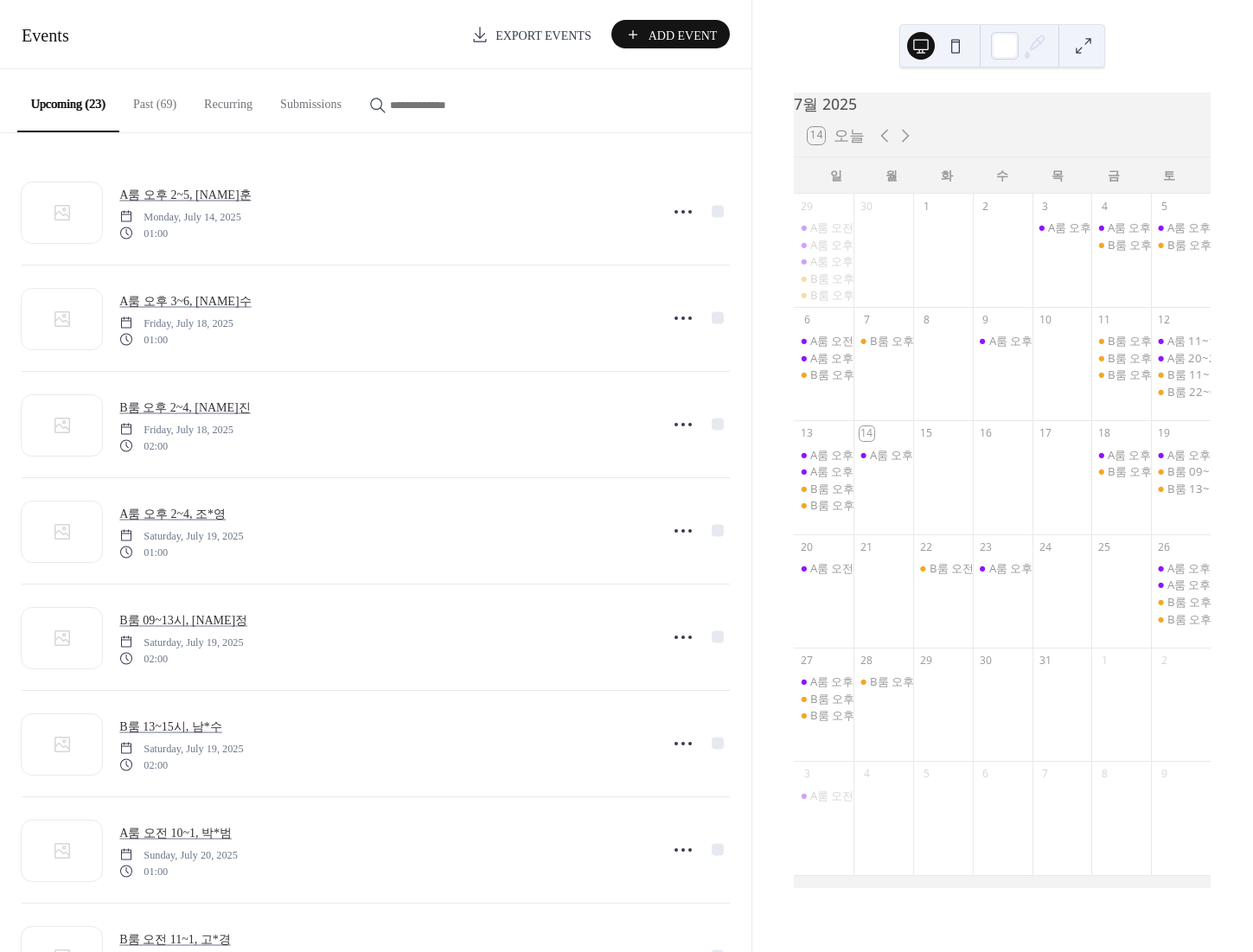 scroll, scrollTop: 0, scrollLeft: 0, axis: both 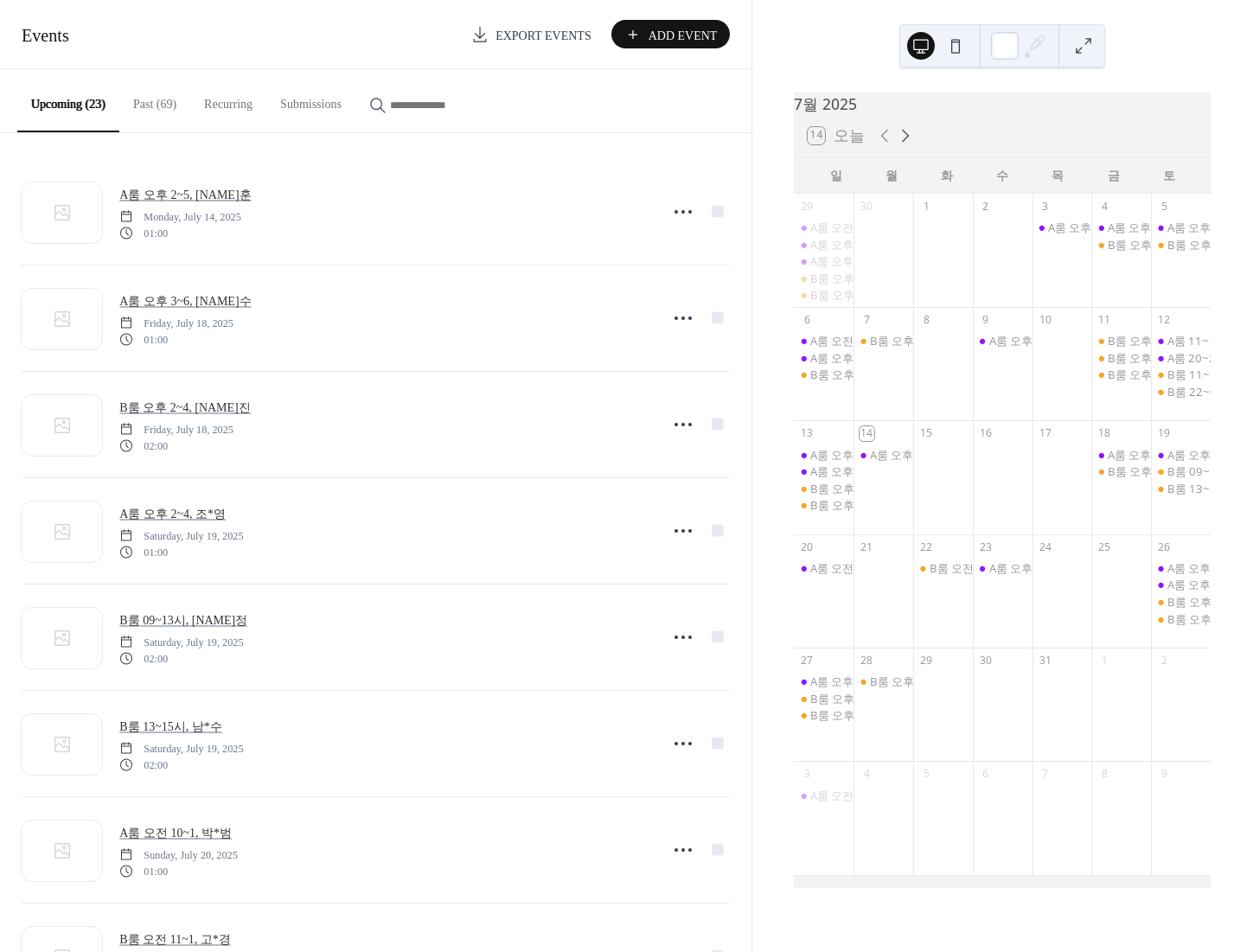 click 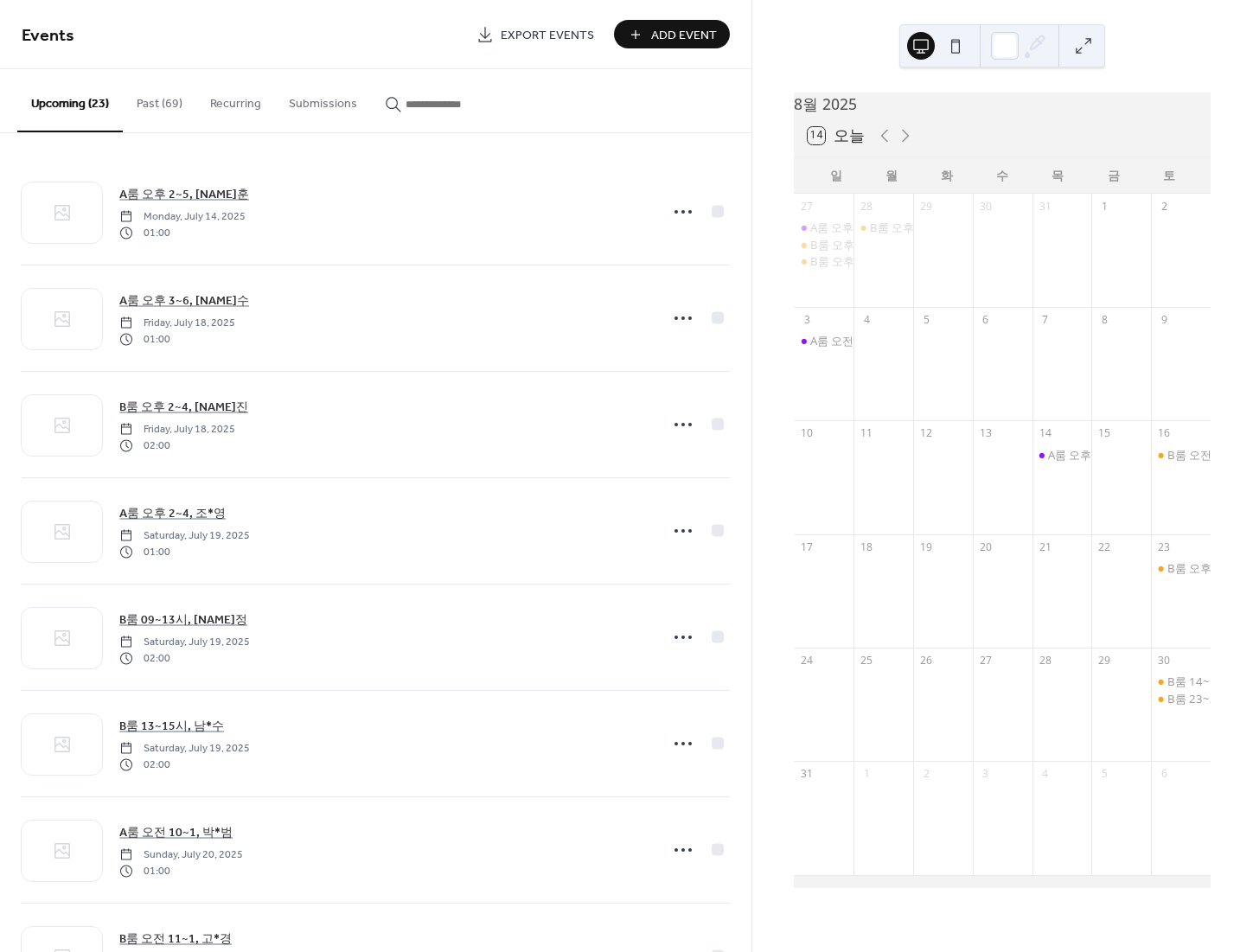 click on "Add Event" at bounding box center (684, 35) 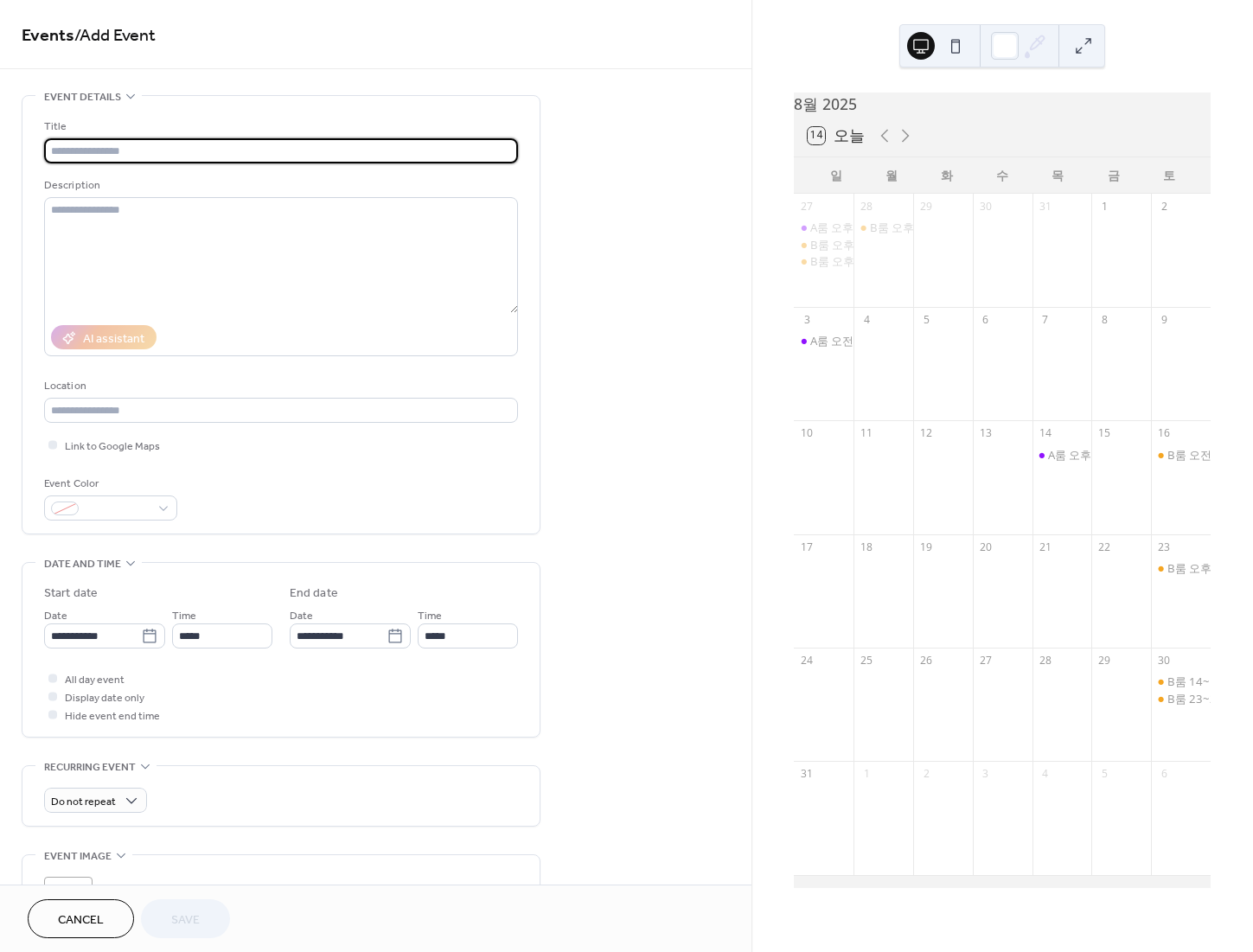 click on "Title Description AI assistant Location Link to Google Maps Event Color" at bounding box center (281, 319) 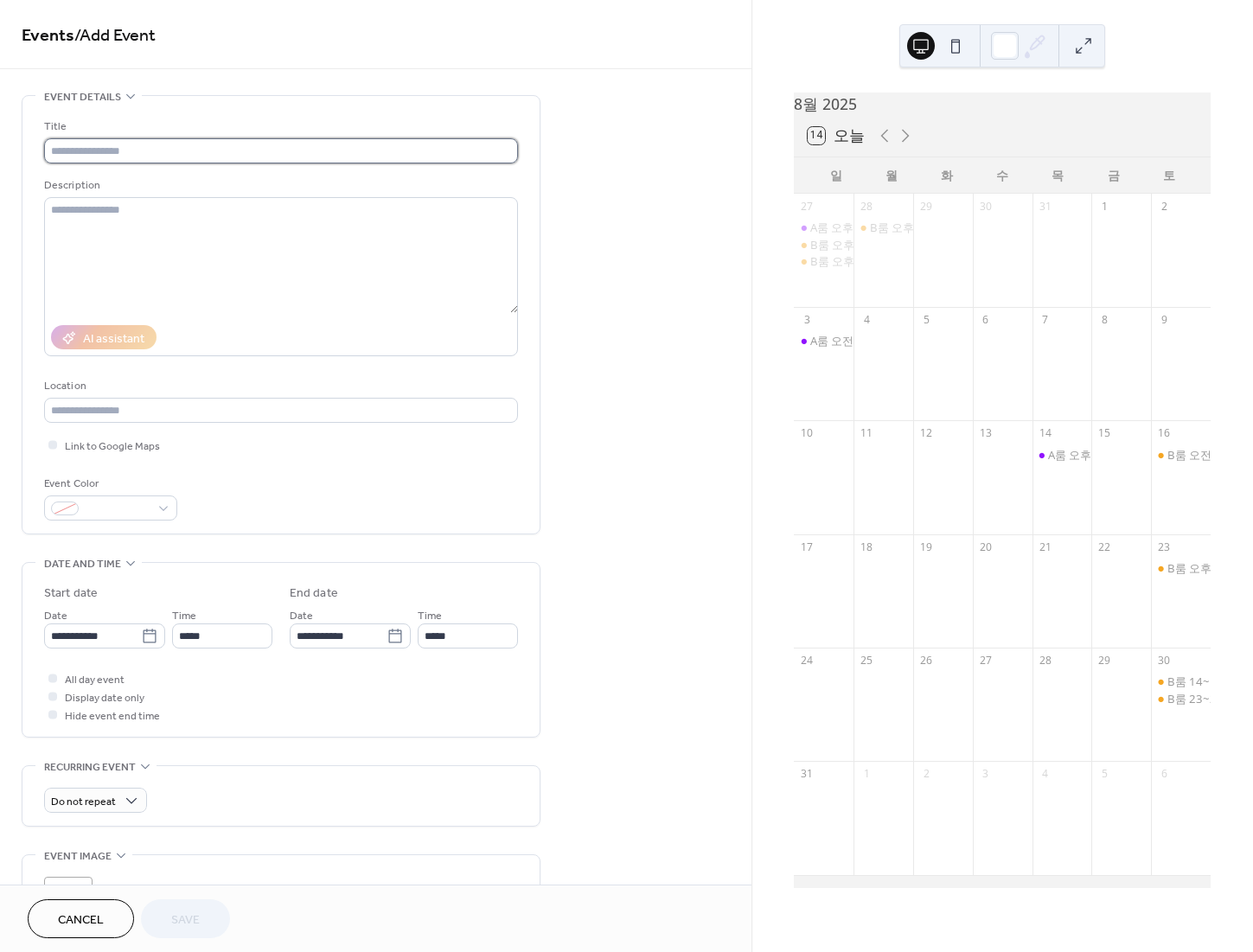 click at bounding box center (281, 150) 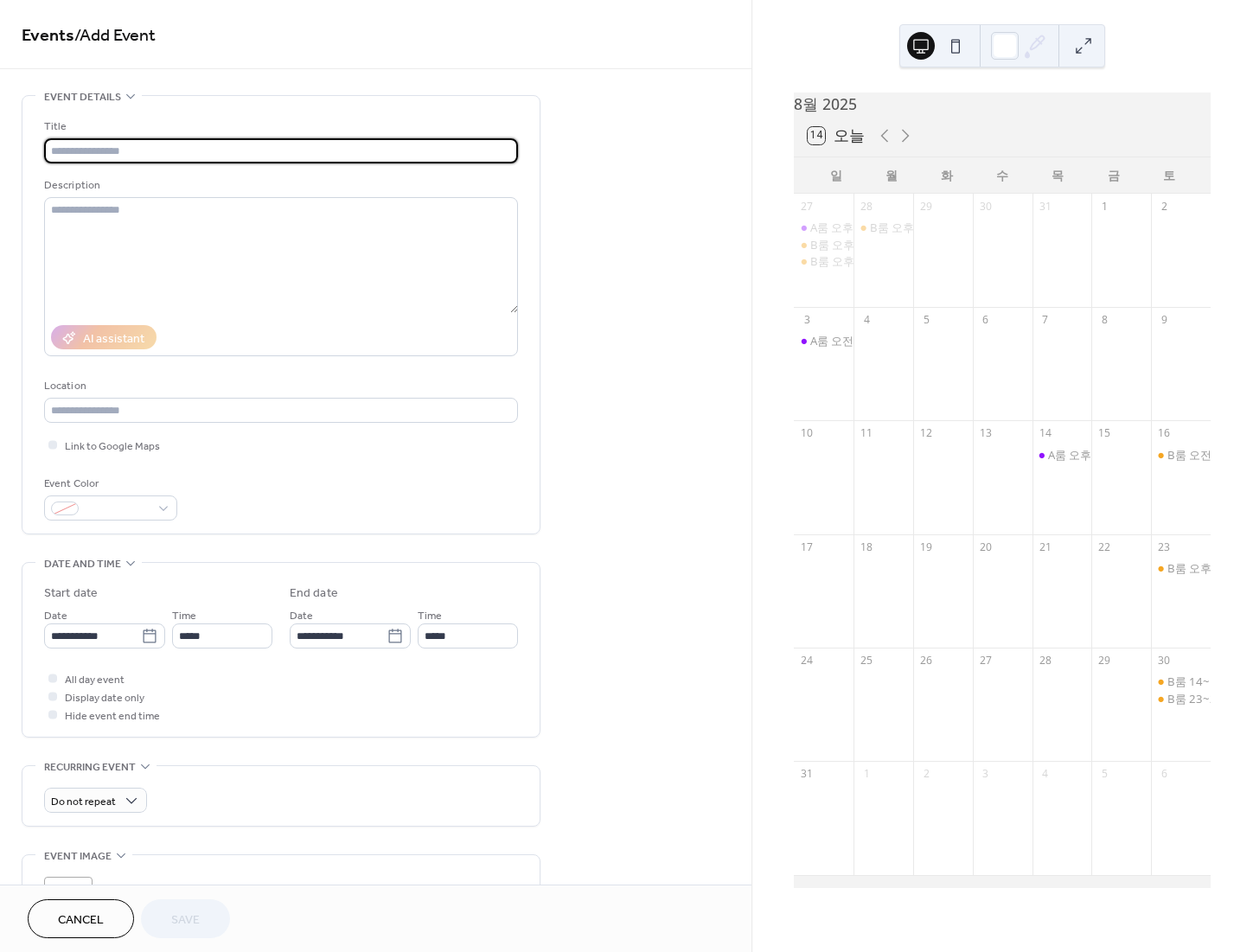 click at bounding box center [281, 150] 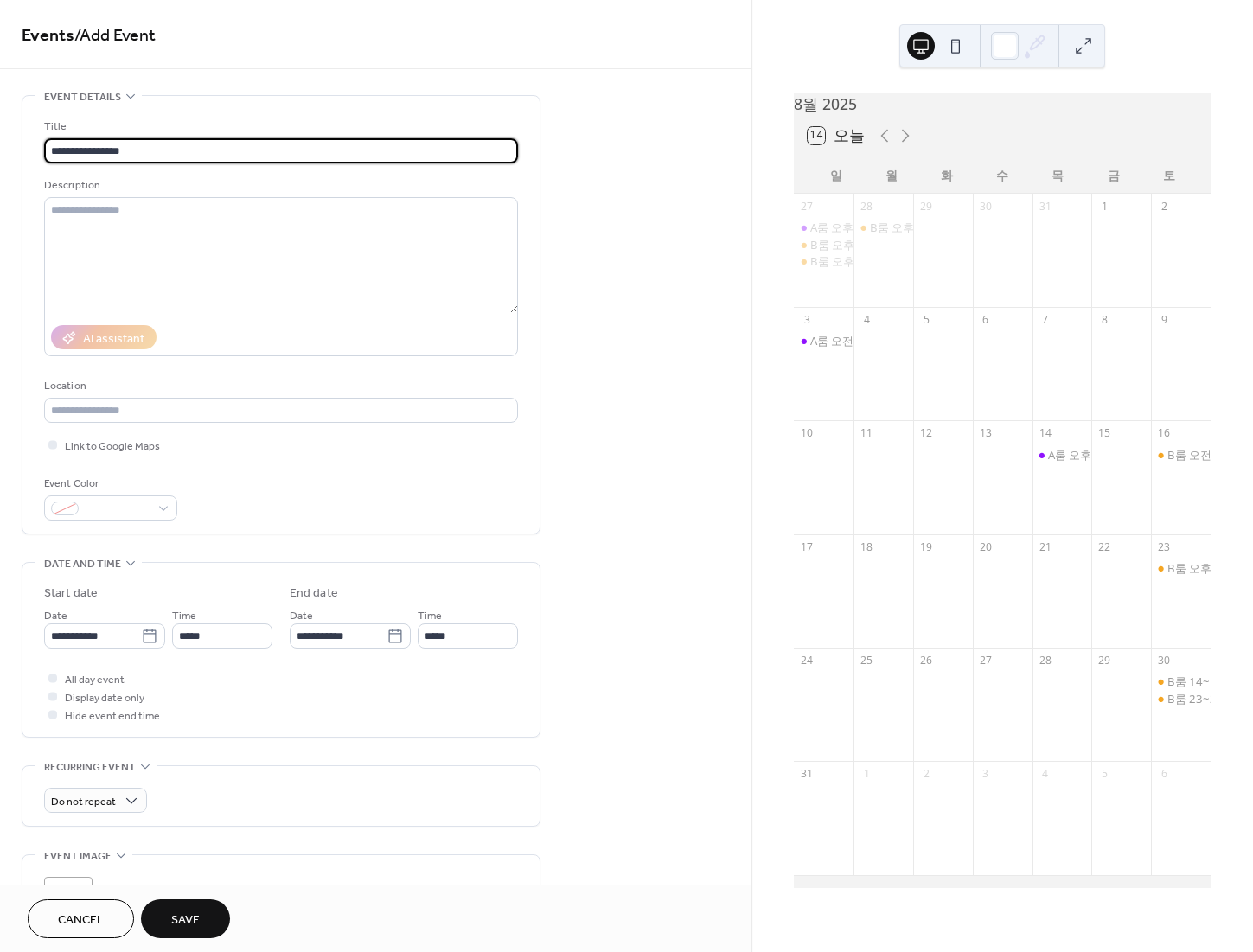 type on "**********" 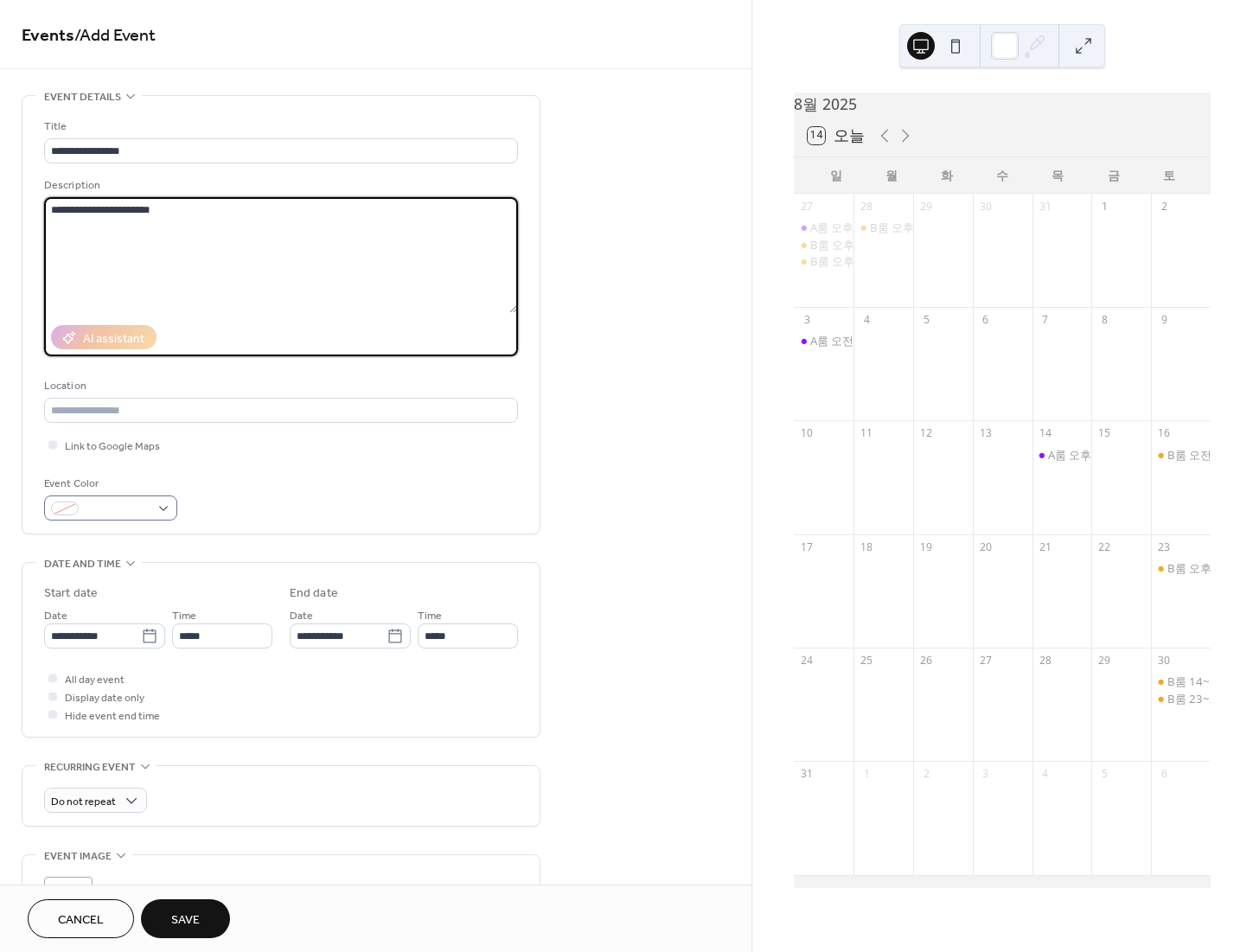 type on "**********" 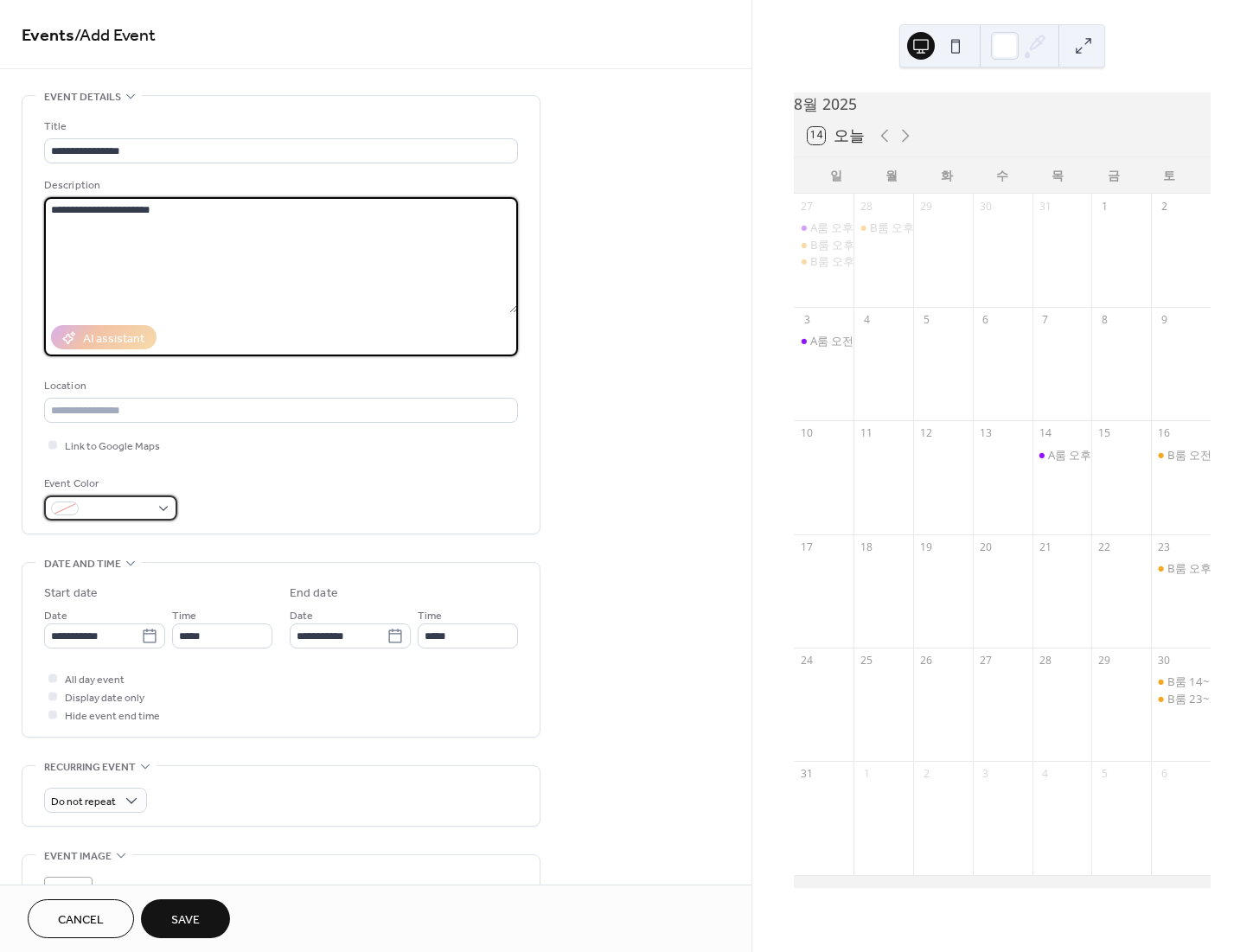 click at bounding box center [118, 509] 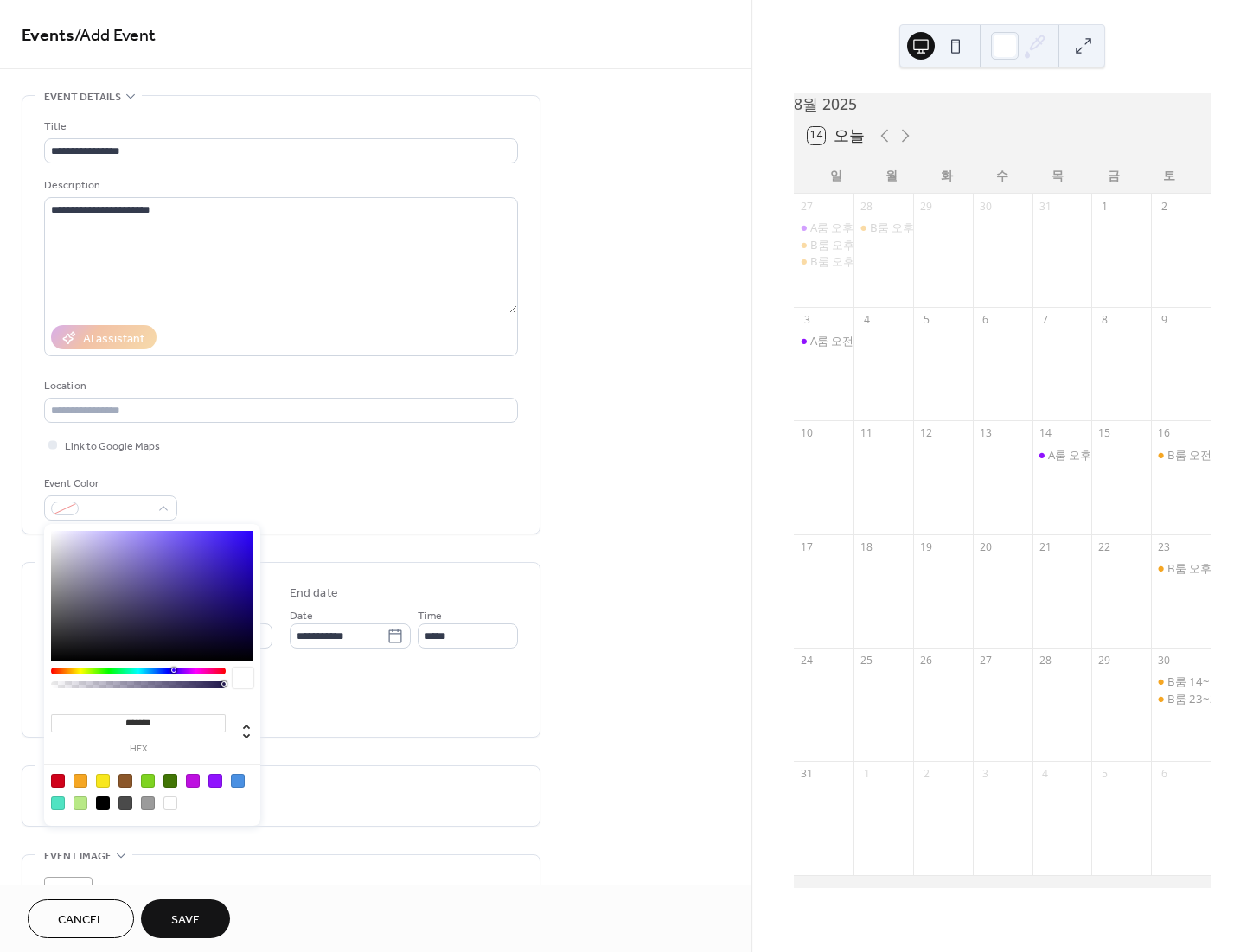 click at bounding box center [215, 781] 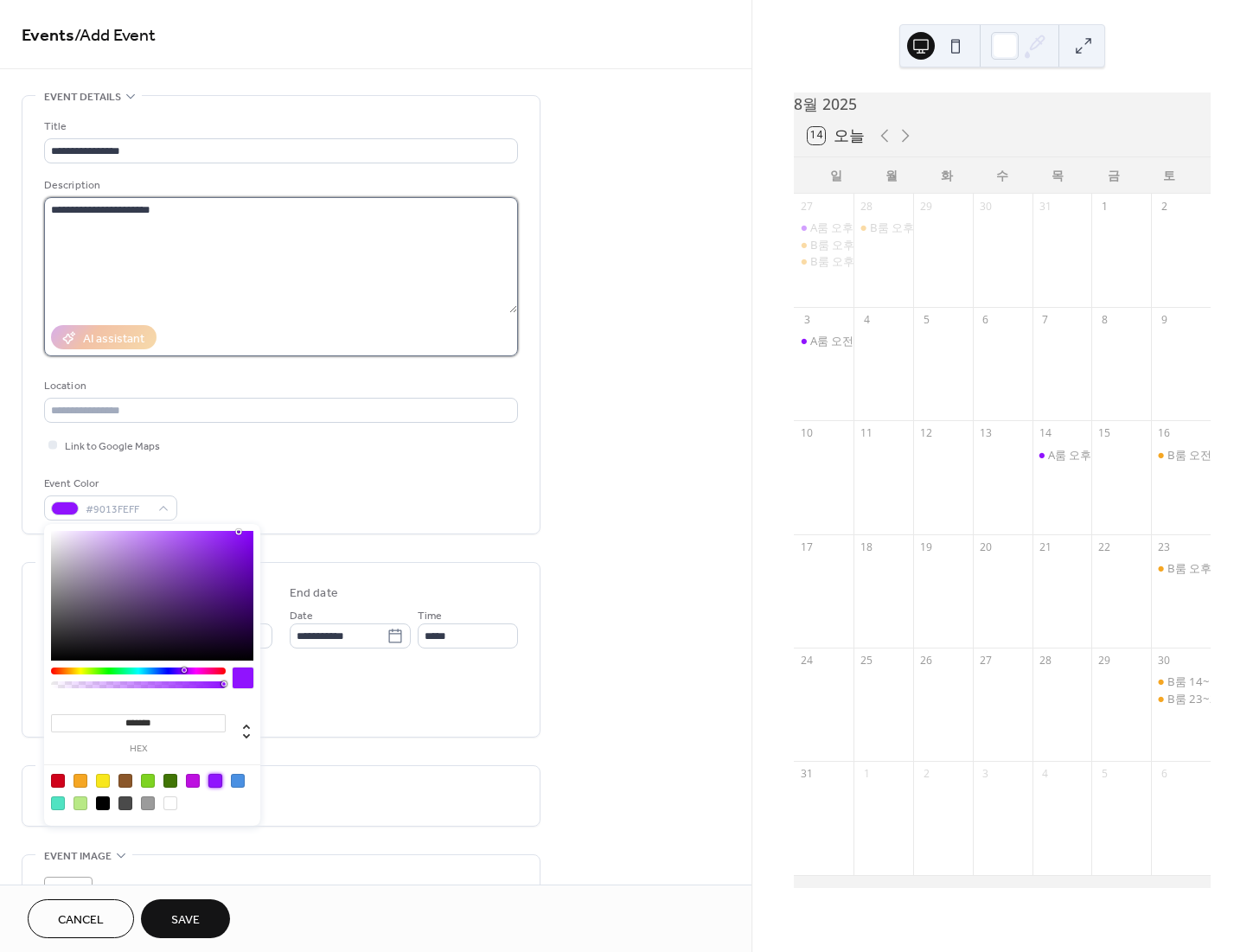 click on "**********" at bounding box center (280, 255) 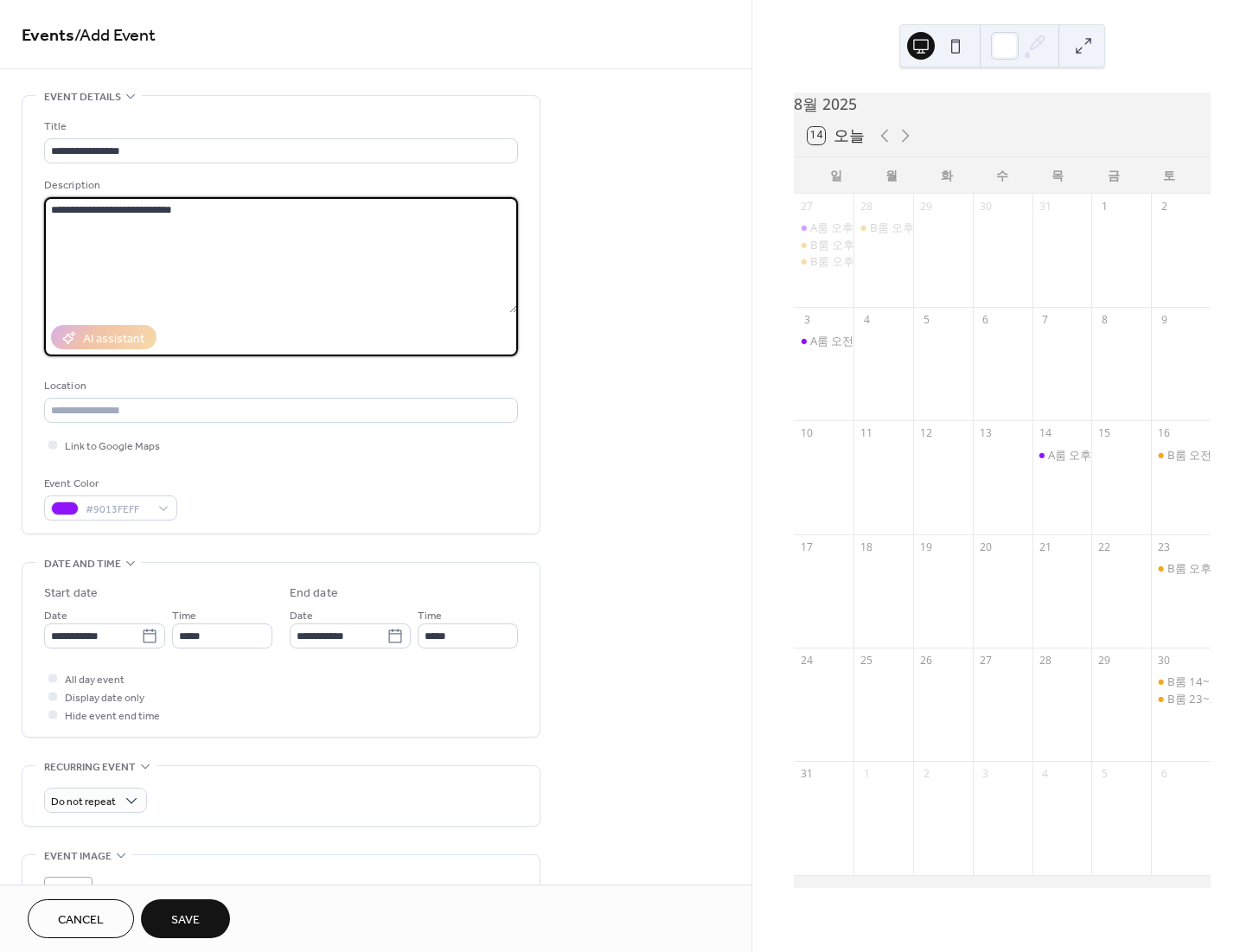 type on "**********" 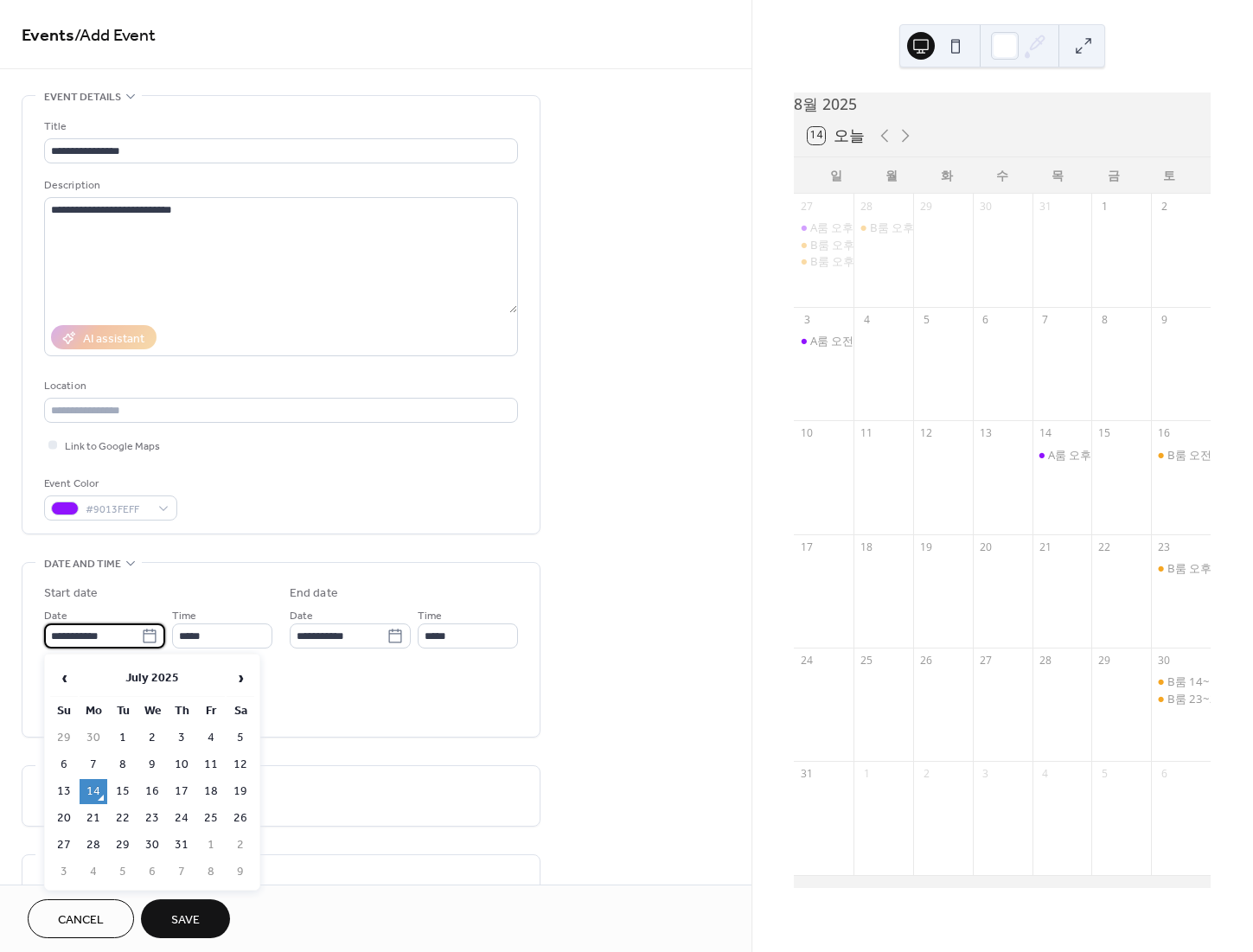 click on "**********" at bounding box center [93, 636] 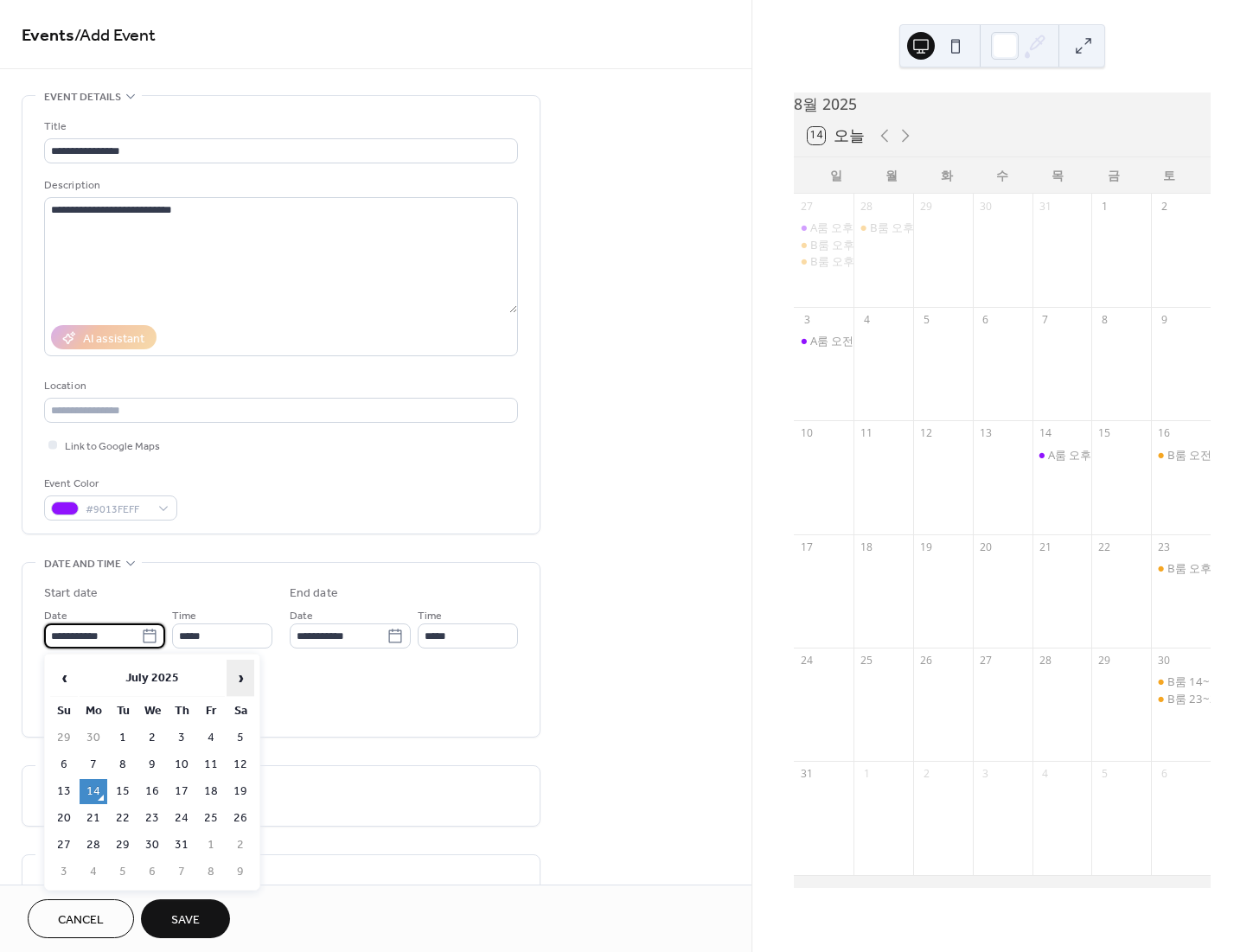 click on "›" at bounding box center [240, 678] 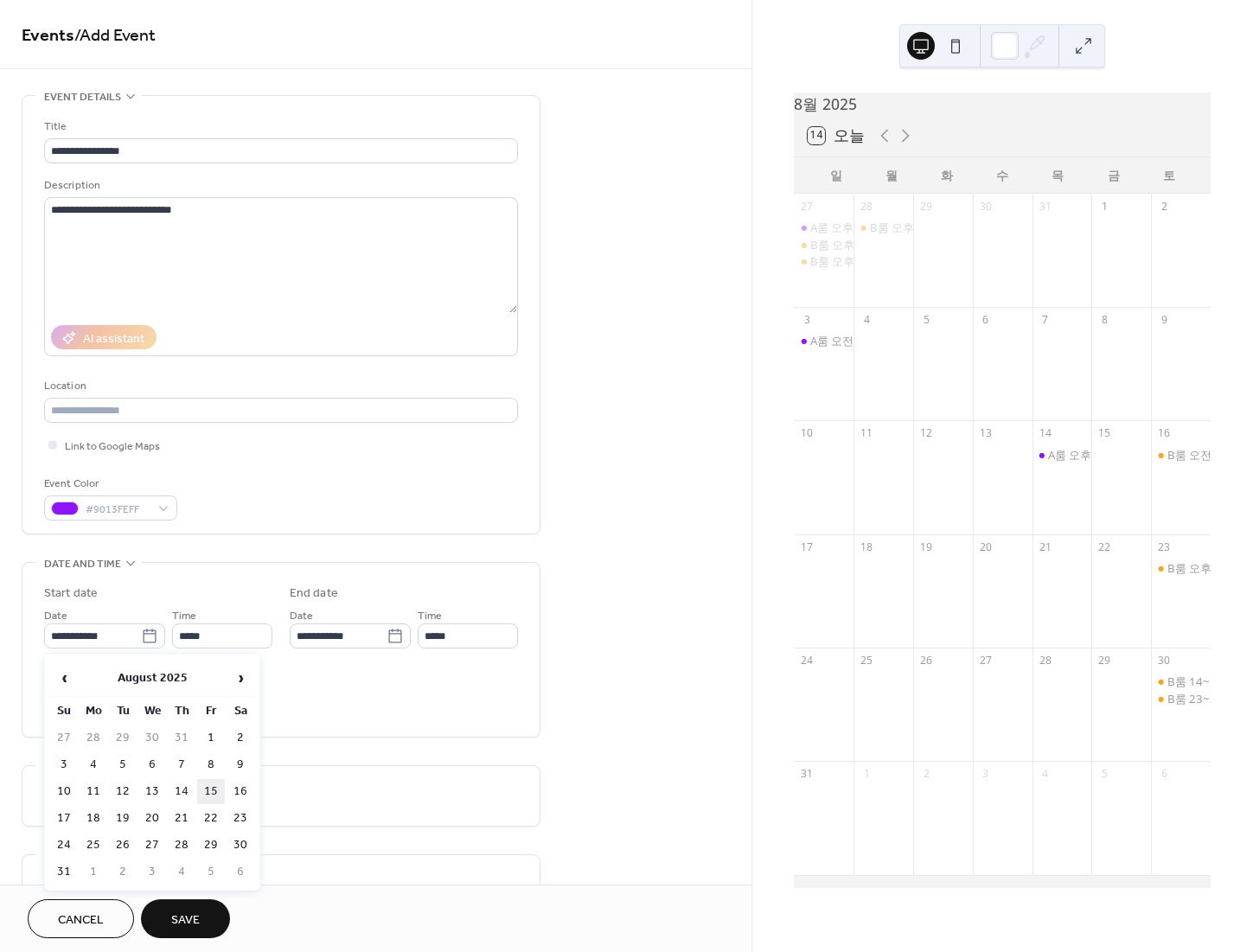 click on "15" at bounding box center (211, 791) 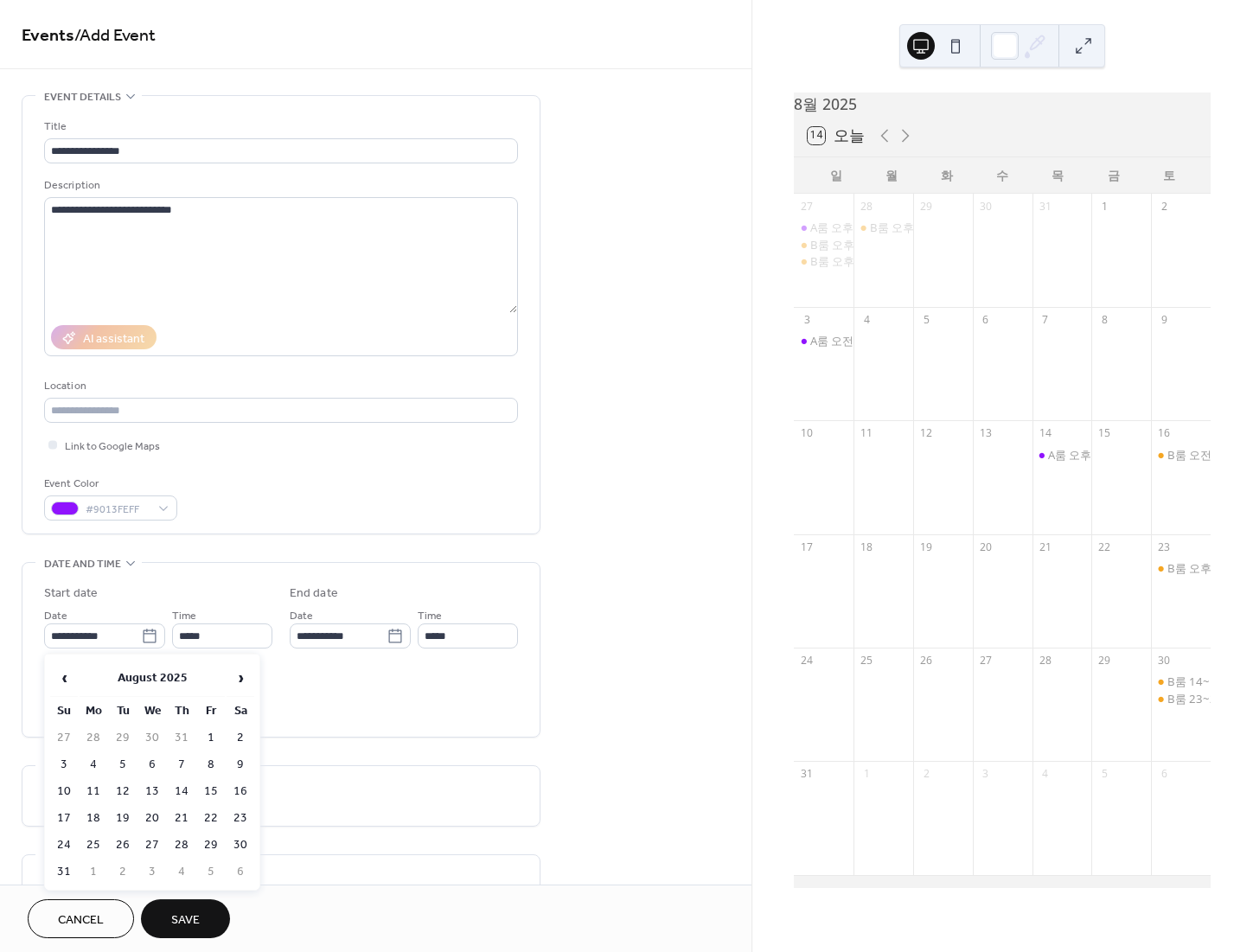 type on "**********" 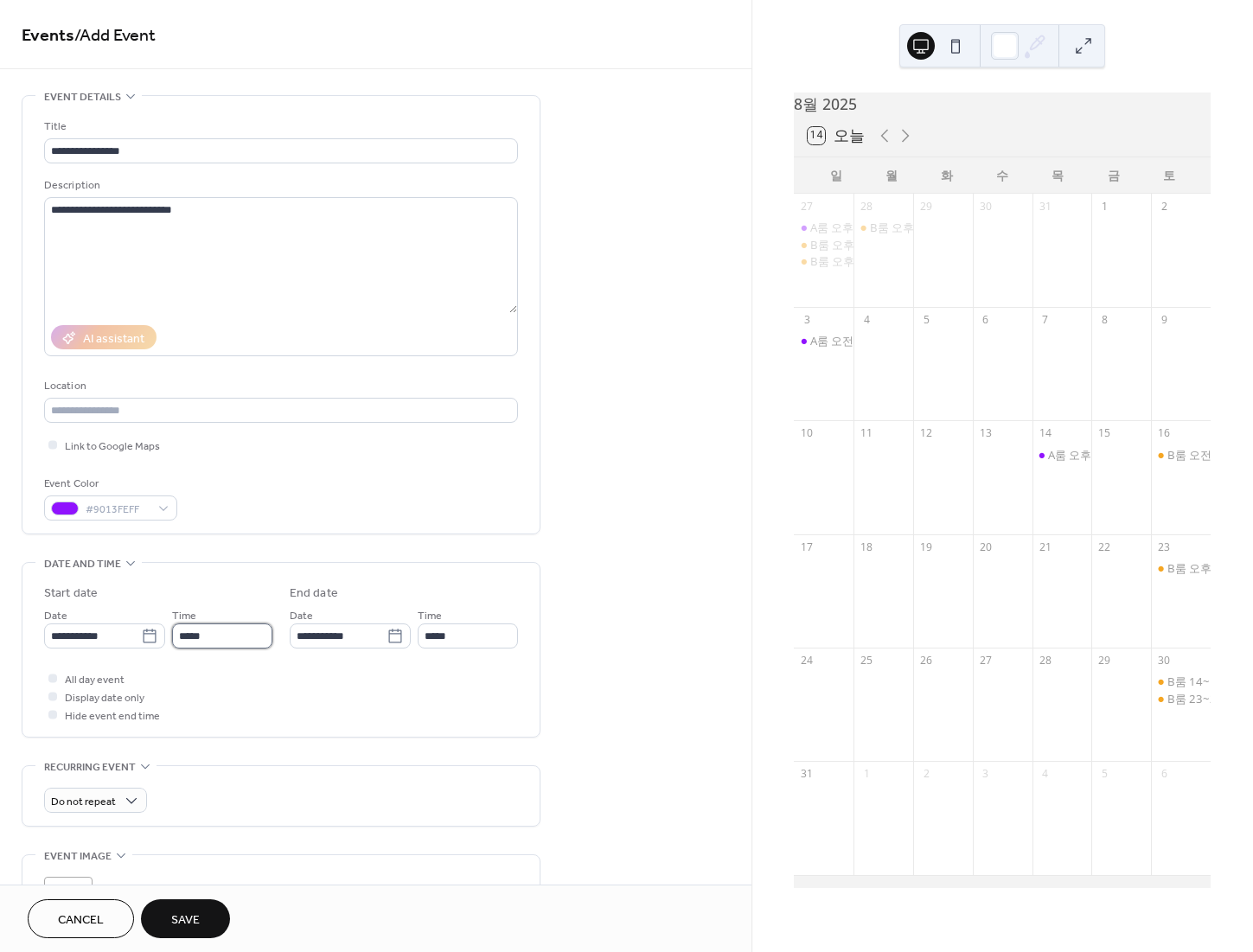 click on "*****" at bounding box center [222, 636] 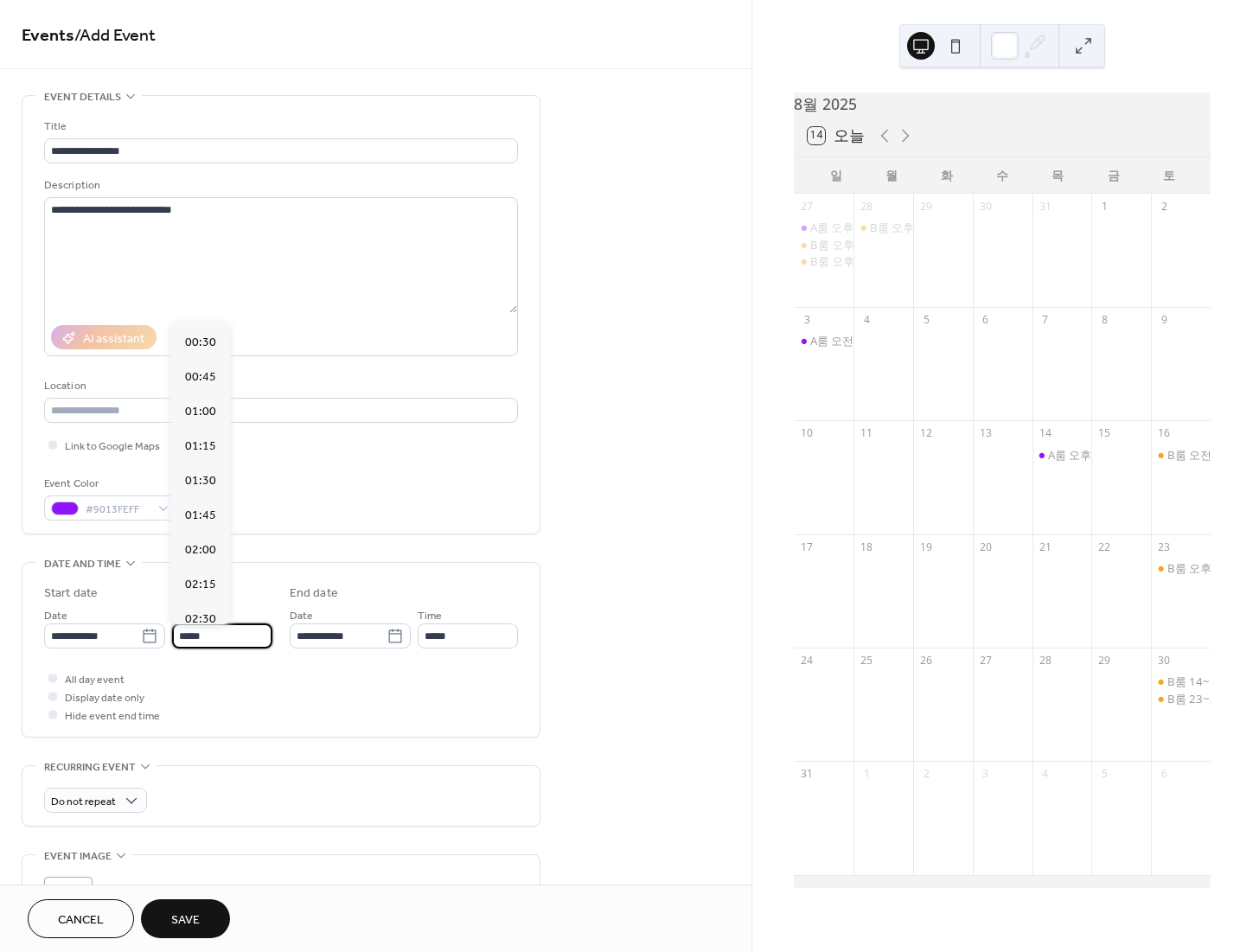 scroll, scrollTop: 0, scrollLeft: 0, axis: both 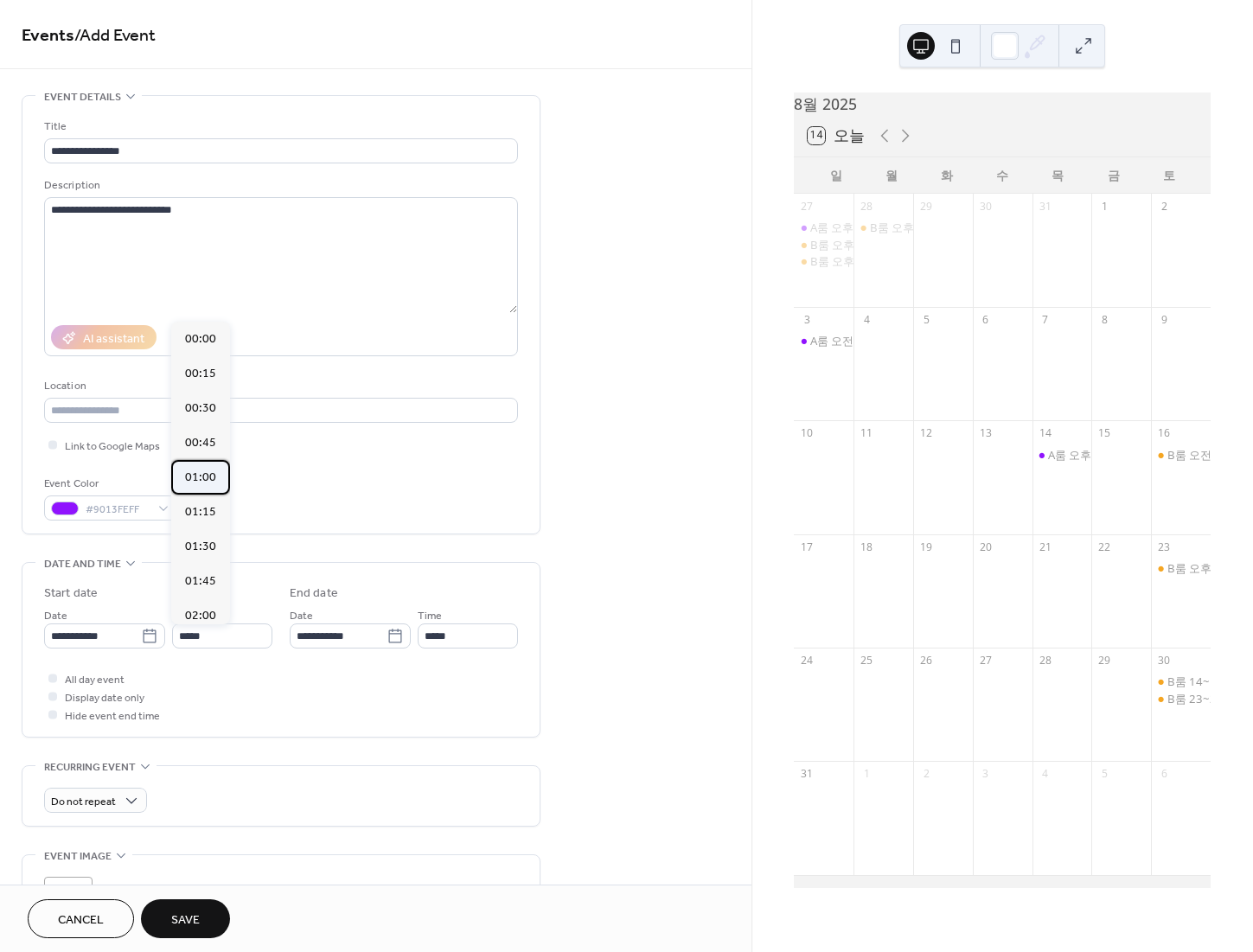 click on "01:00" at bounding box center (201, 477) 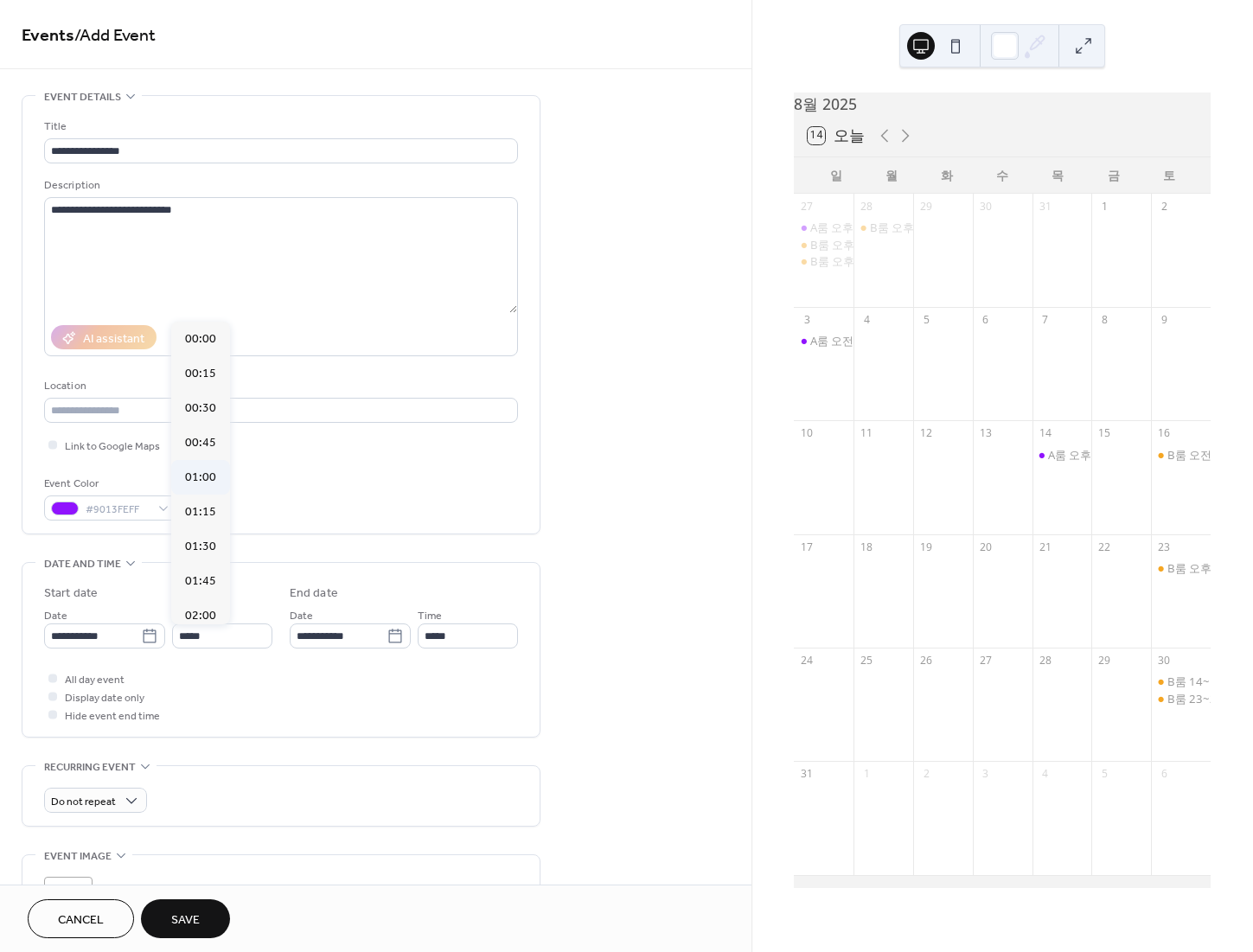 type on "*****" 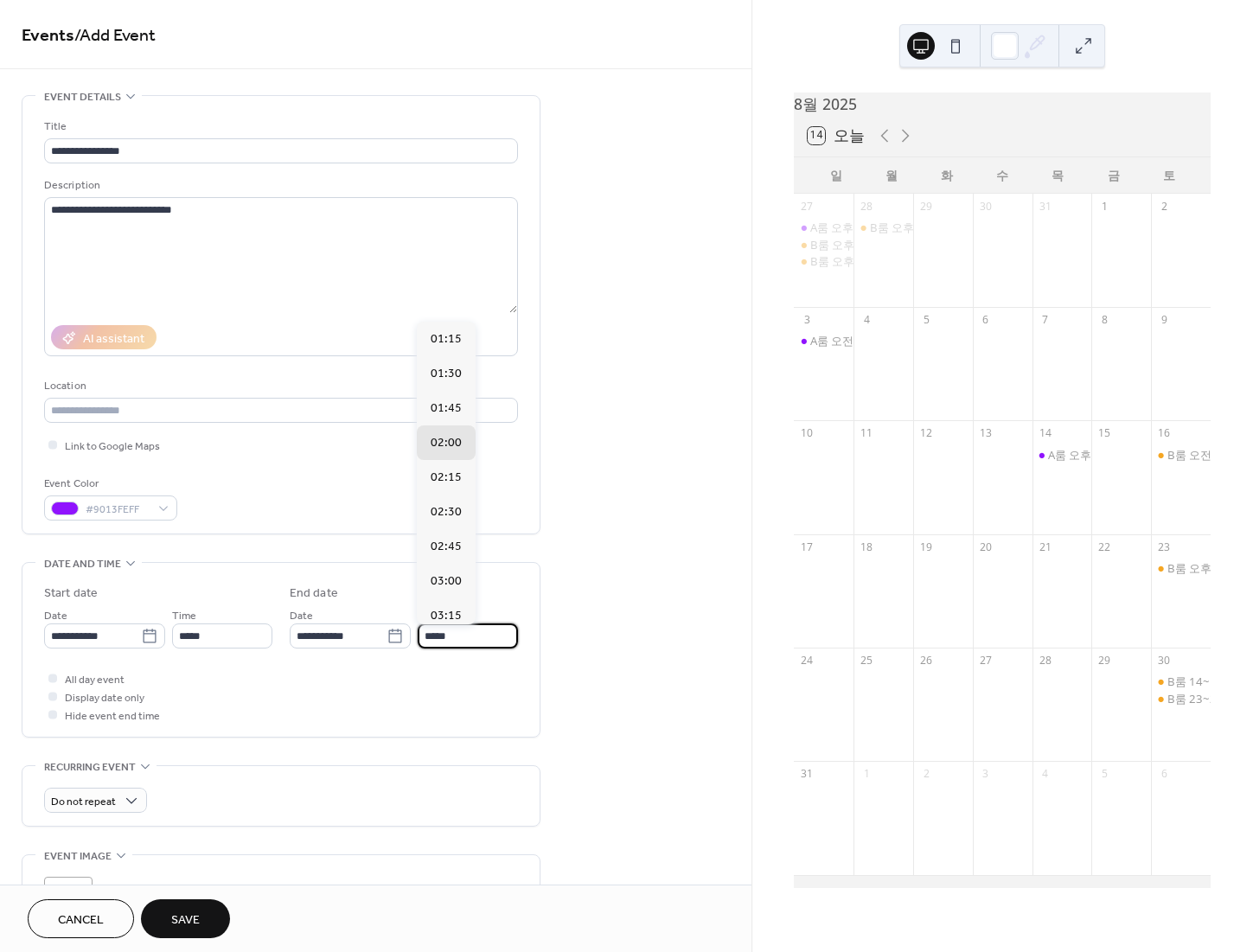 click on "*****" at bounding box center (468, 636) 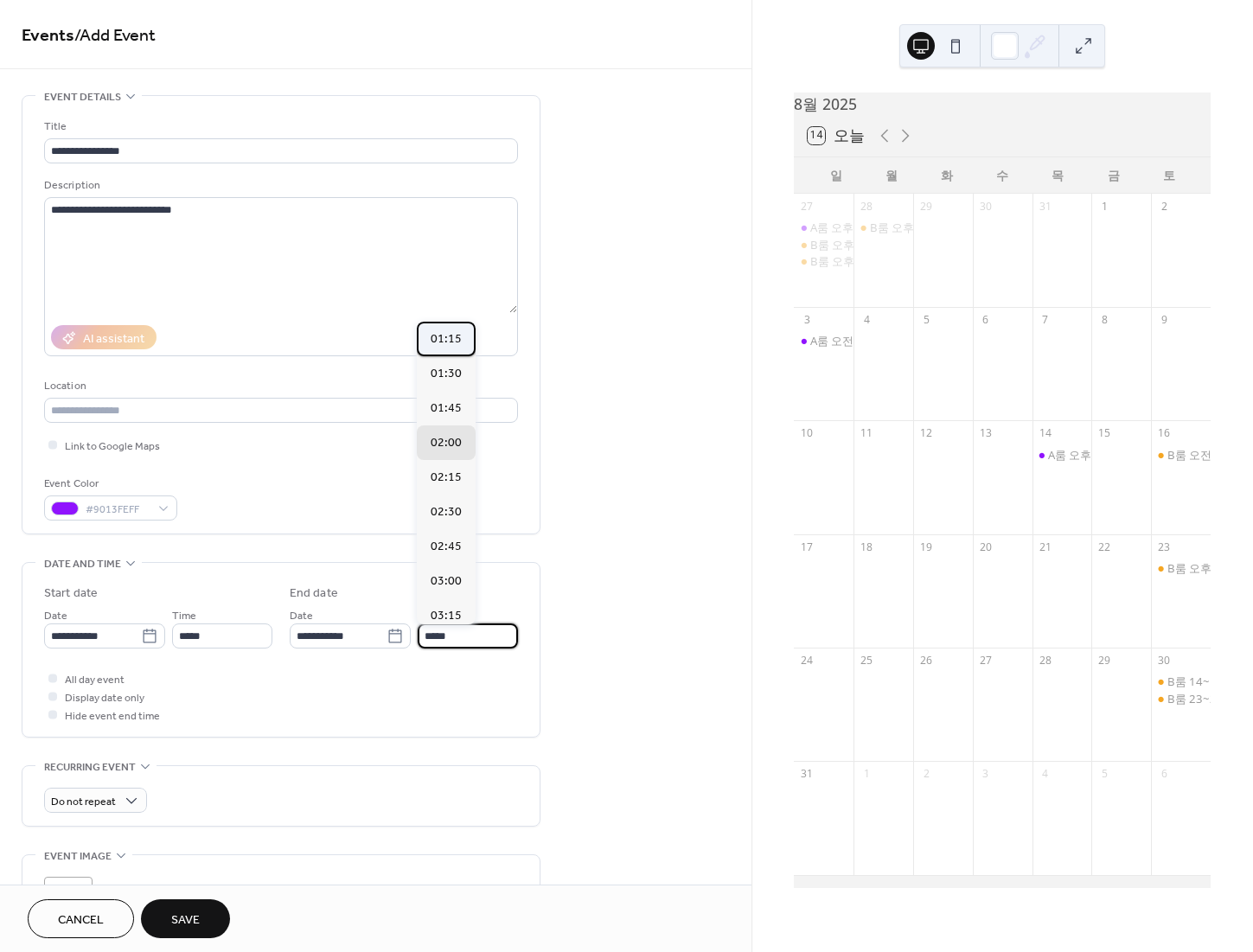 click on "01:15" at bounding box center [446, 339] 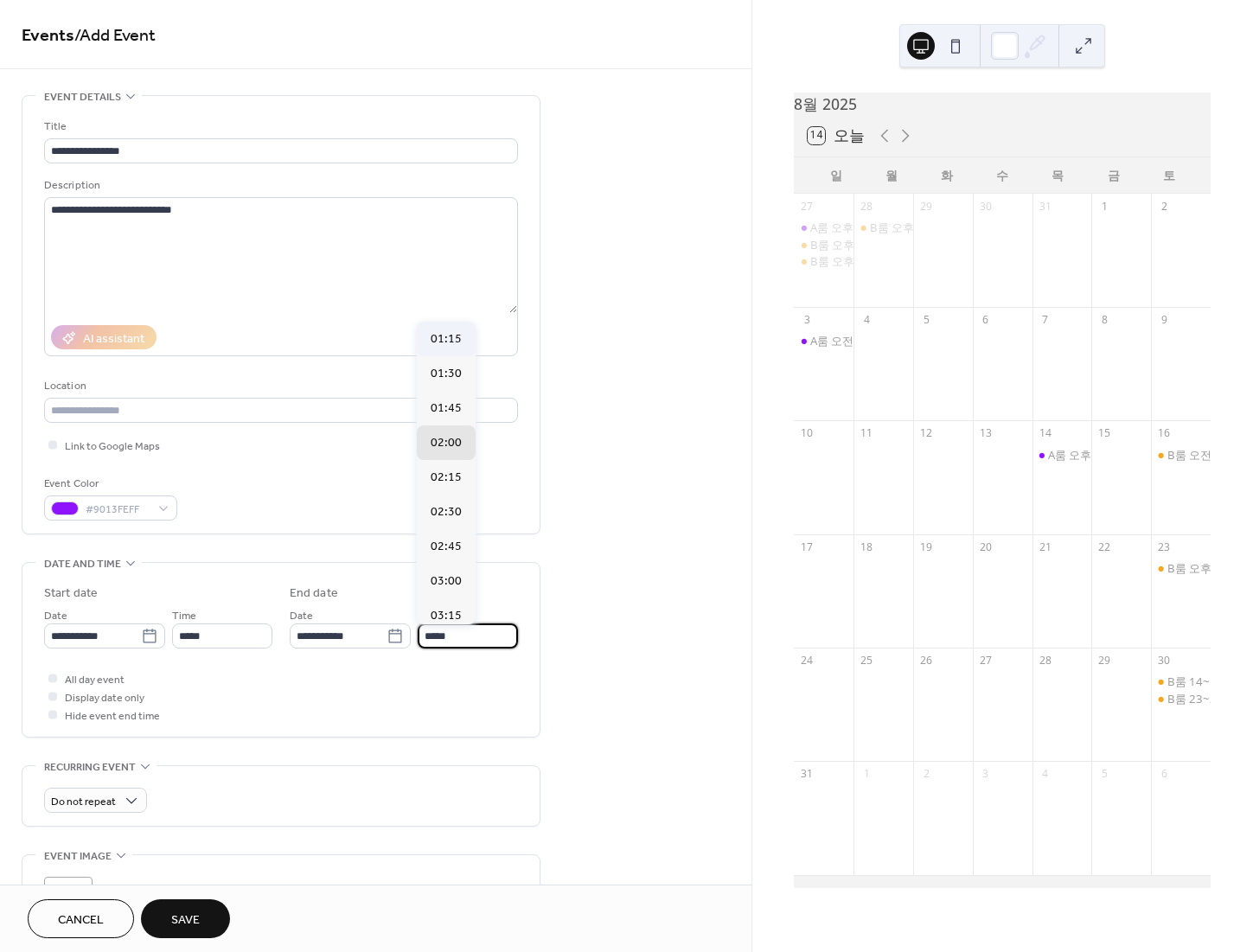 type on "*****" 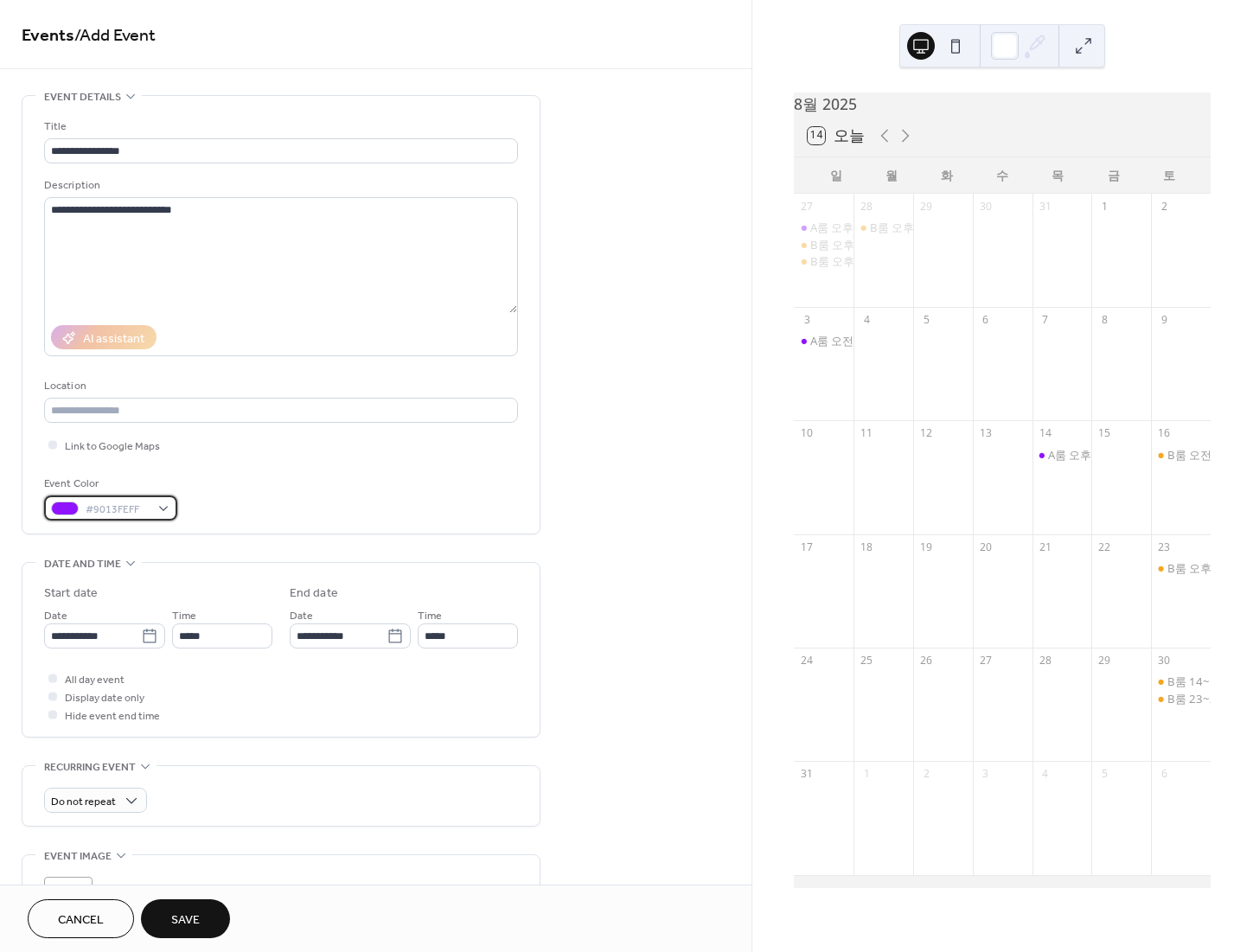 click on "#9013FEFF" at bounding box center [118, 509] 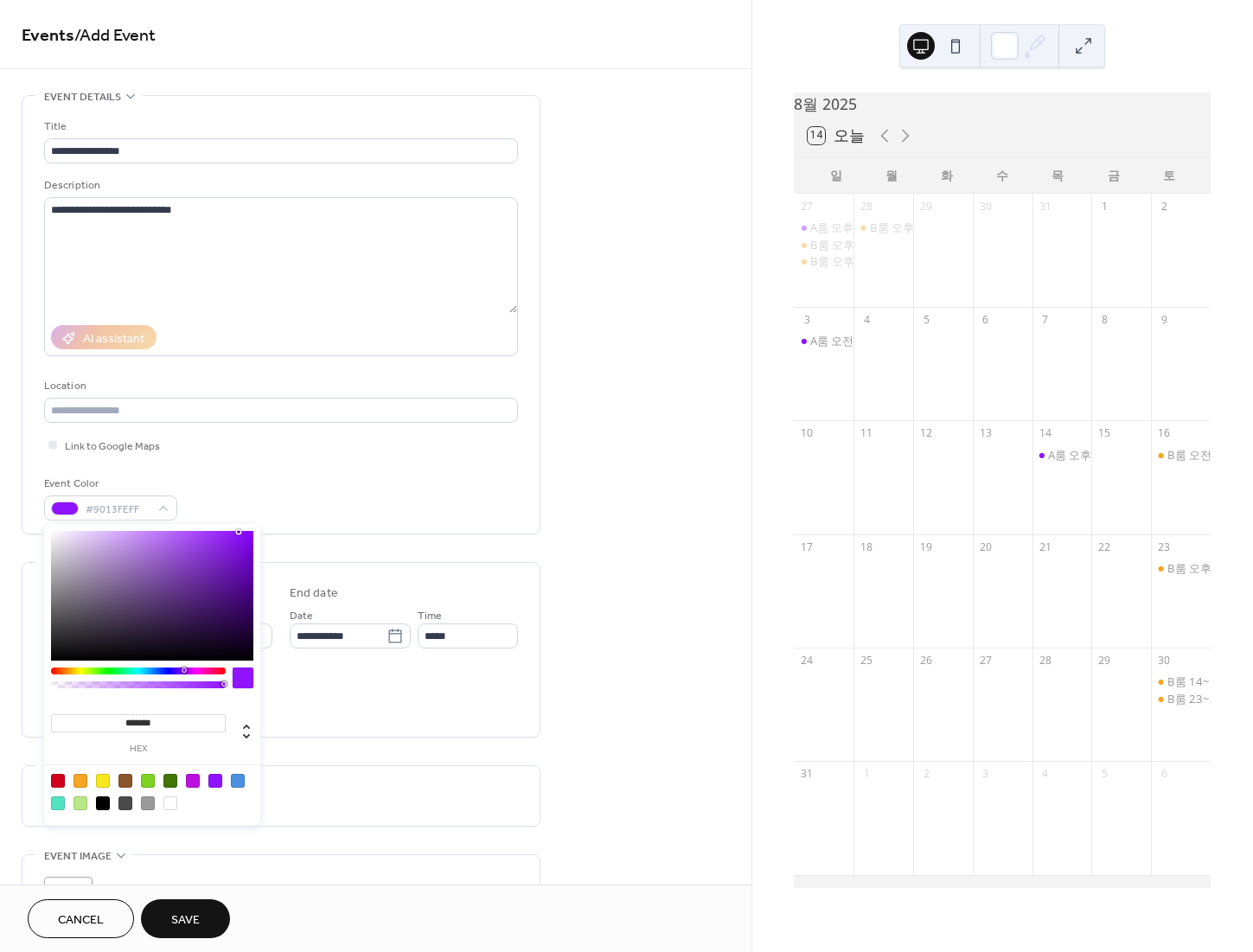 click at bounding box center [148, 803] 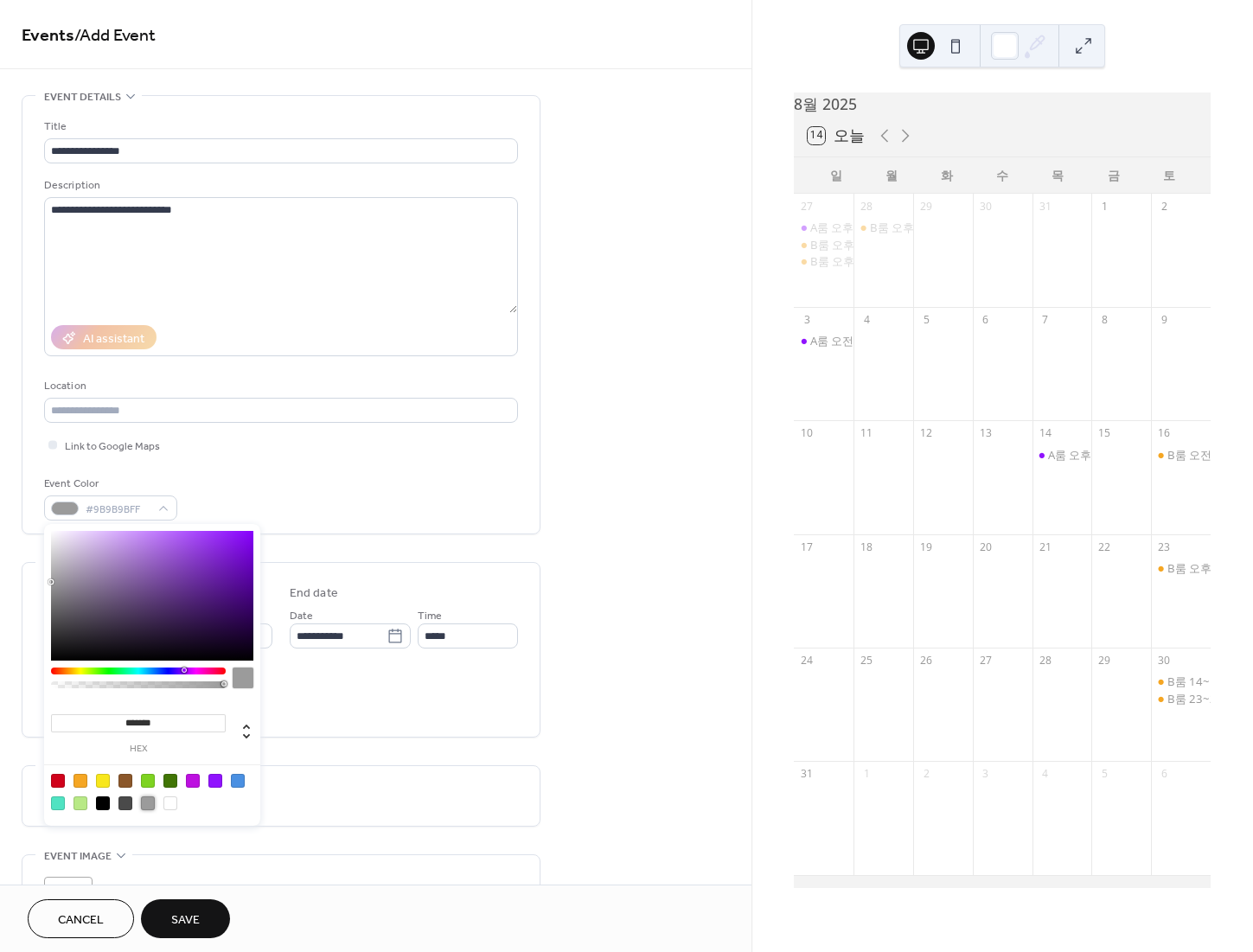 click on "Save" at bounding box center [185, 918] 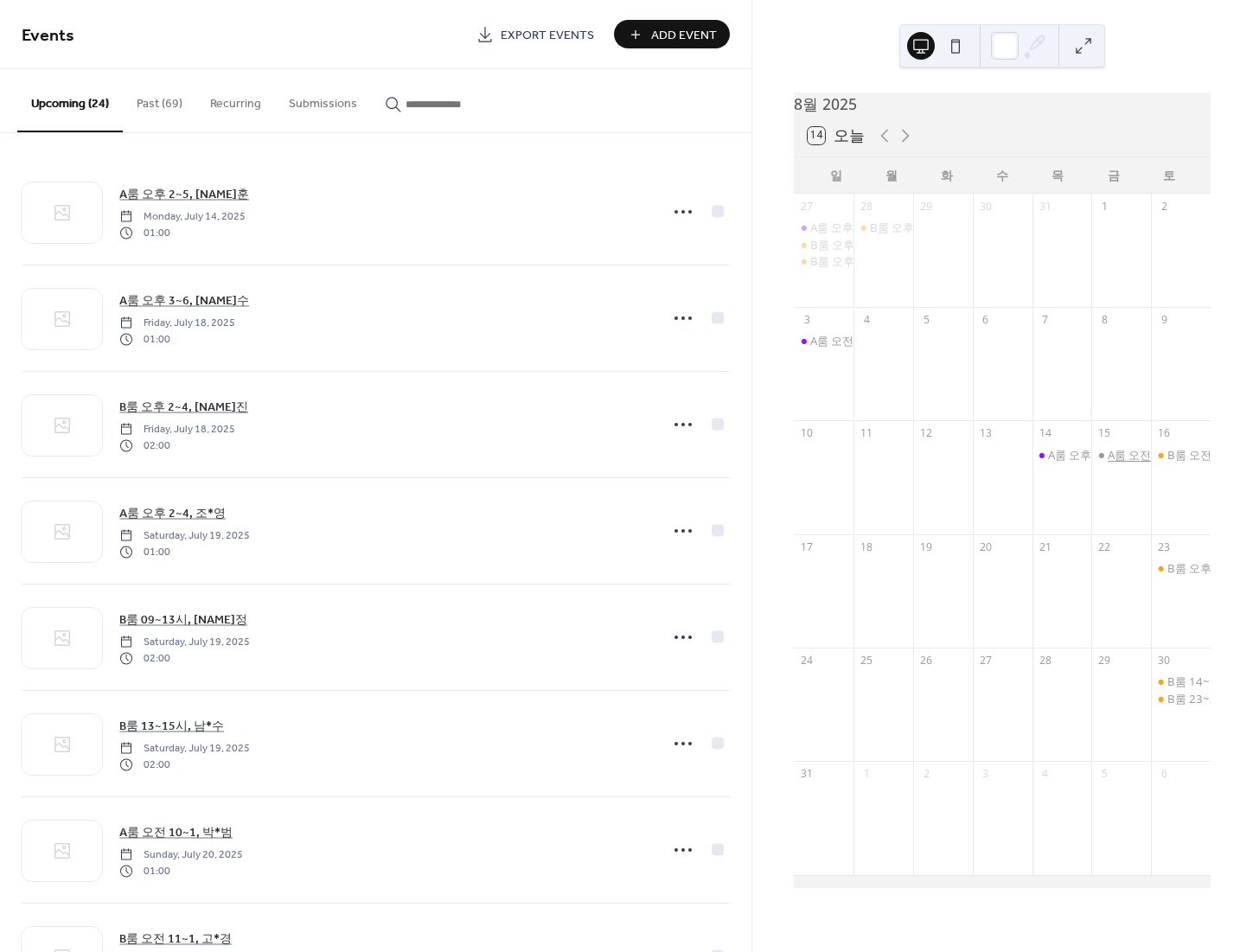 click on "A룸 오전 11~2, 입금대기" at bounding box center [1169, 455] 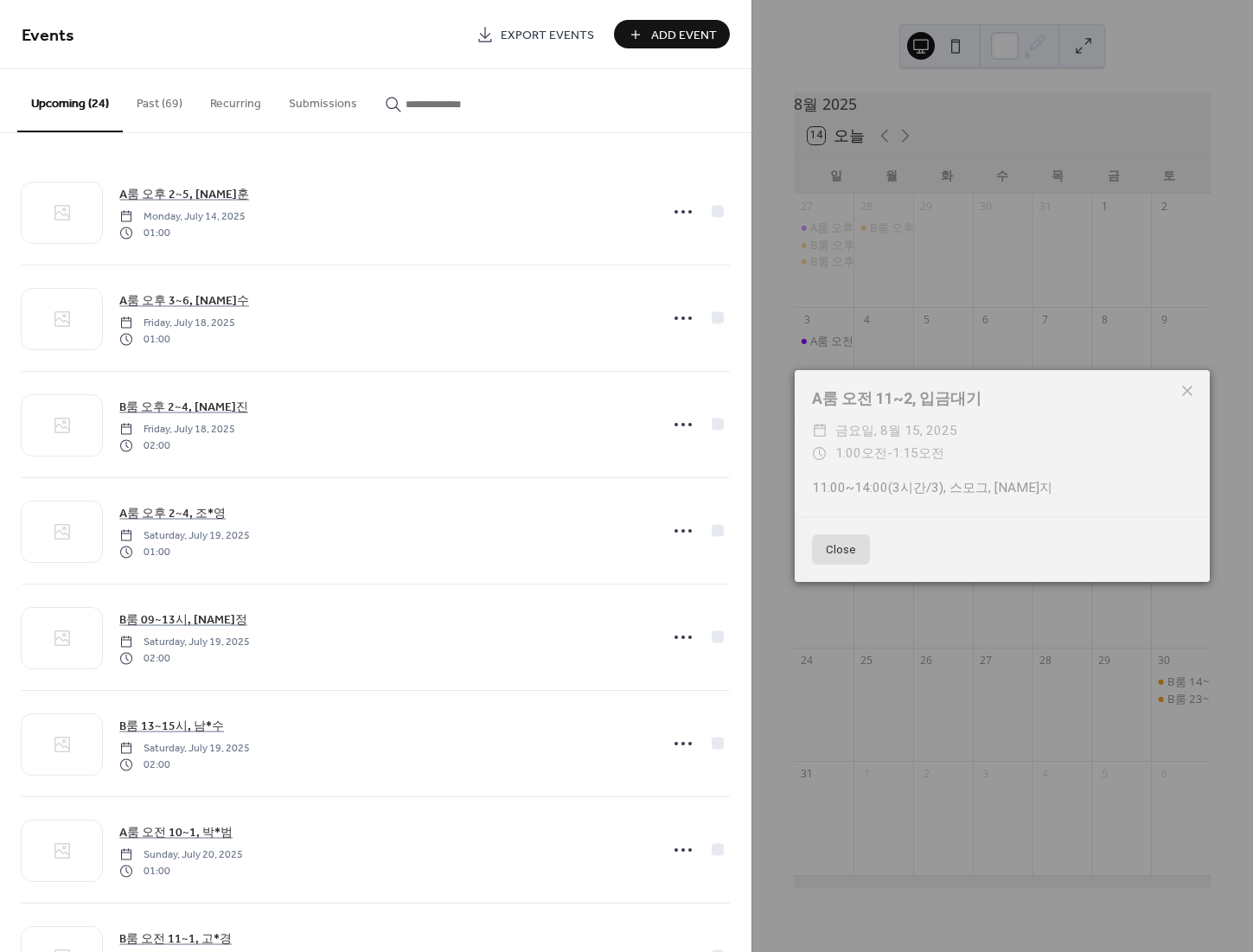 click on "Close" at bounding box center (841, 550) 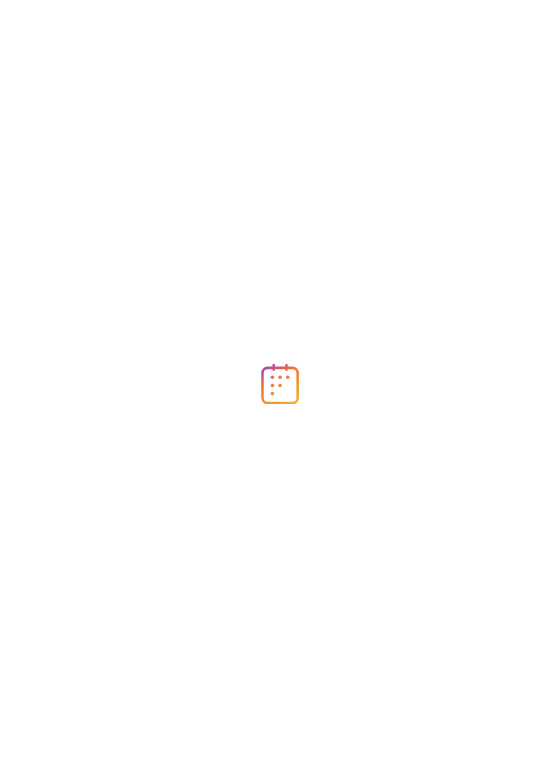 scroll, scrollTop: 0, scrollLeft: 0, axis: both 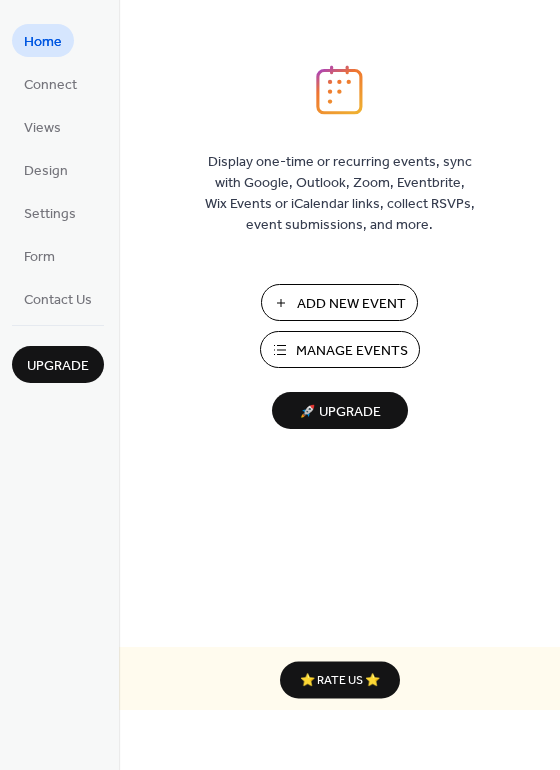 click on "Manage Events" at bounding box center [352, 351] 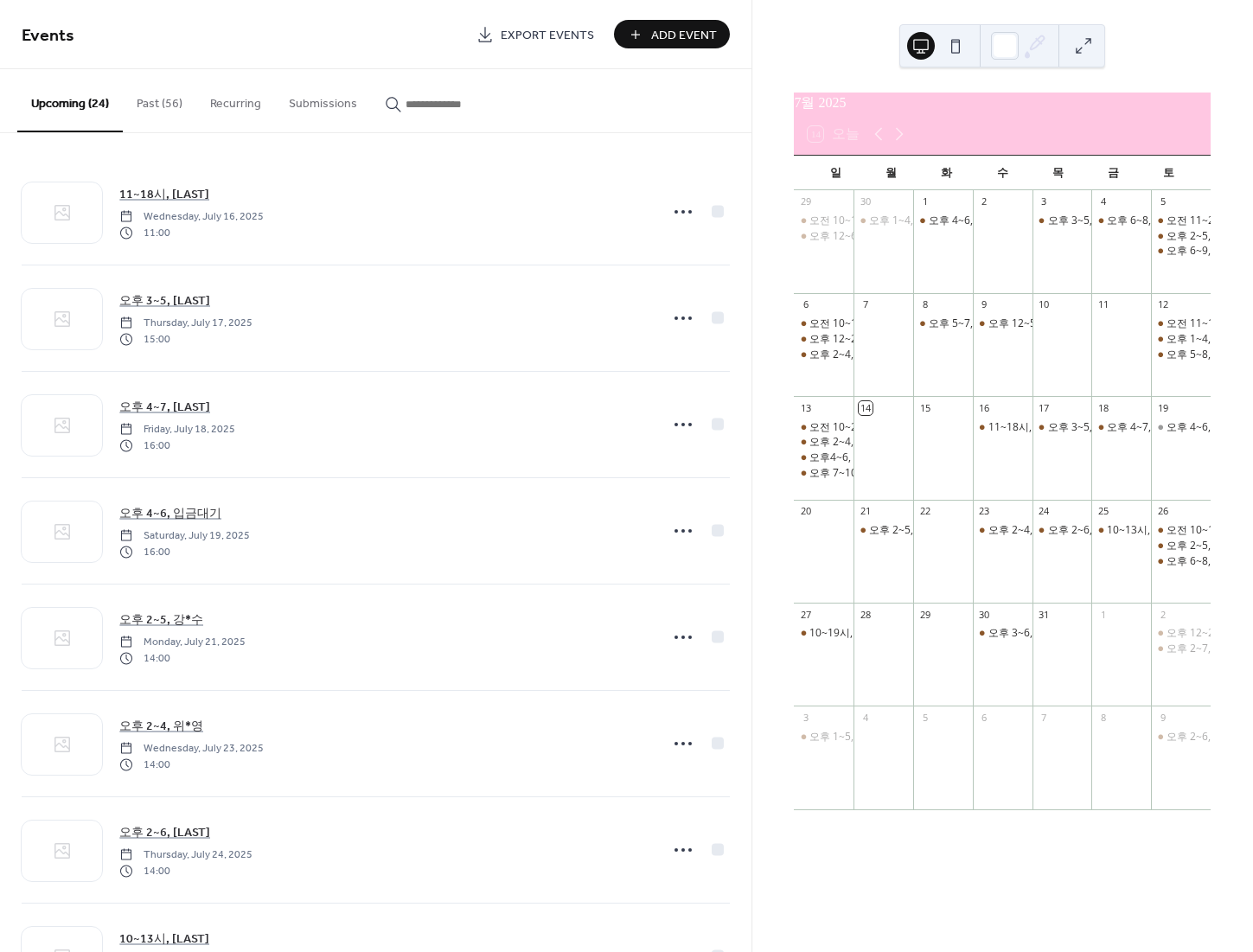 scroll, scrollTop: 0, scrollLeft: 0, axis: both 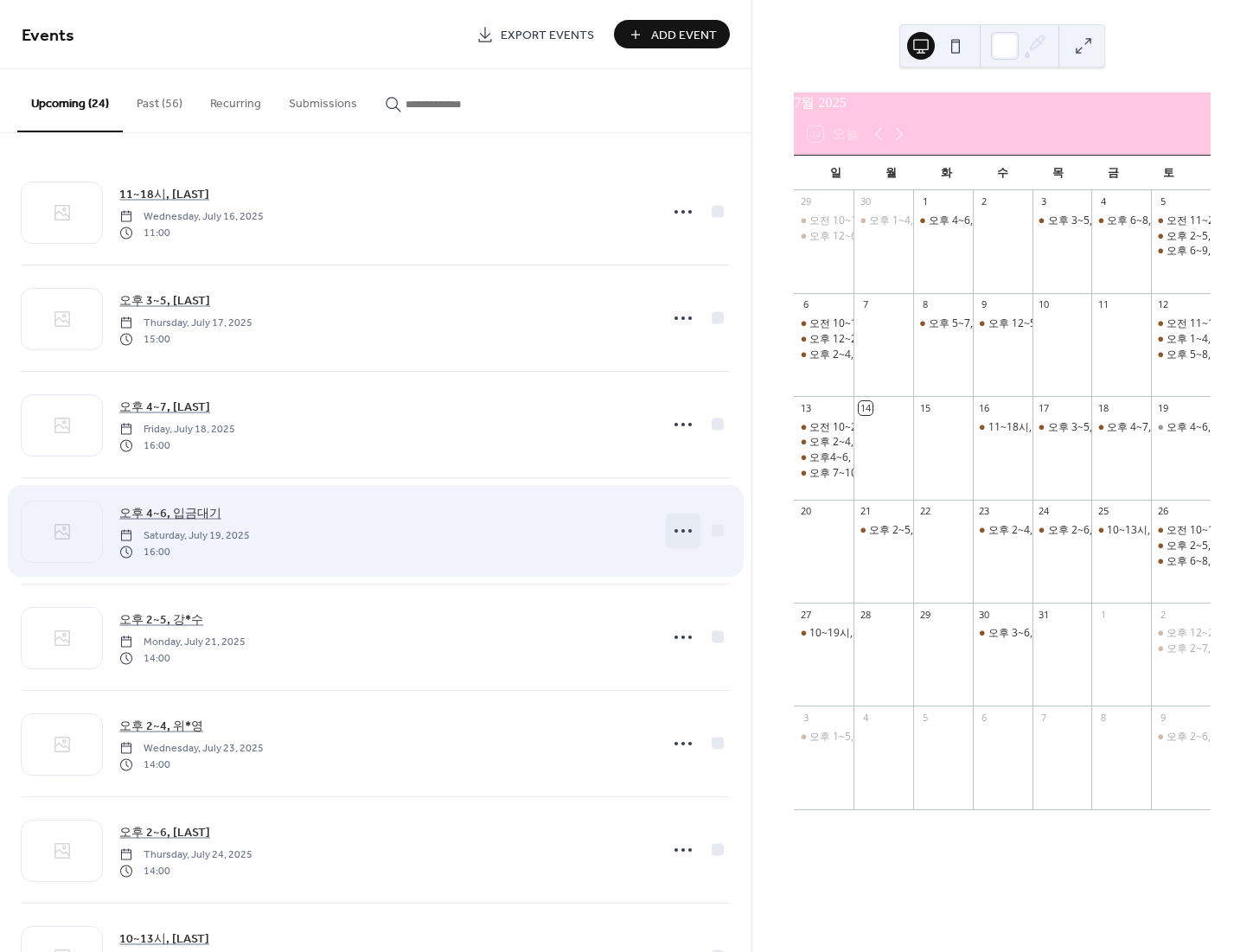 click 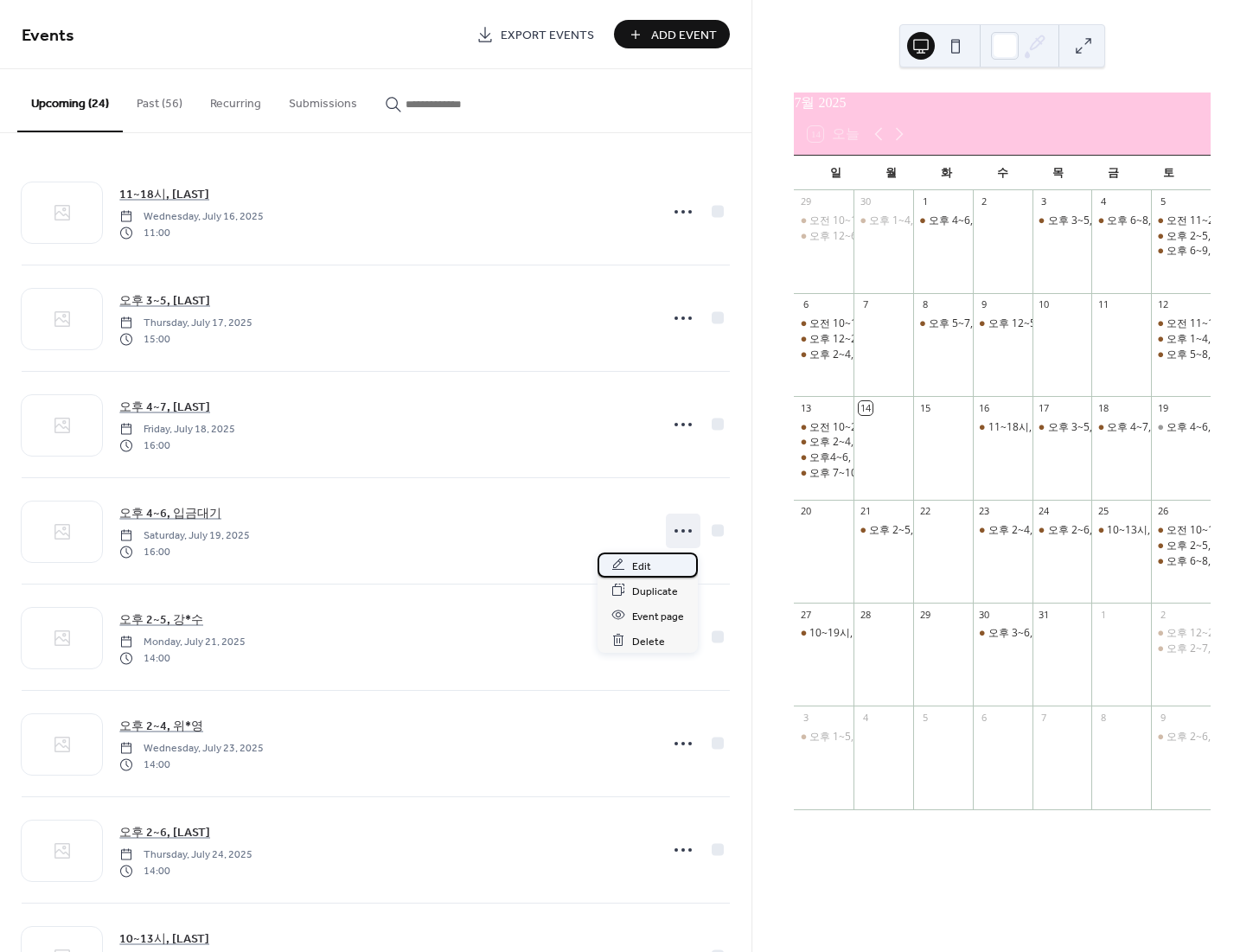 click on "Edit" at bounding box center (648, 565) 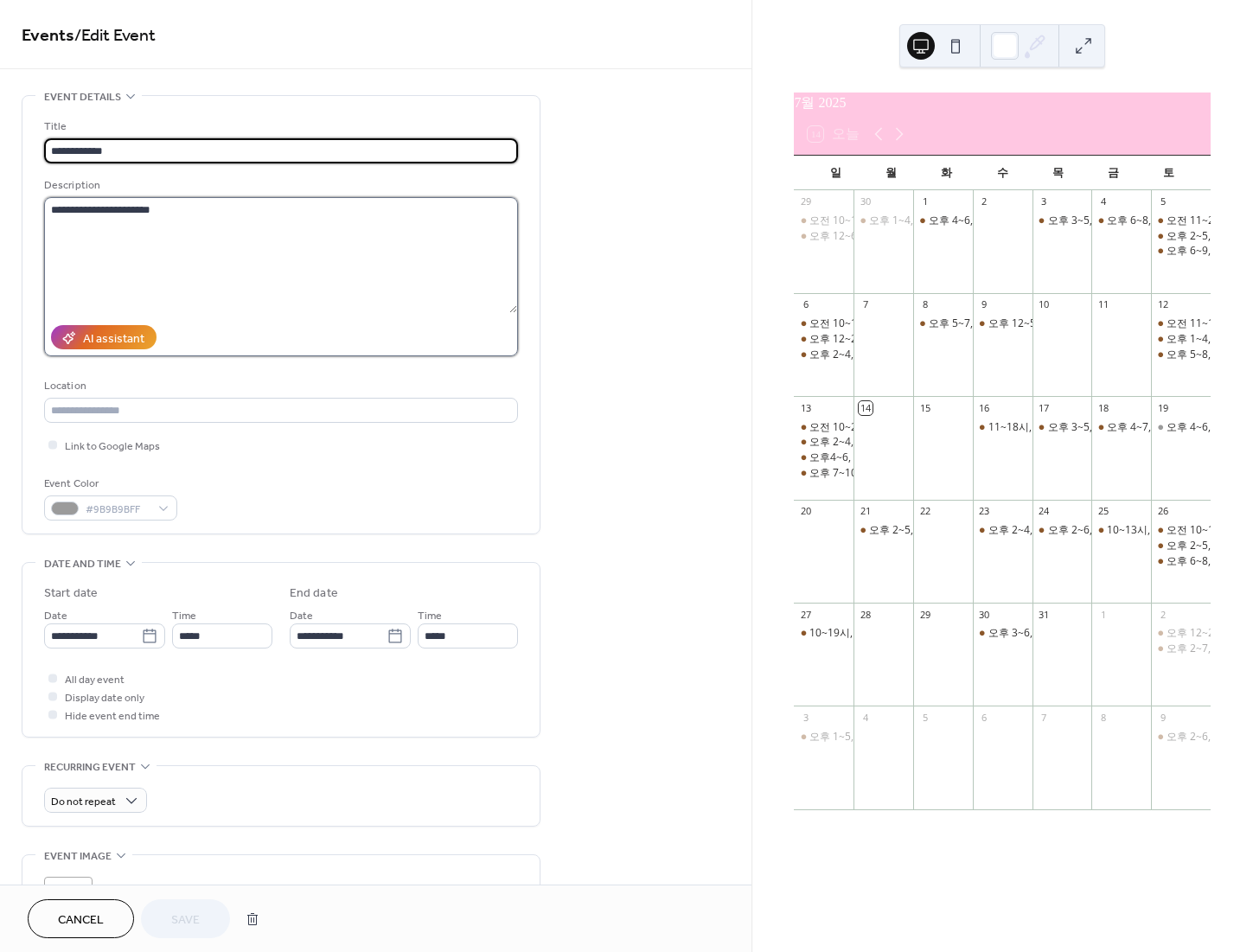 click on "**********" at bounding box center [280, 255] 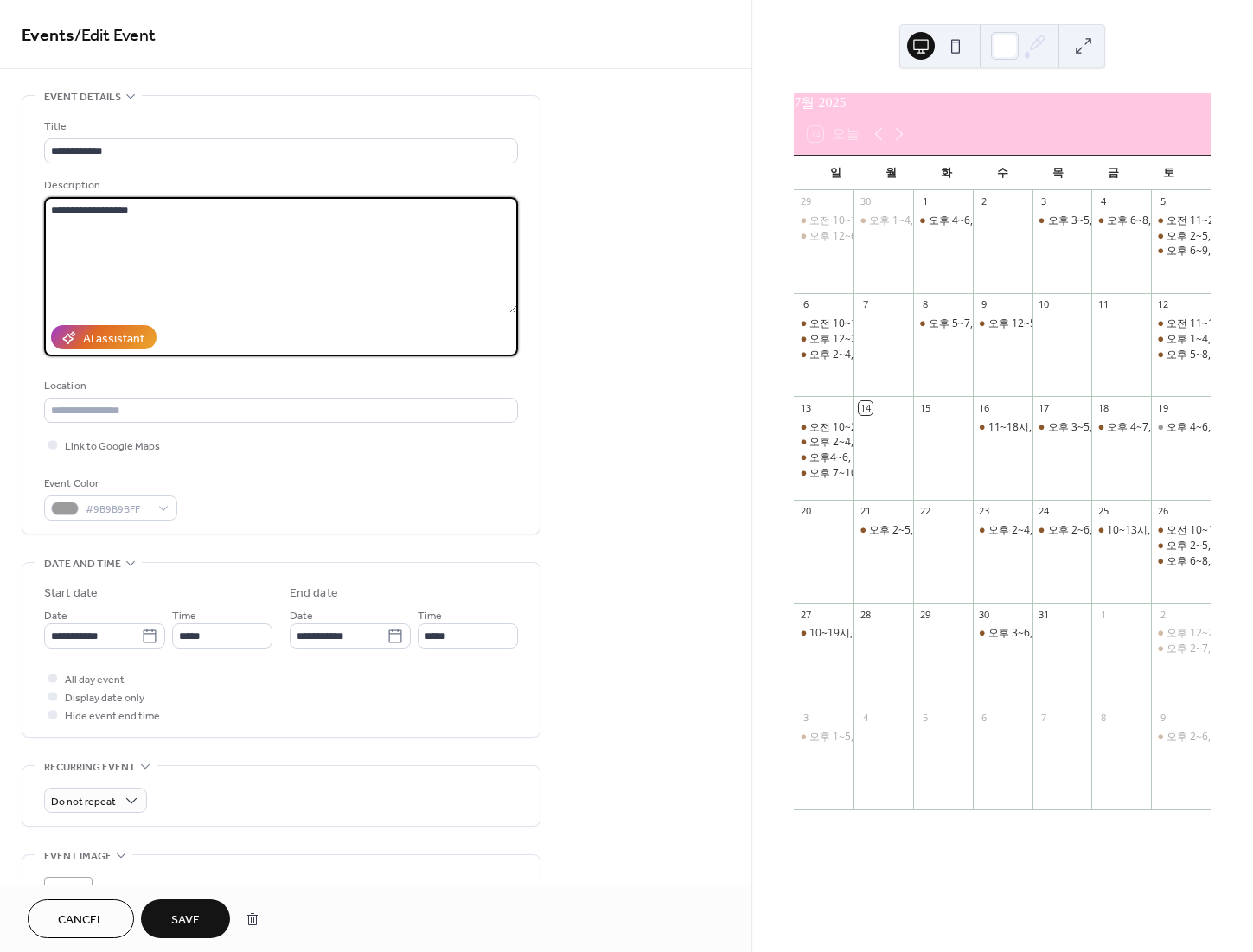 type on "**********" 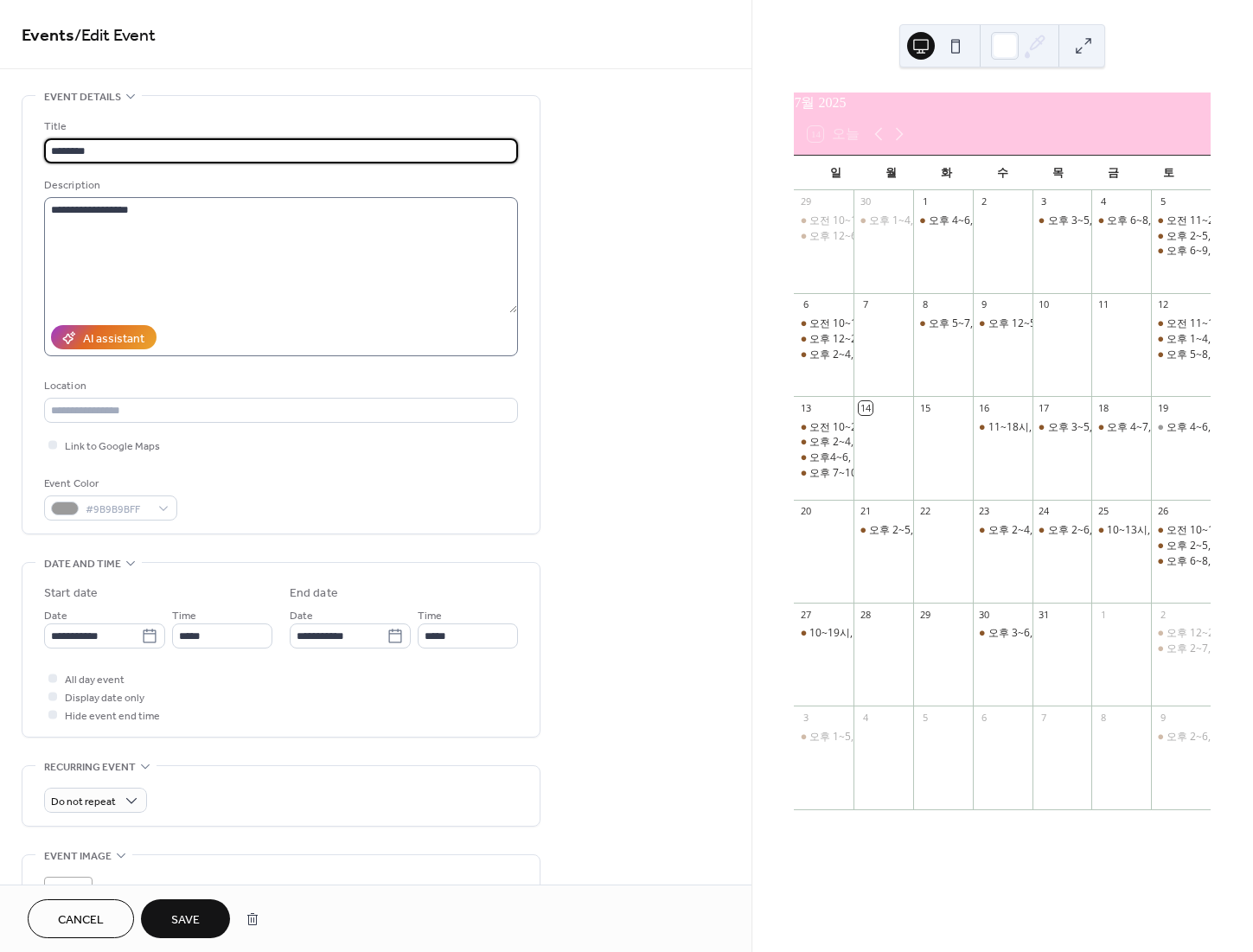 paste on "****" 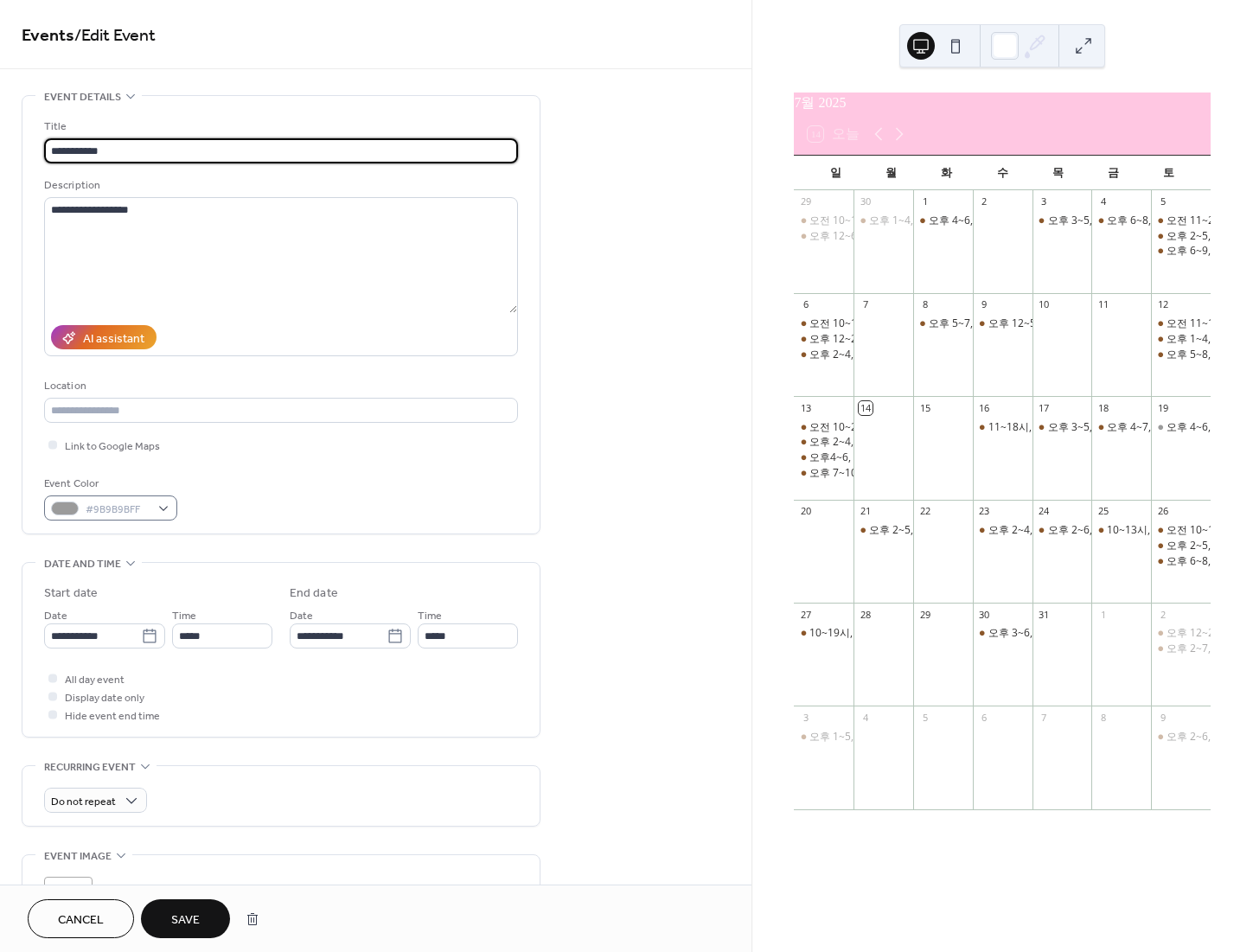 type on "**********" 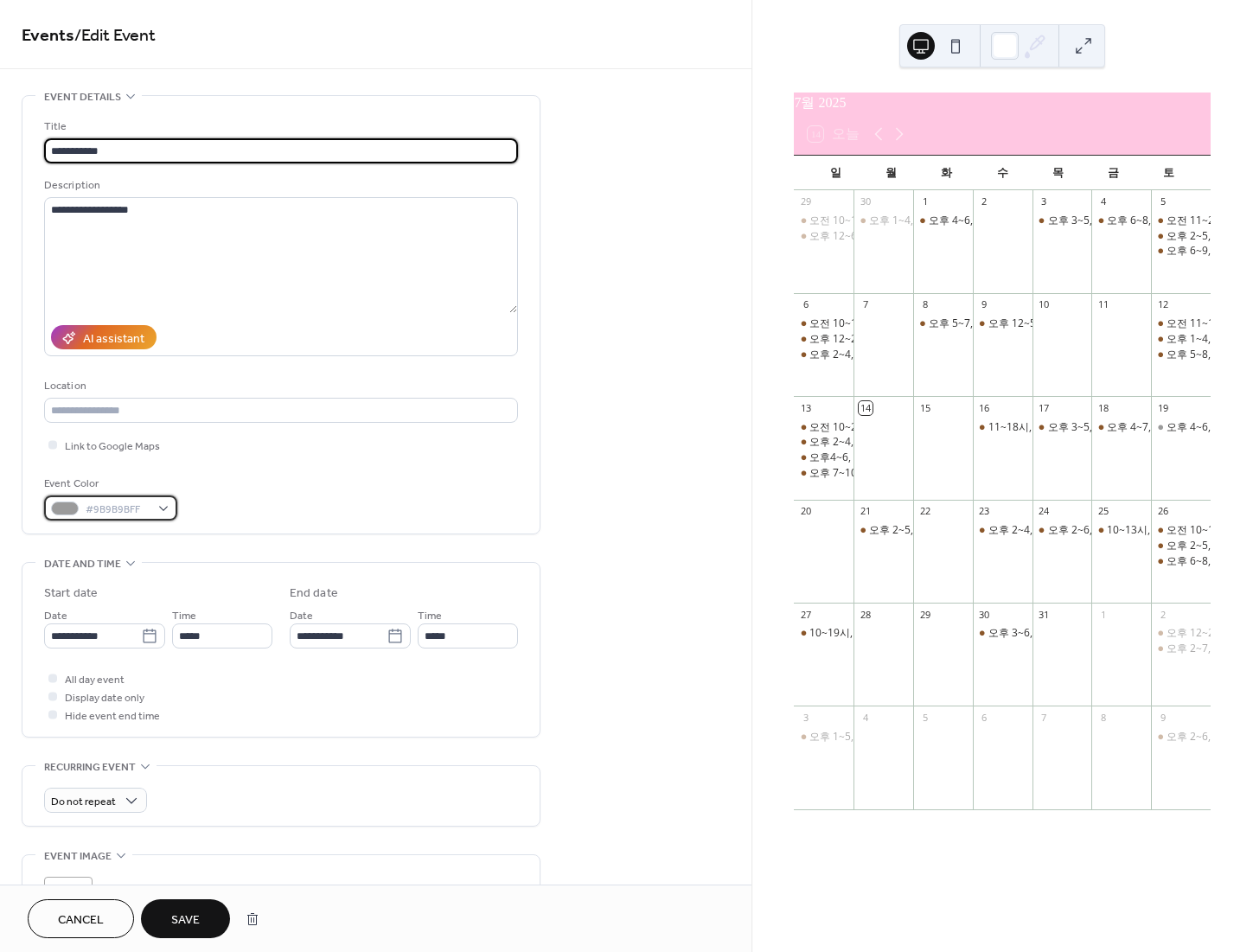 click on "#9B9B9BFF" at bounding box center (118, 509) 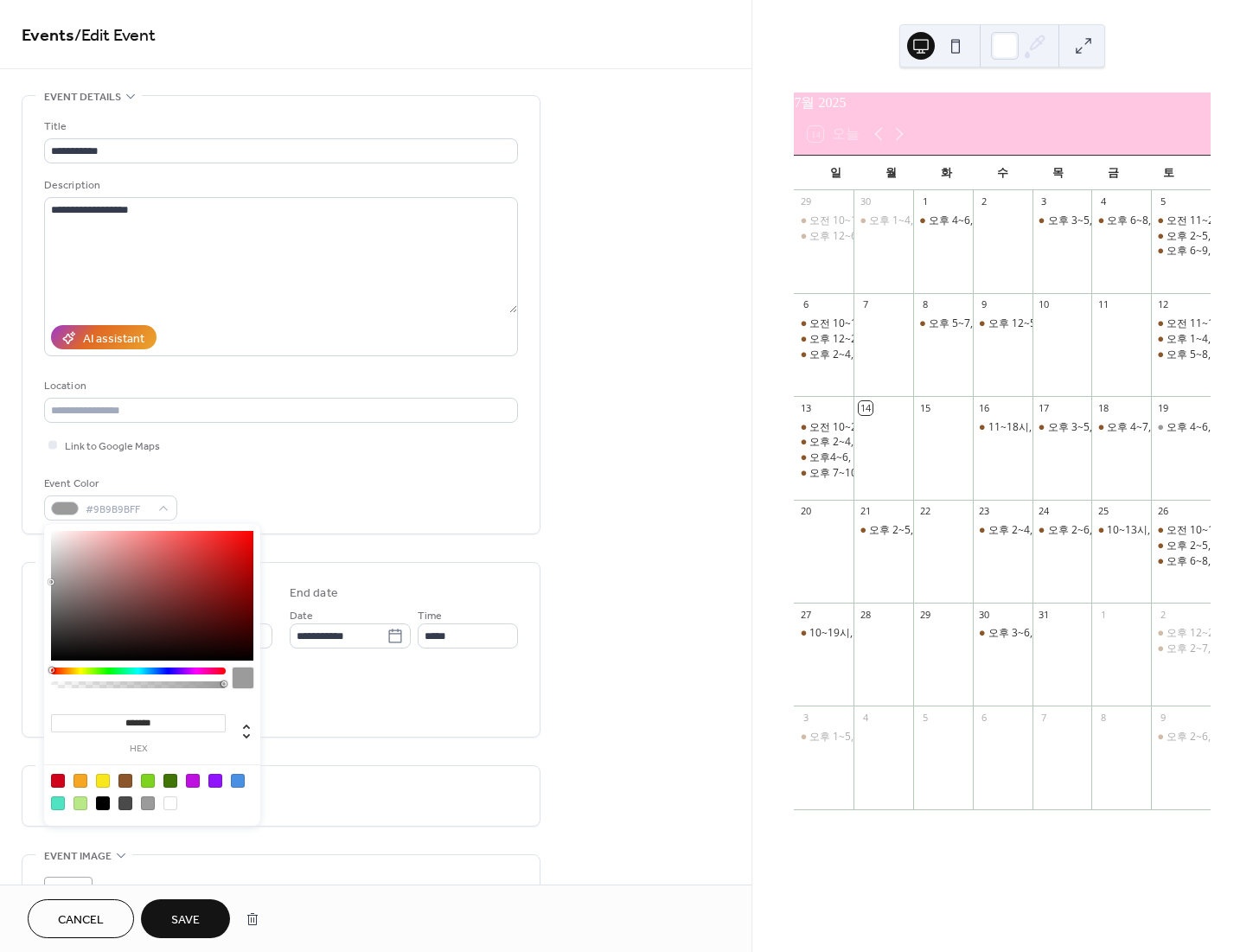 click at bounding box center [125, 781] 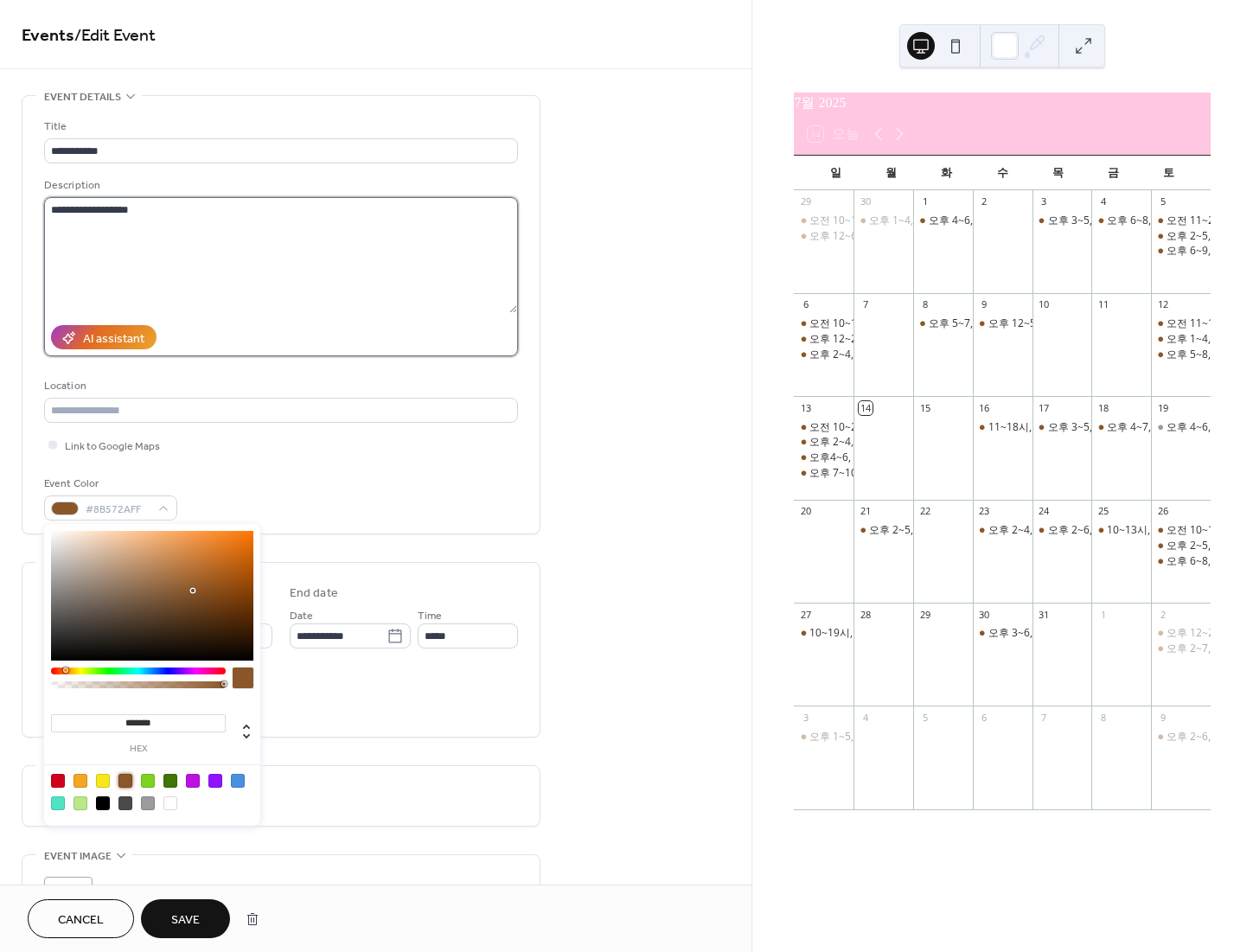 click on "**********" at bounding box center [280, 255] 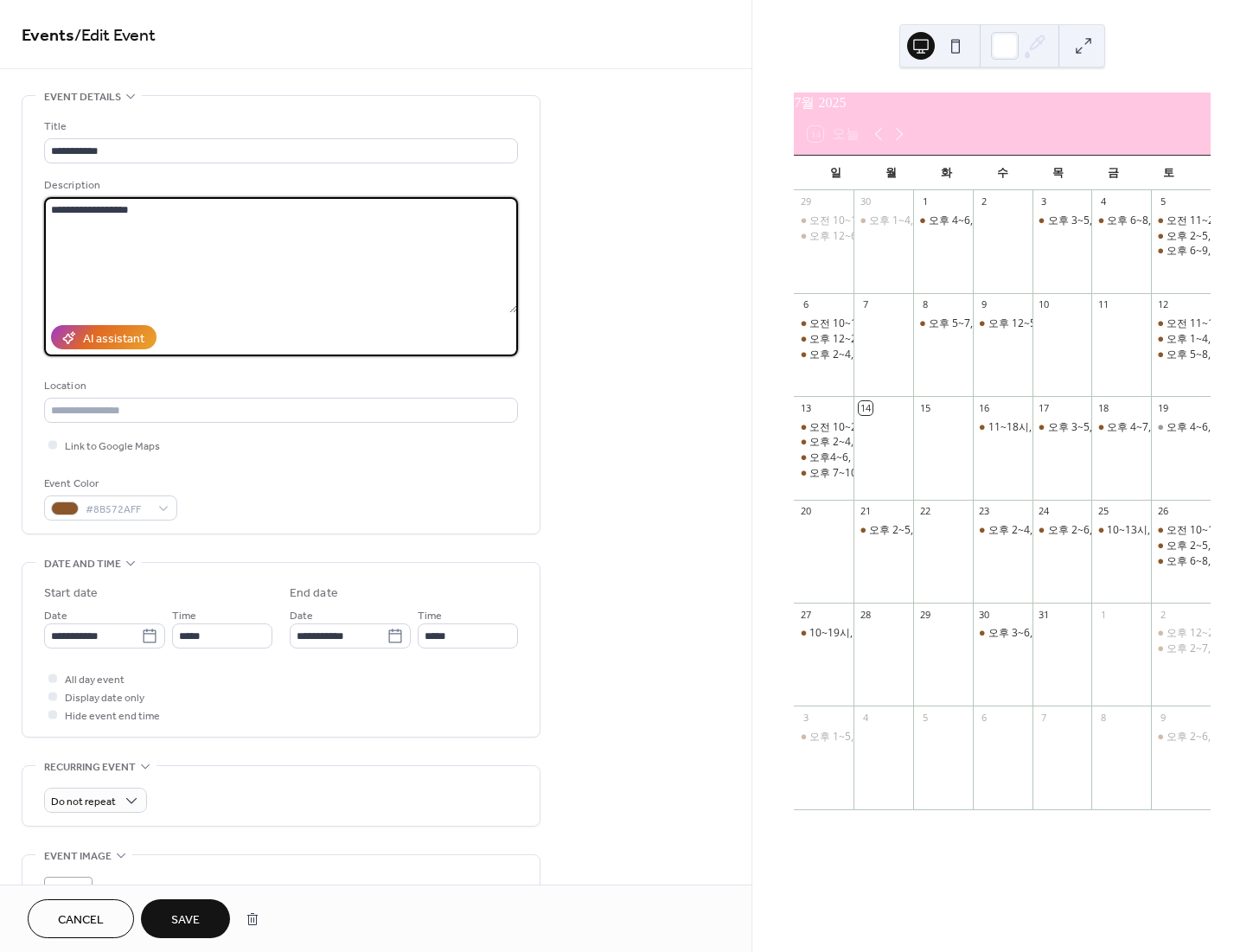 click on "Save" at bounding box center (185, 918) 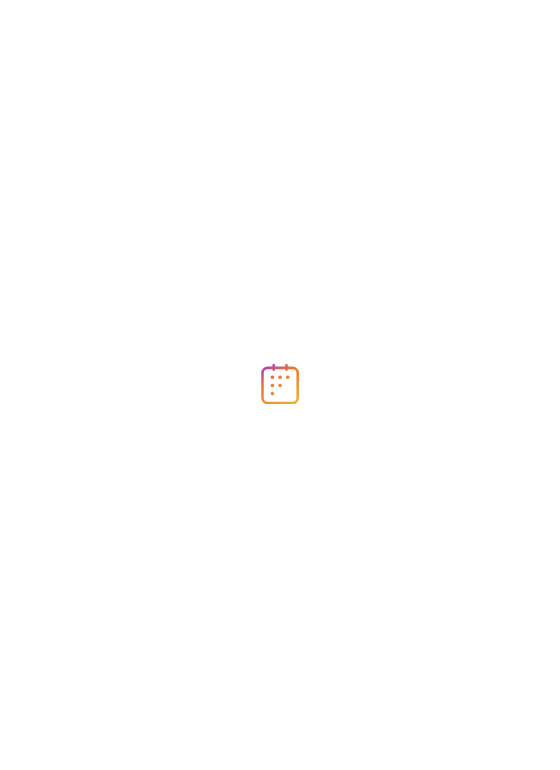 scroll, scrollTop: 0, scrollLeft: 0, axis: both 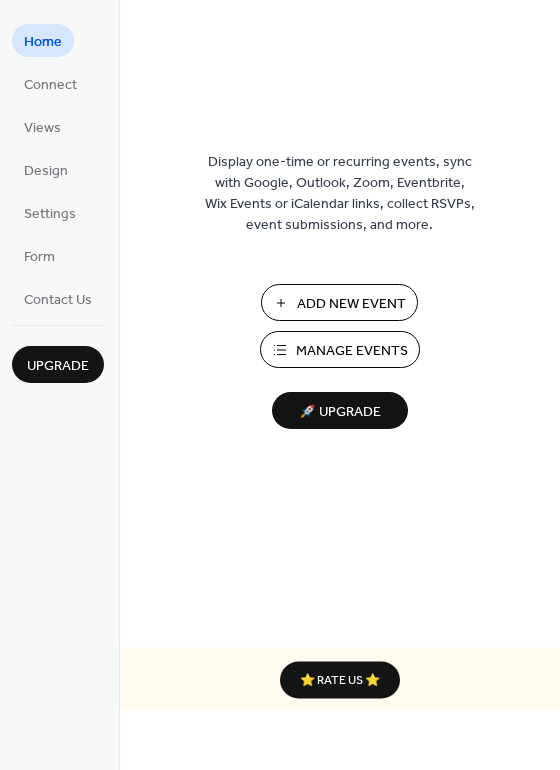 click on "Manage Events" at bounding box center (340, 349) 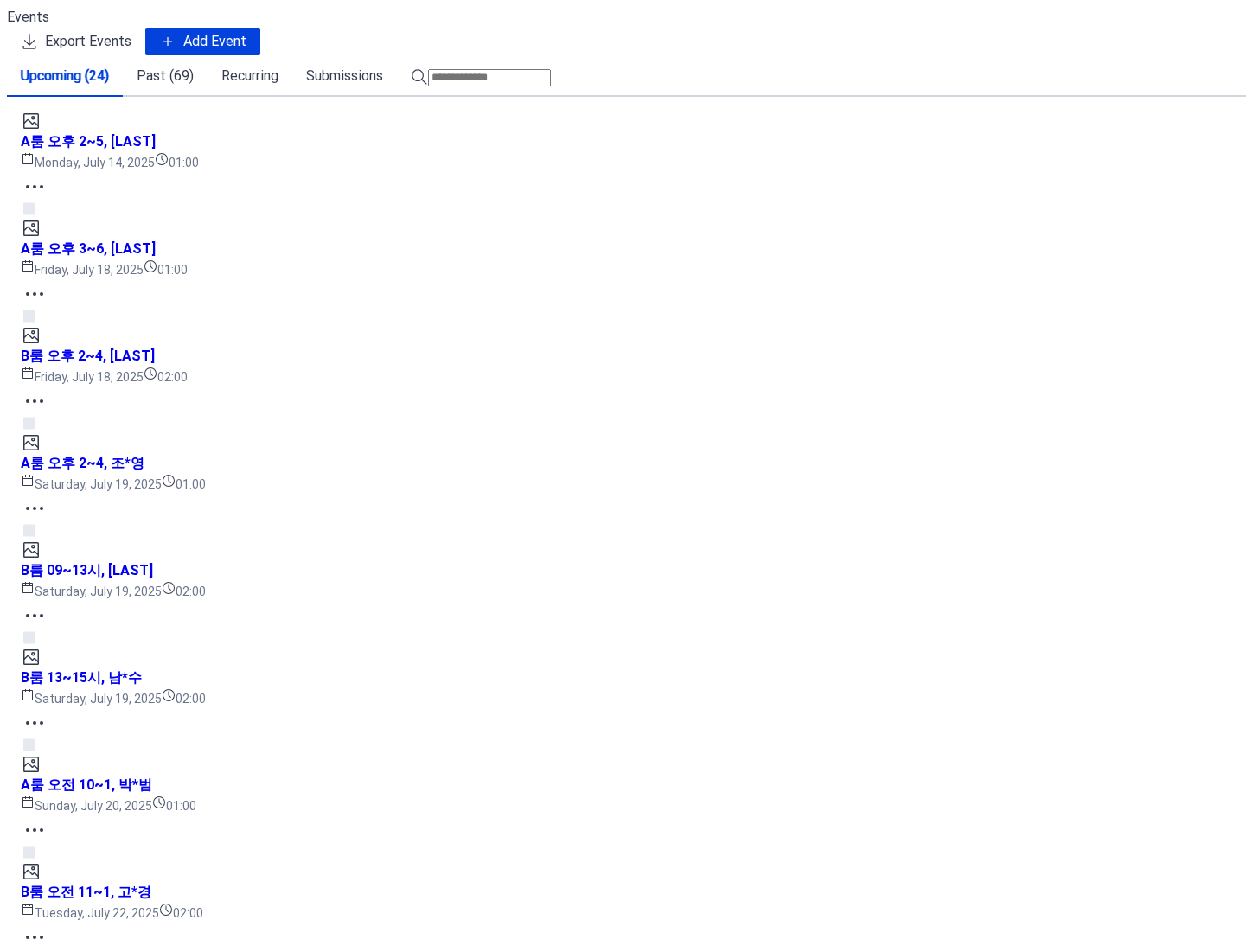 scroll, scrollTop: 0, scrollLeft: 0, axis: both 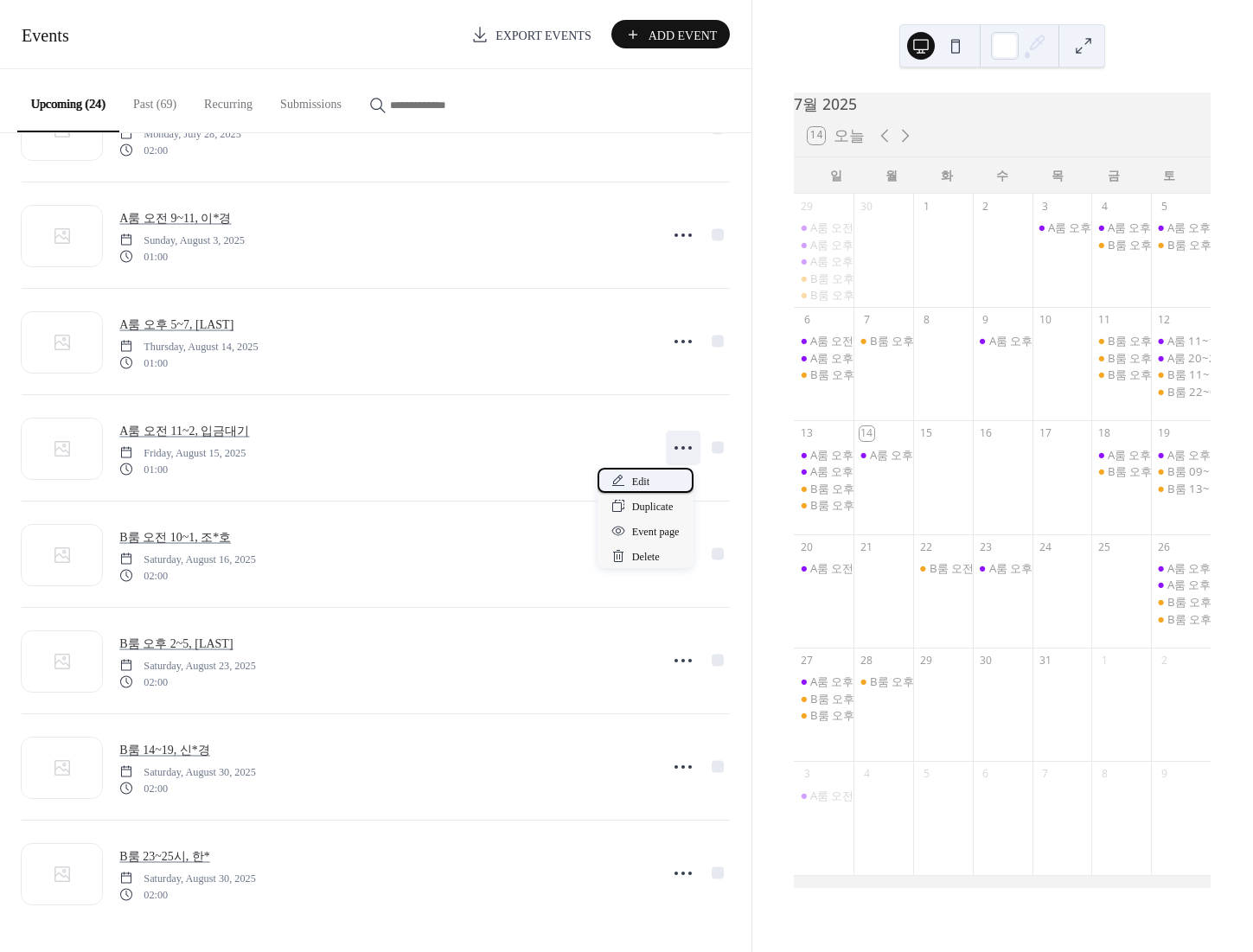 click on "Edit" at bounding box center [645, 480] 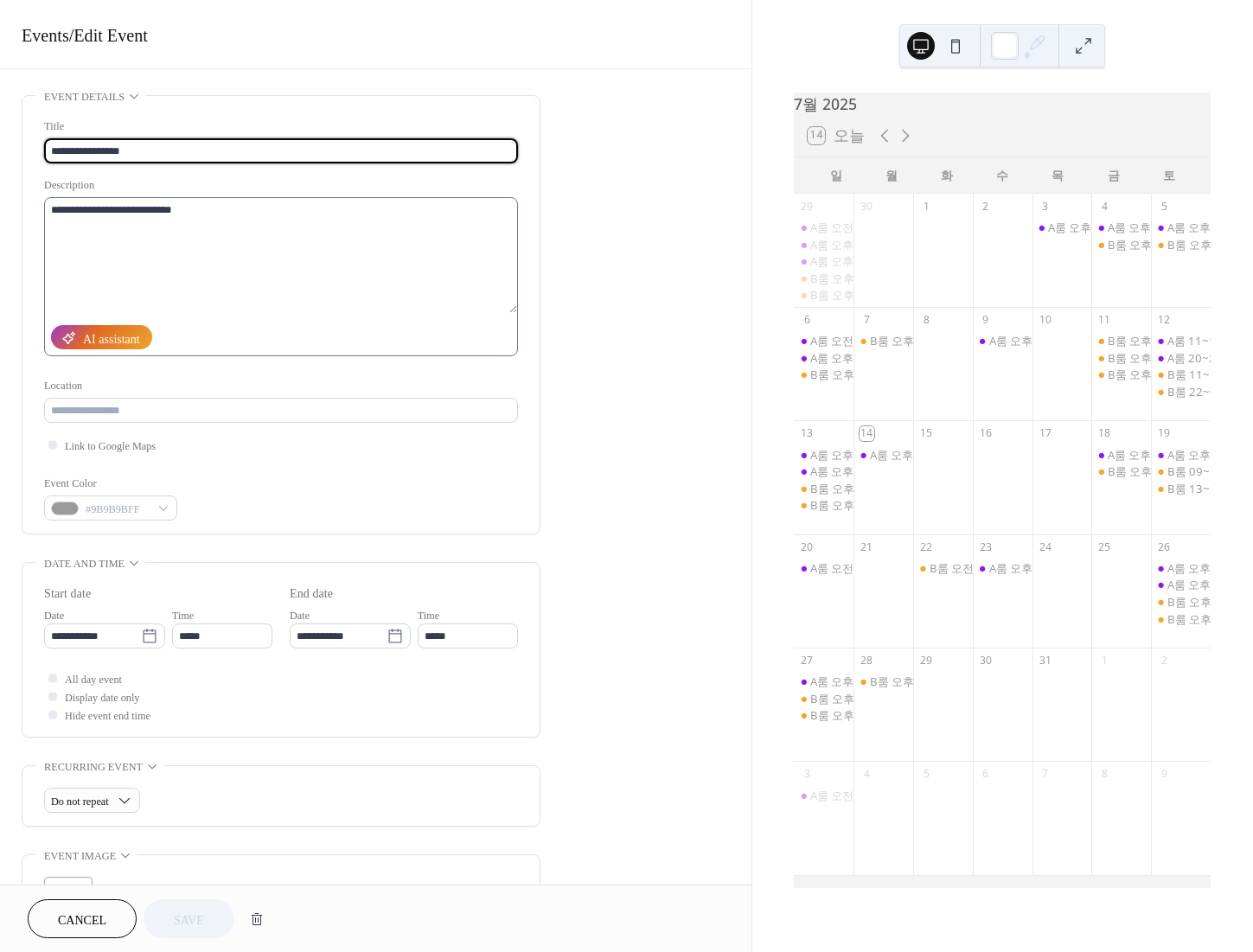 click on "**********" at bounding box center (281, 277) 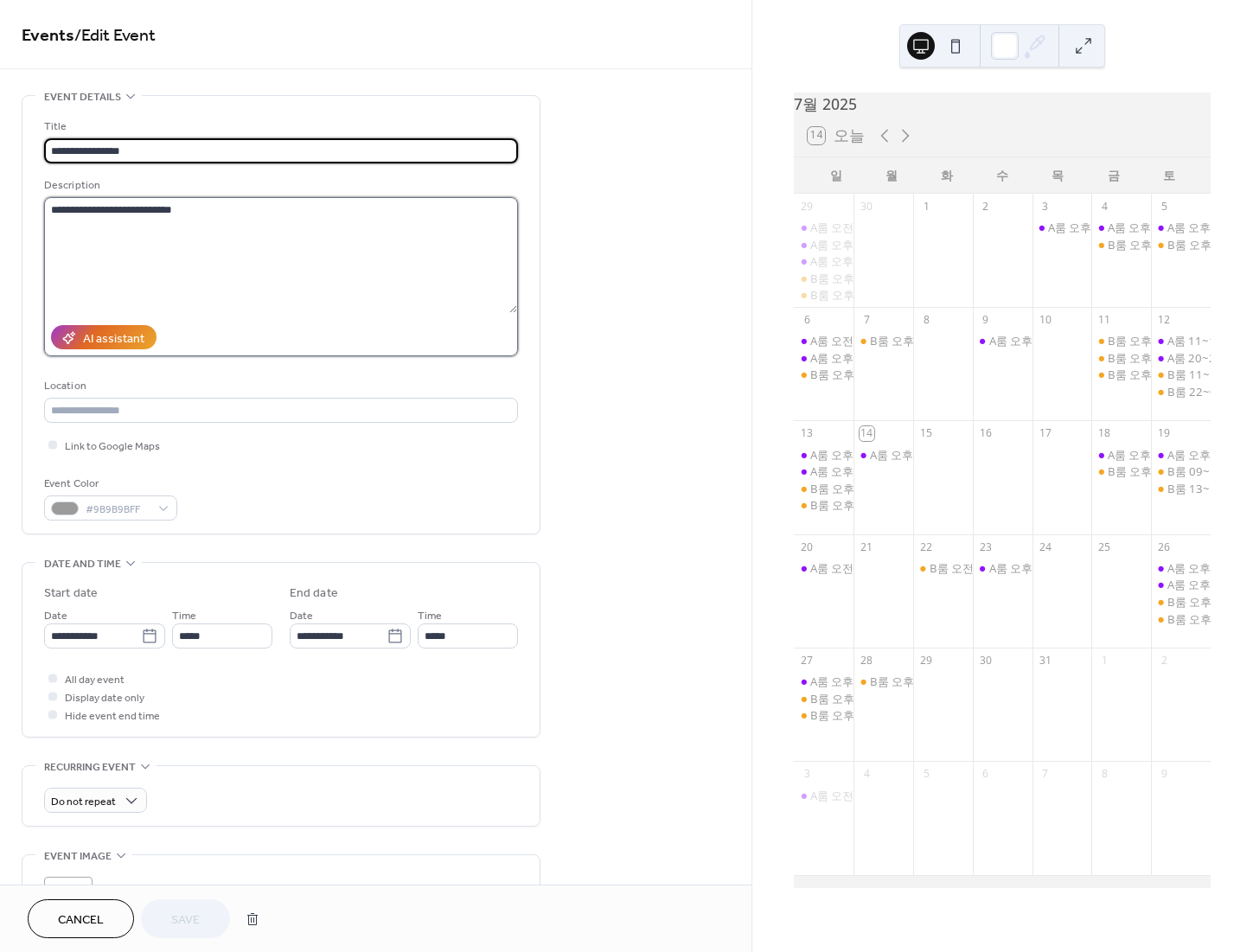 click on "**********" at bounding box center (280, 255) 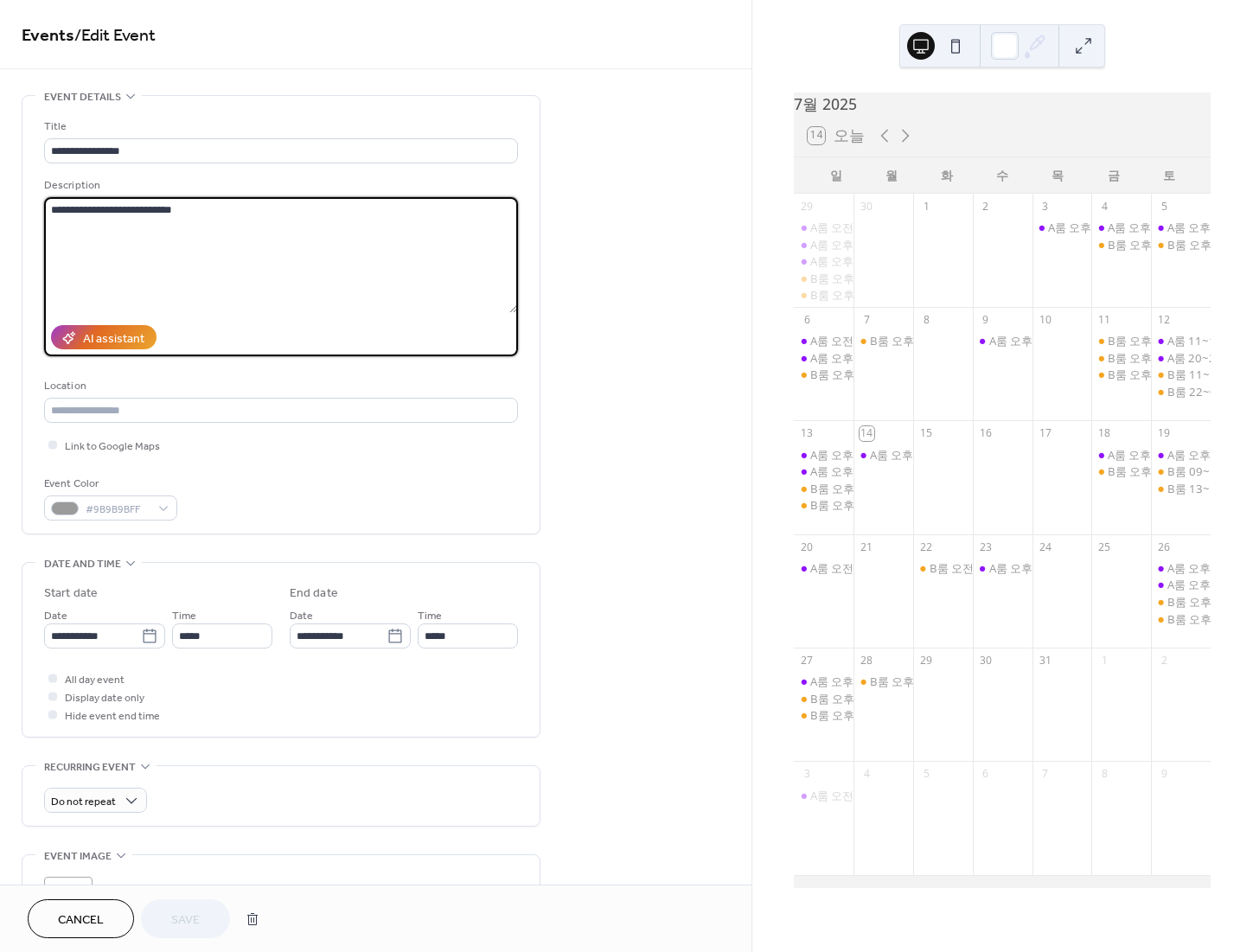 click on "**********" at bounding box center (280, 255) 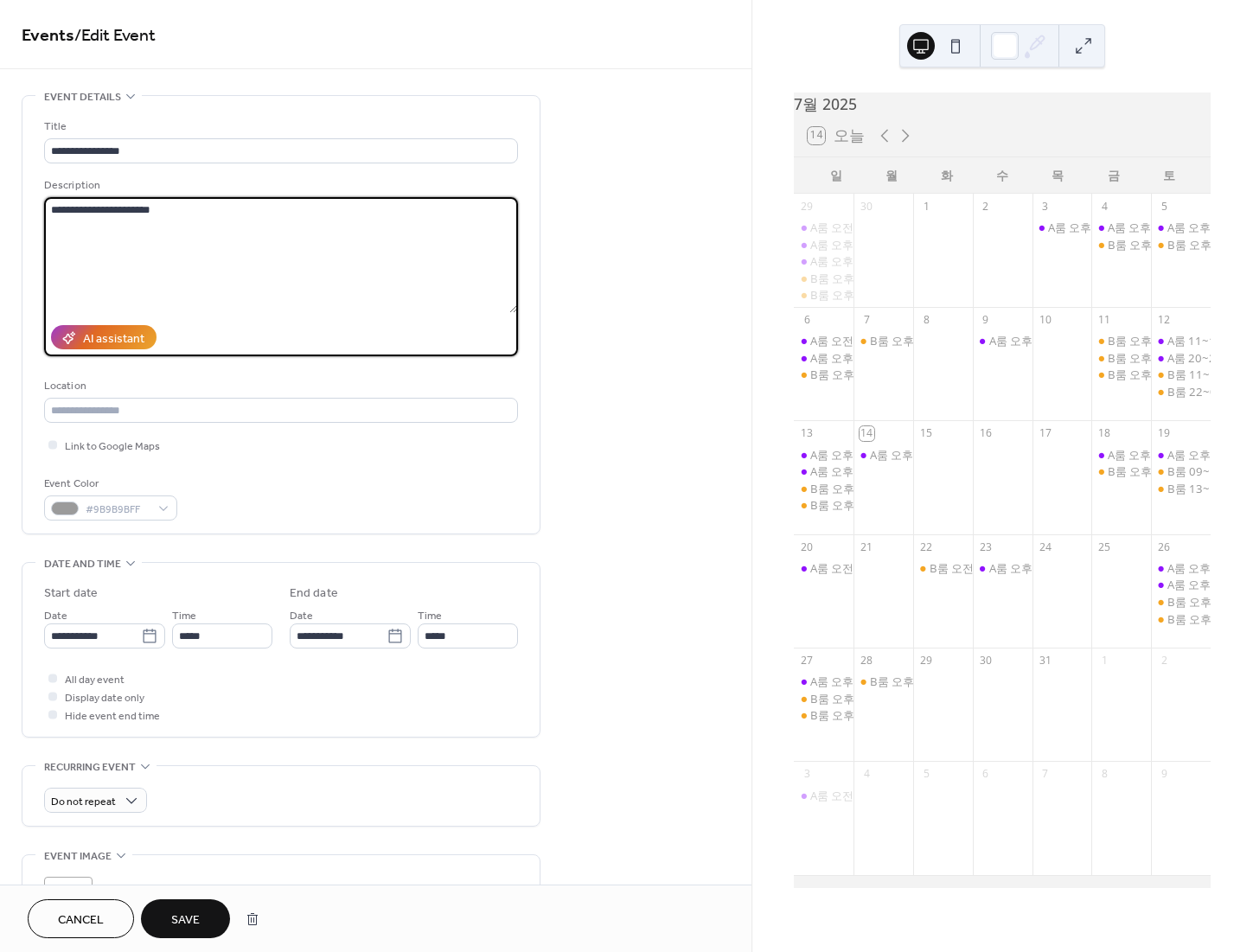 type on "**********" 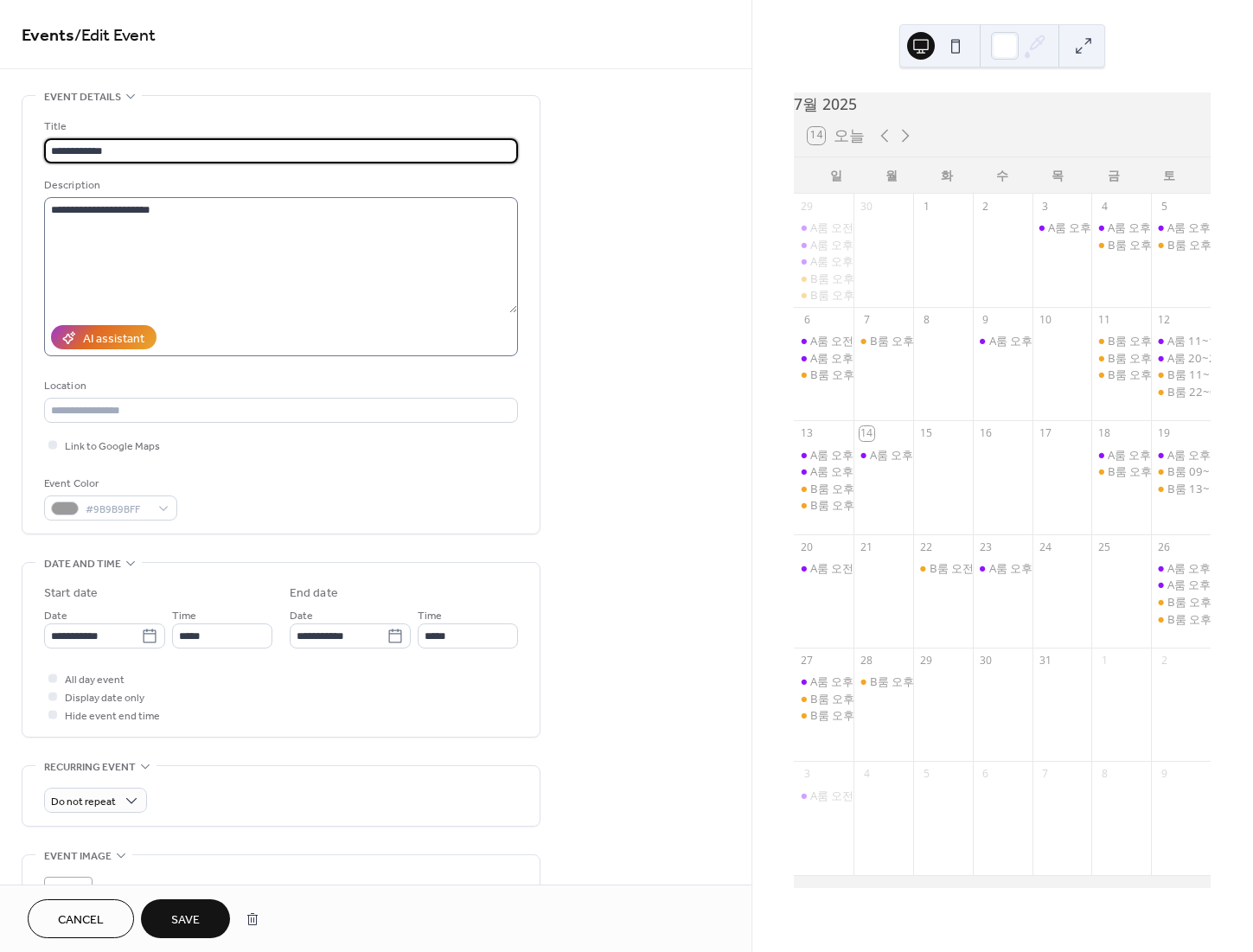 paste on "****" 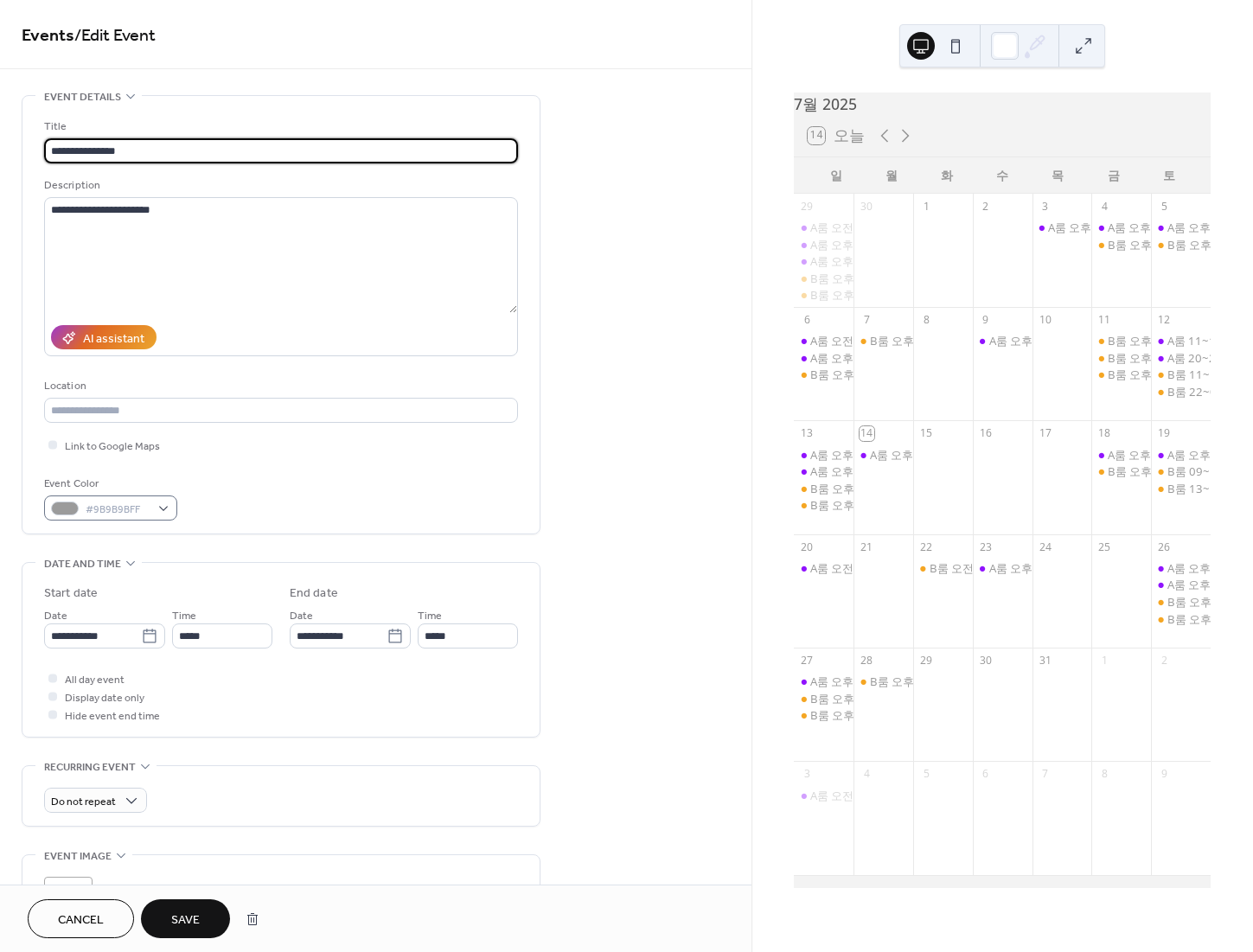 type on "**********" 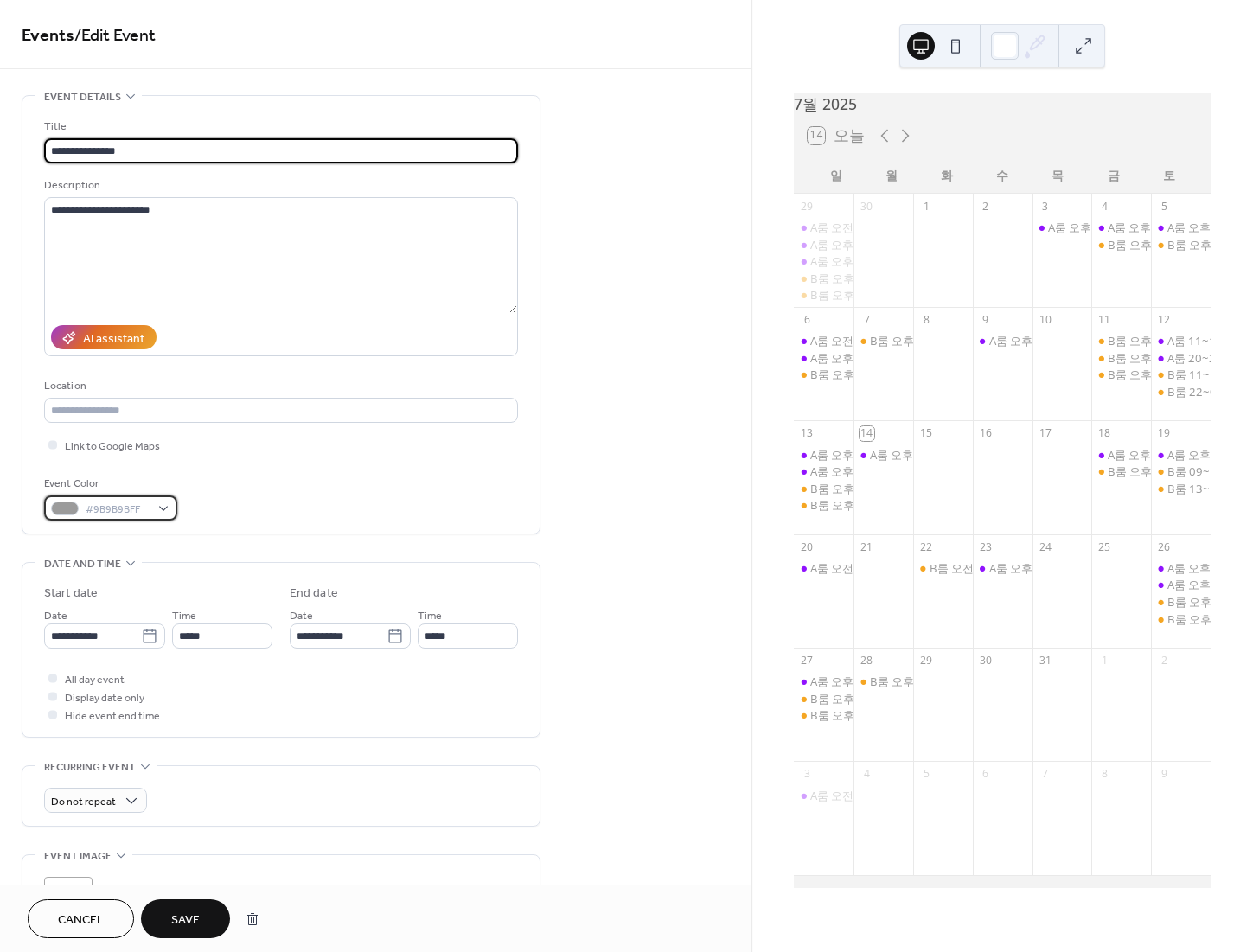 click on "#9B9B9BFF" at bounding box center [111, 508] 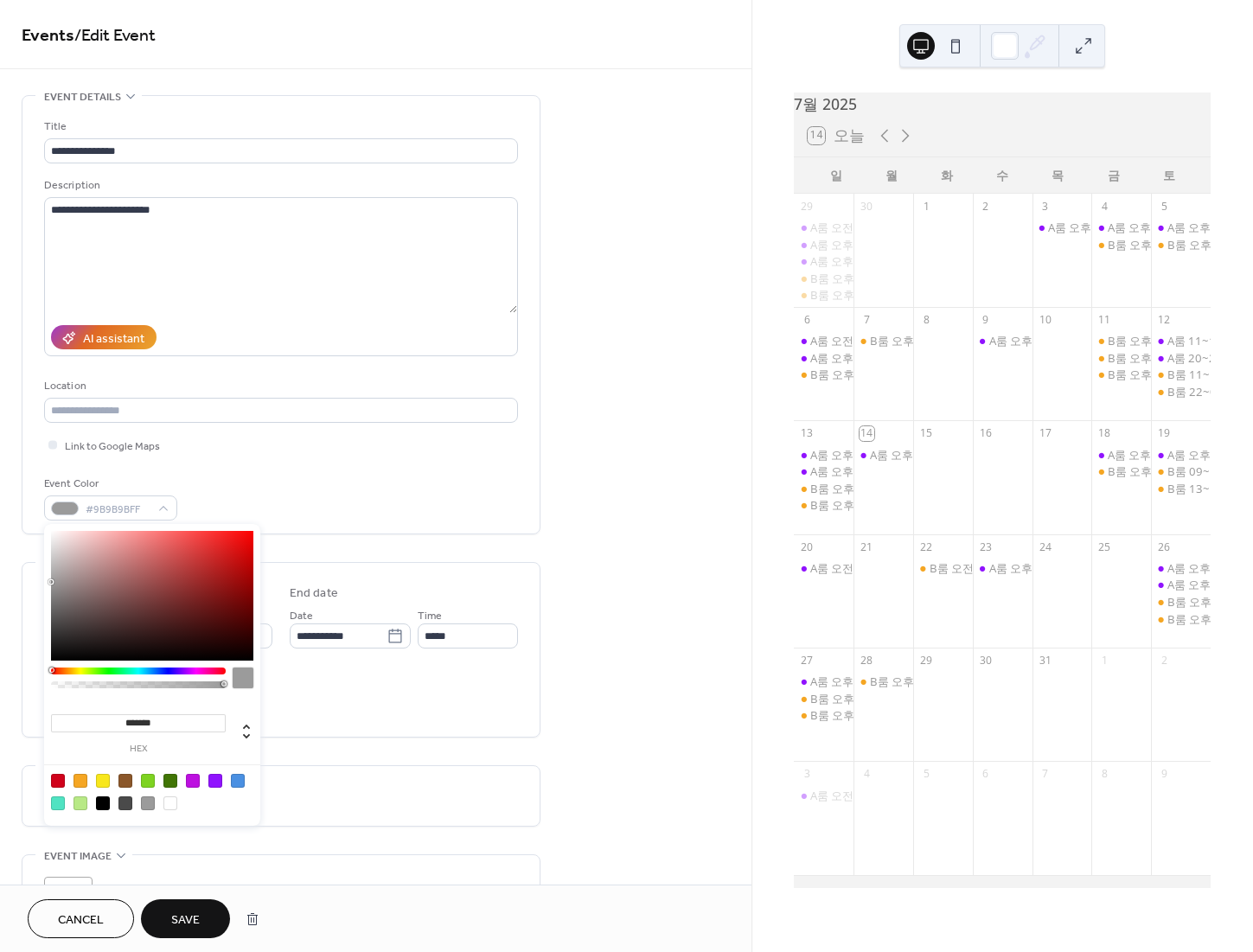 click at bounding box center [215, 781] 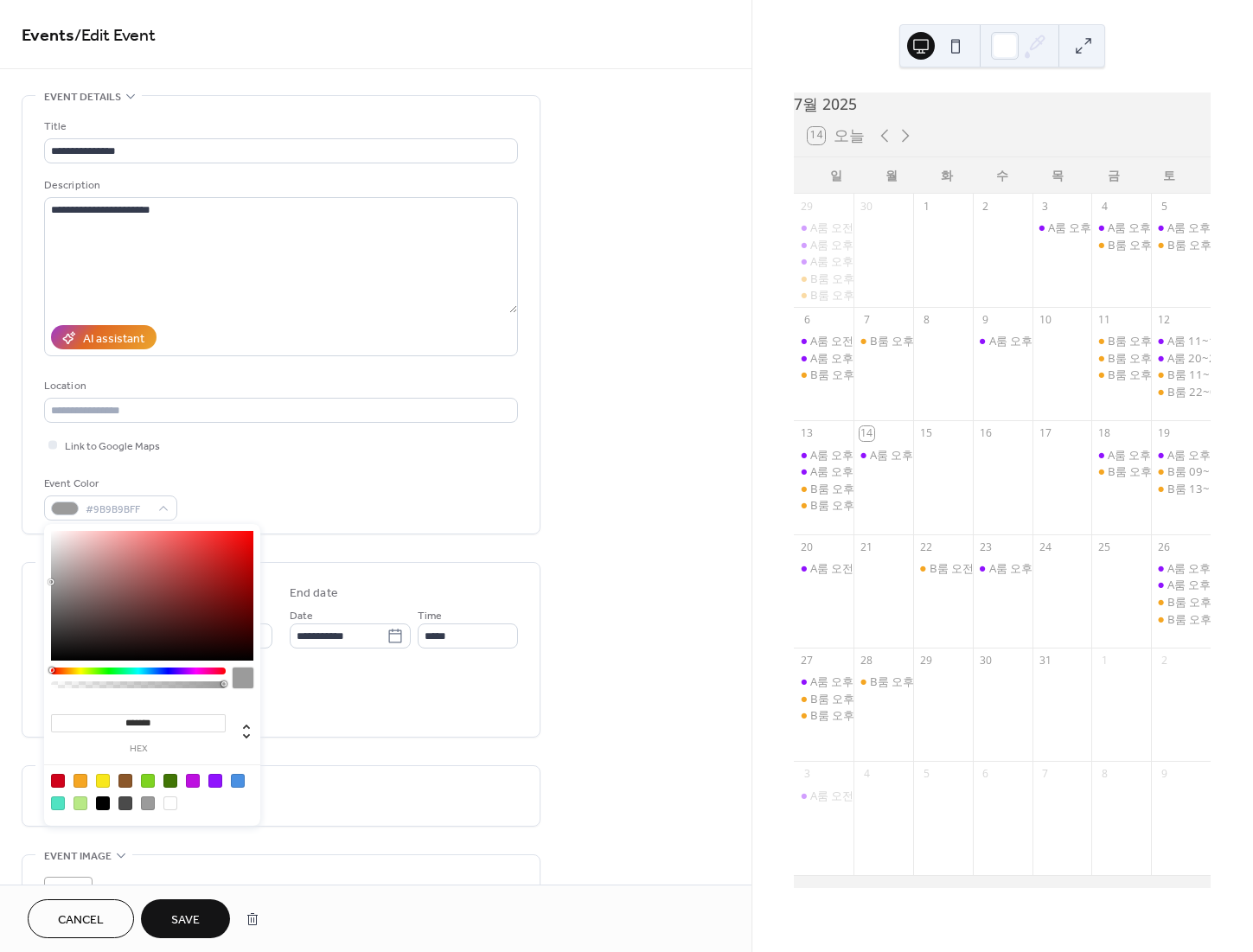 type on "*******" 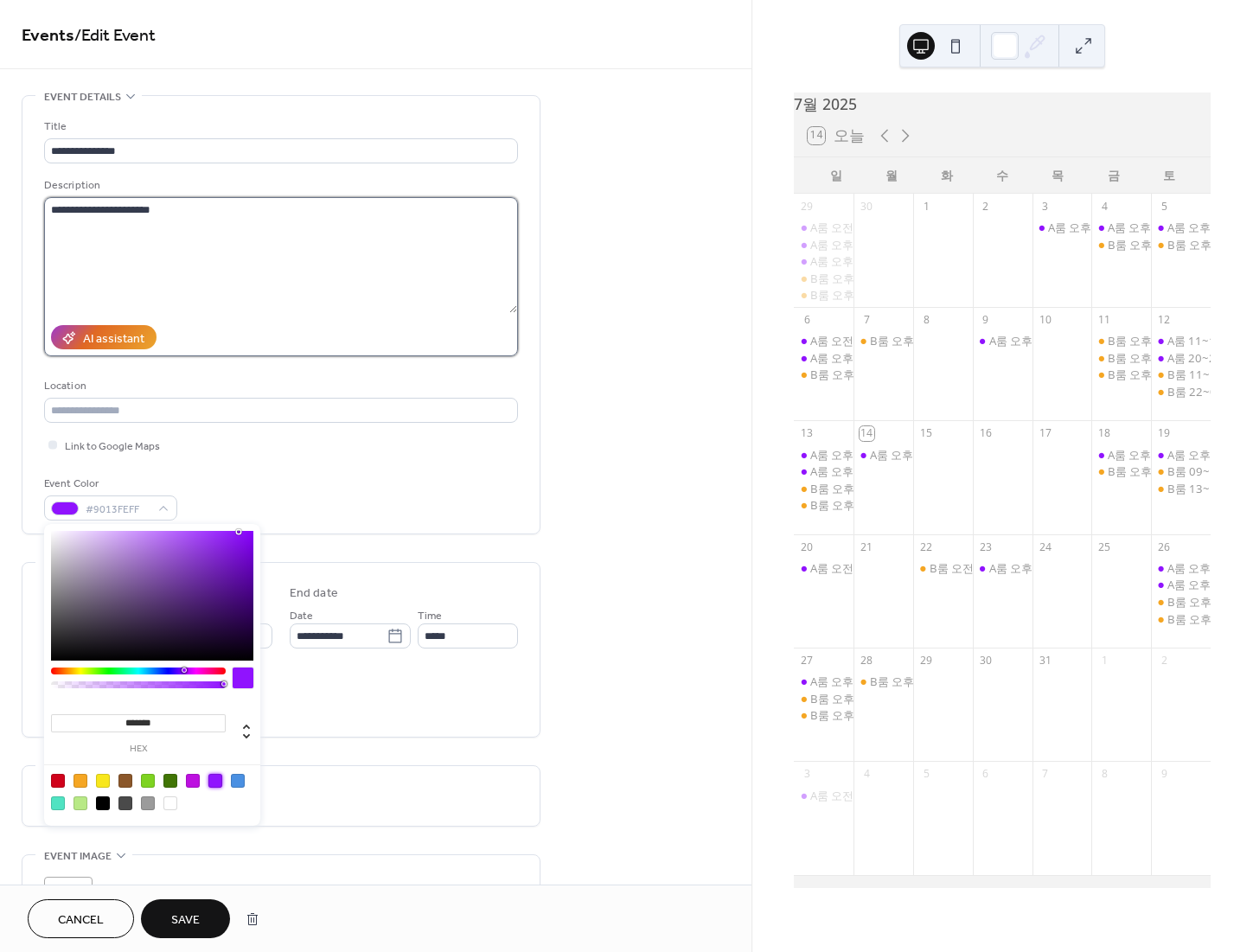 click on "**********" at bounding box center (280, 255) 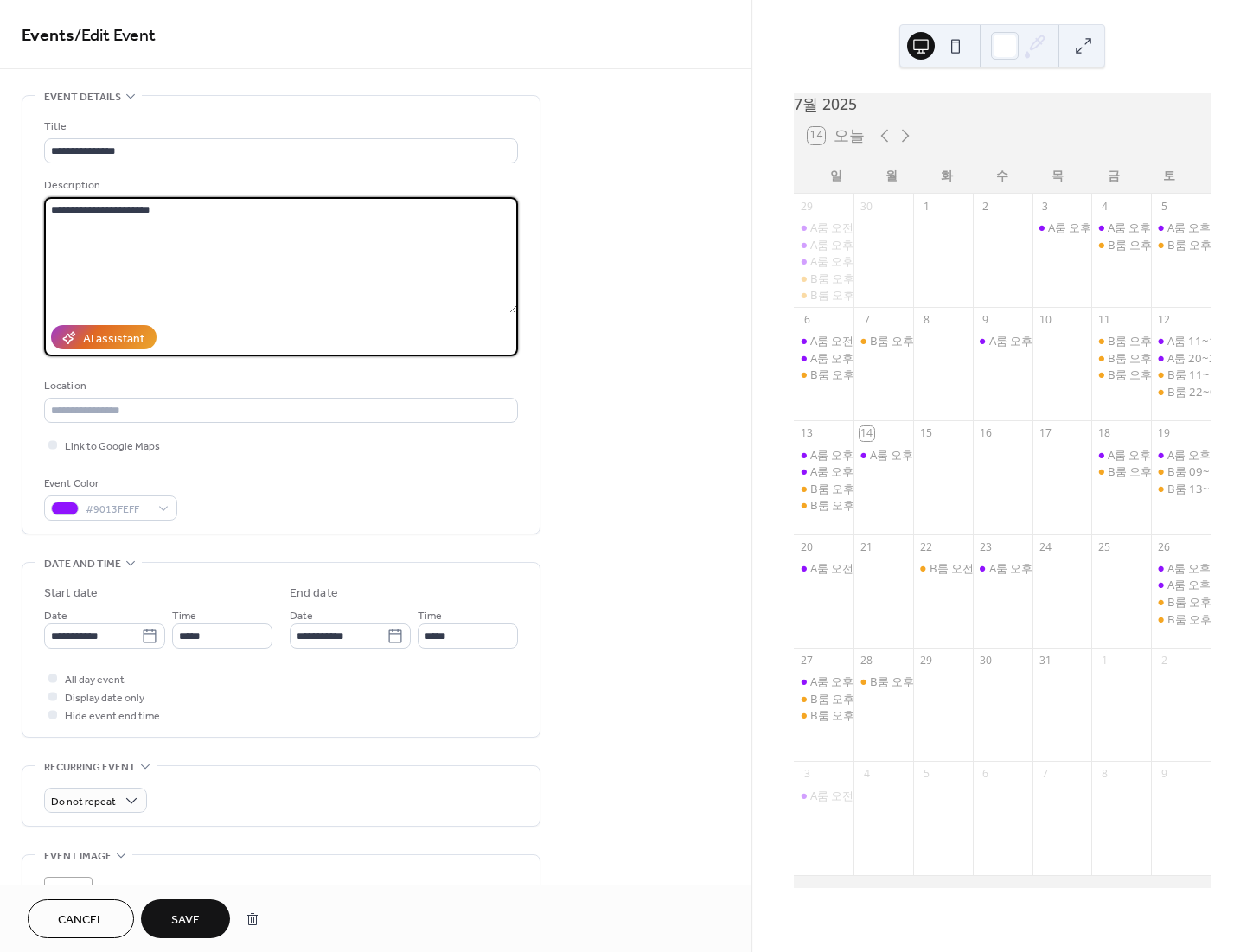click on "Save" at bounding box center [185, 918] 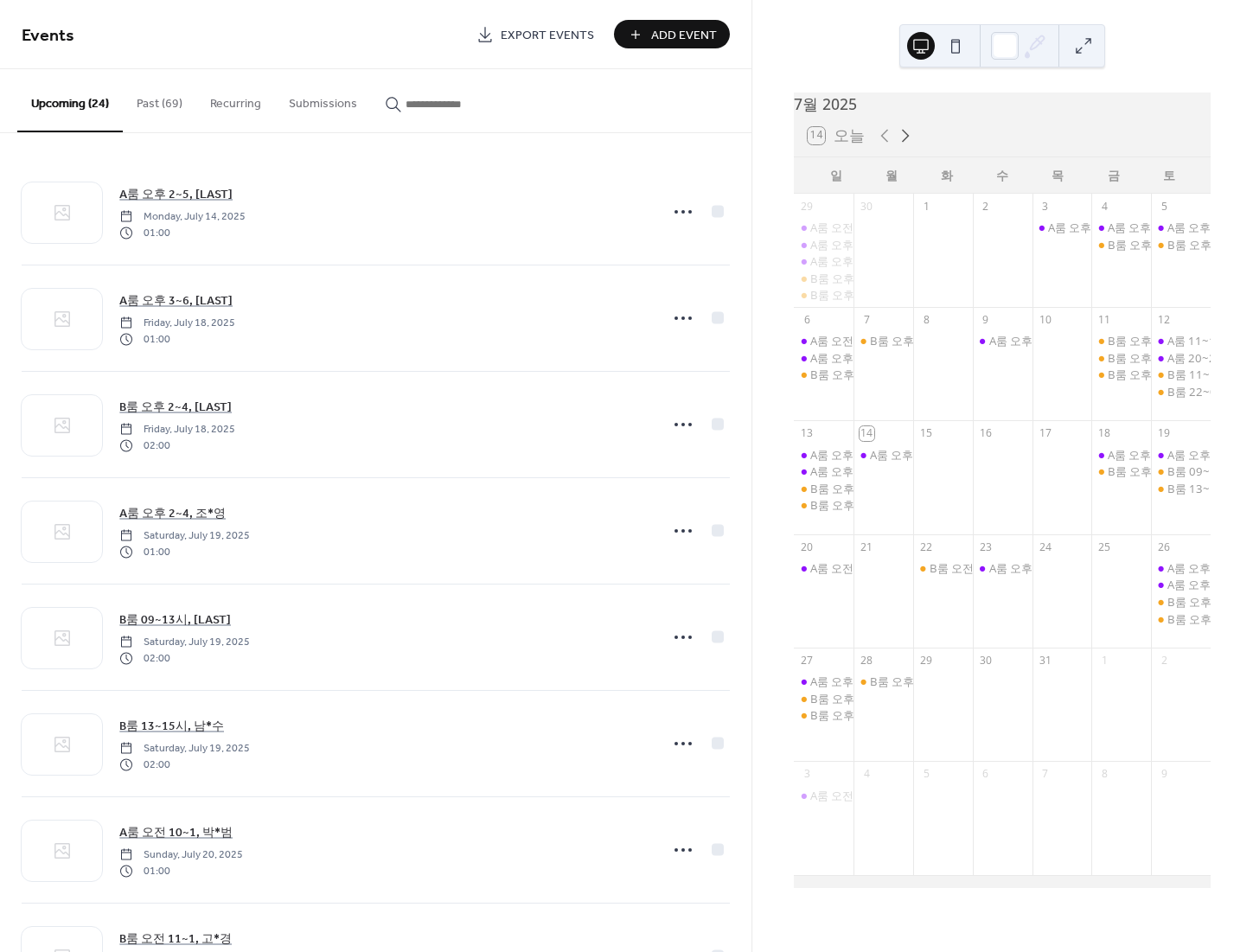 click 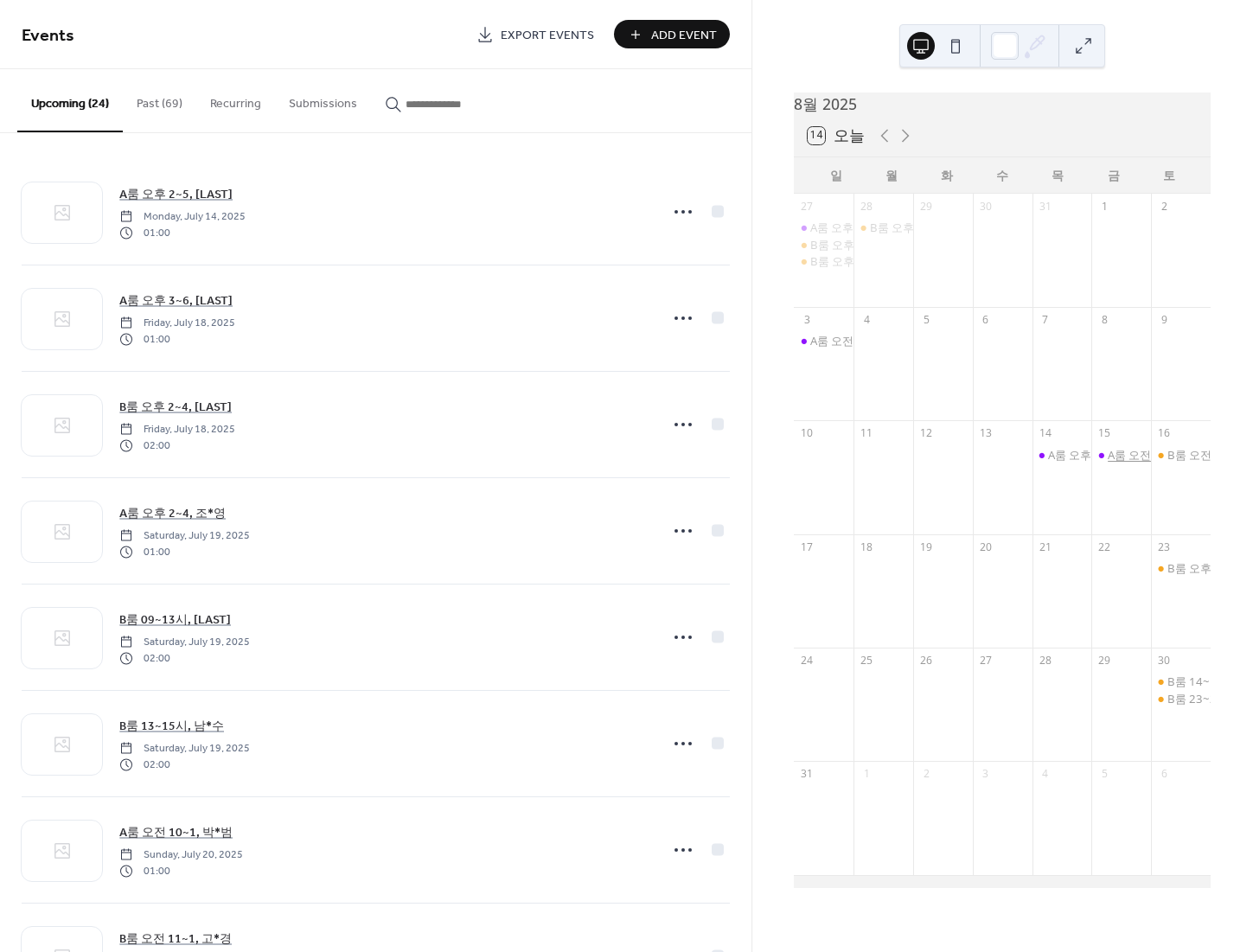 click on "A룸 오전 11~2, 박*지" at bounding box center (1161, 455) 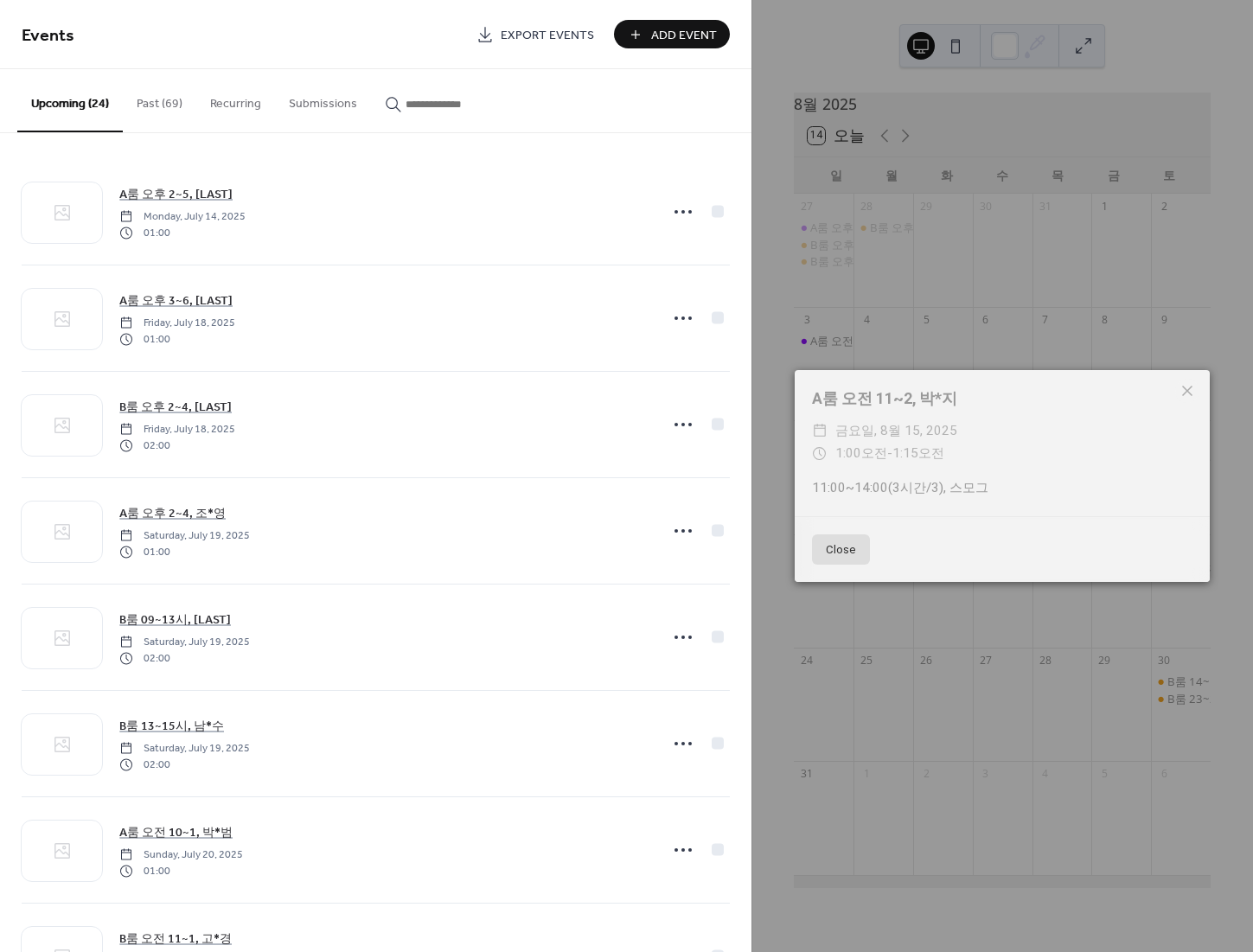 click on "Close" at bounding box center (841, 550) 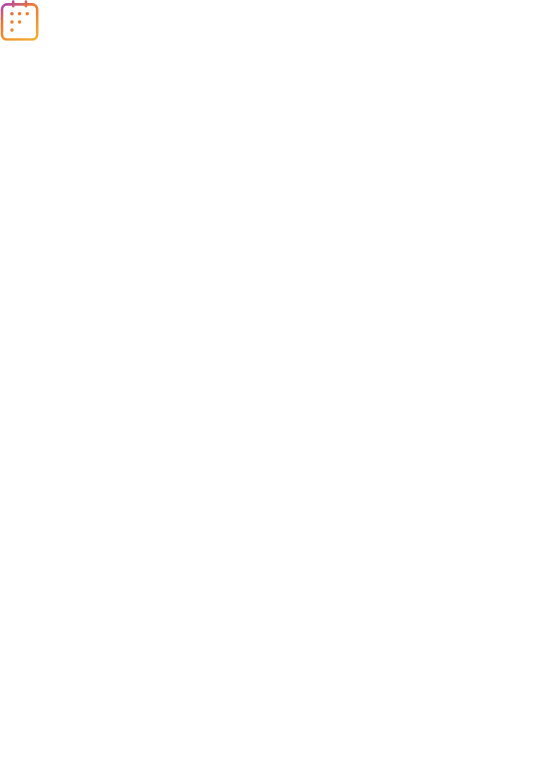 scroll, scrollTop: 0, scrollLeft: 0, axis: both 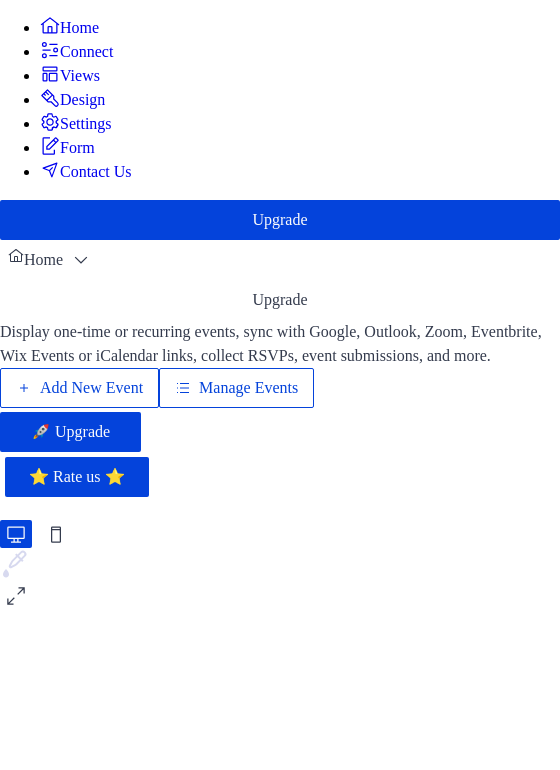 click on "Manage Events" at bounding box center [236, 388] 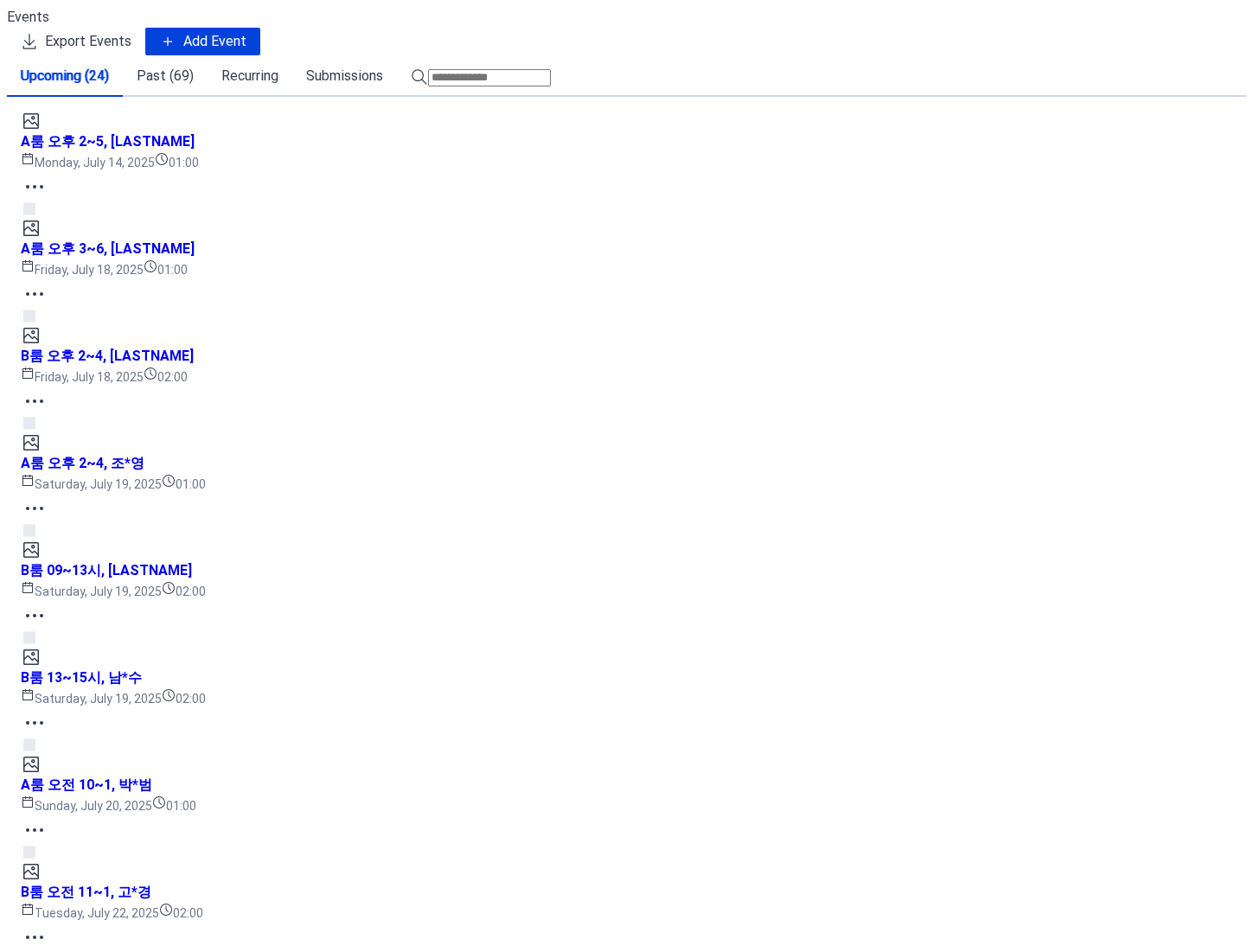 scroll, scrollTop: 0, scrollLeft: 0, axis: both 